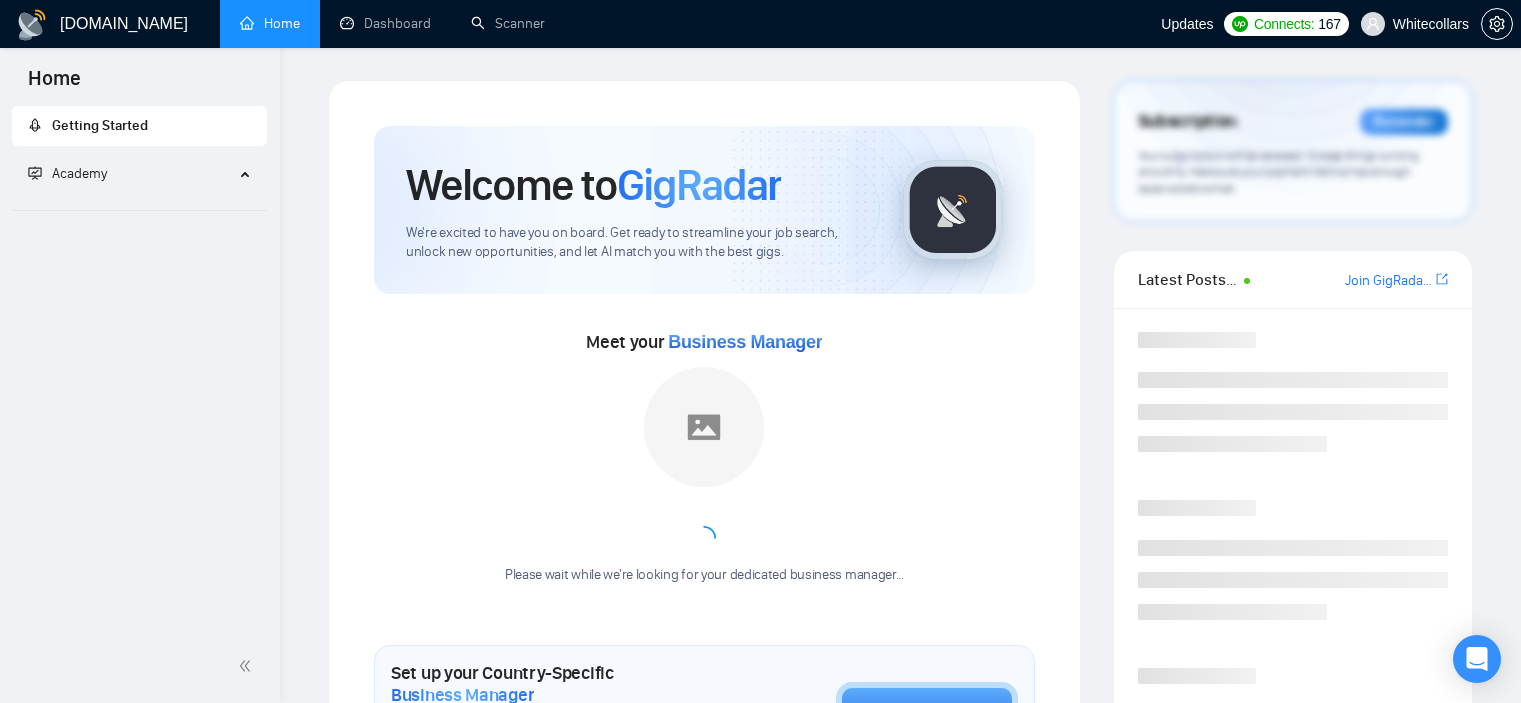 scroll, scrollTop: 0, scrollLeft: 0, axis: both 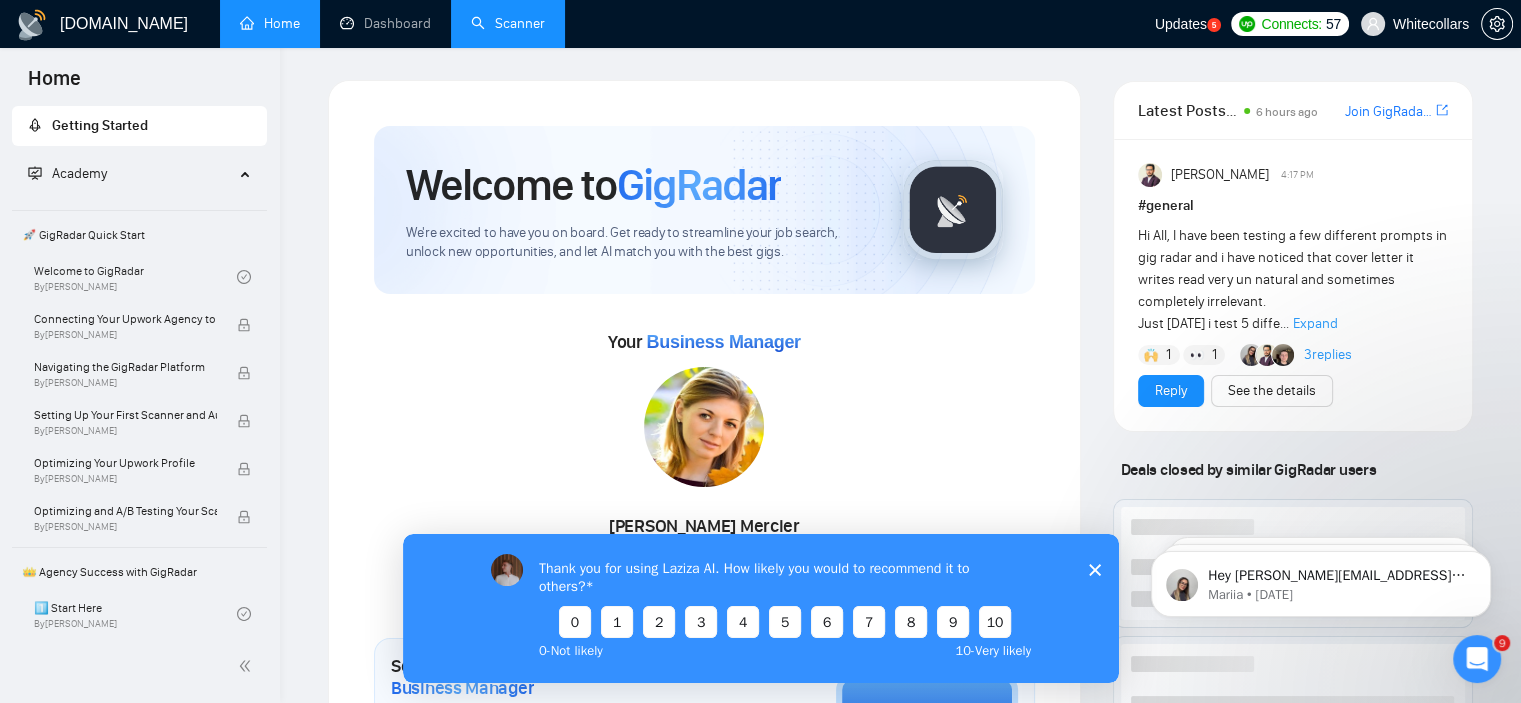 click on "Scanner" at bounding box center [508, 23] 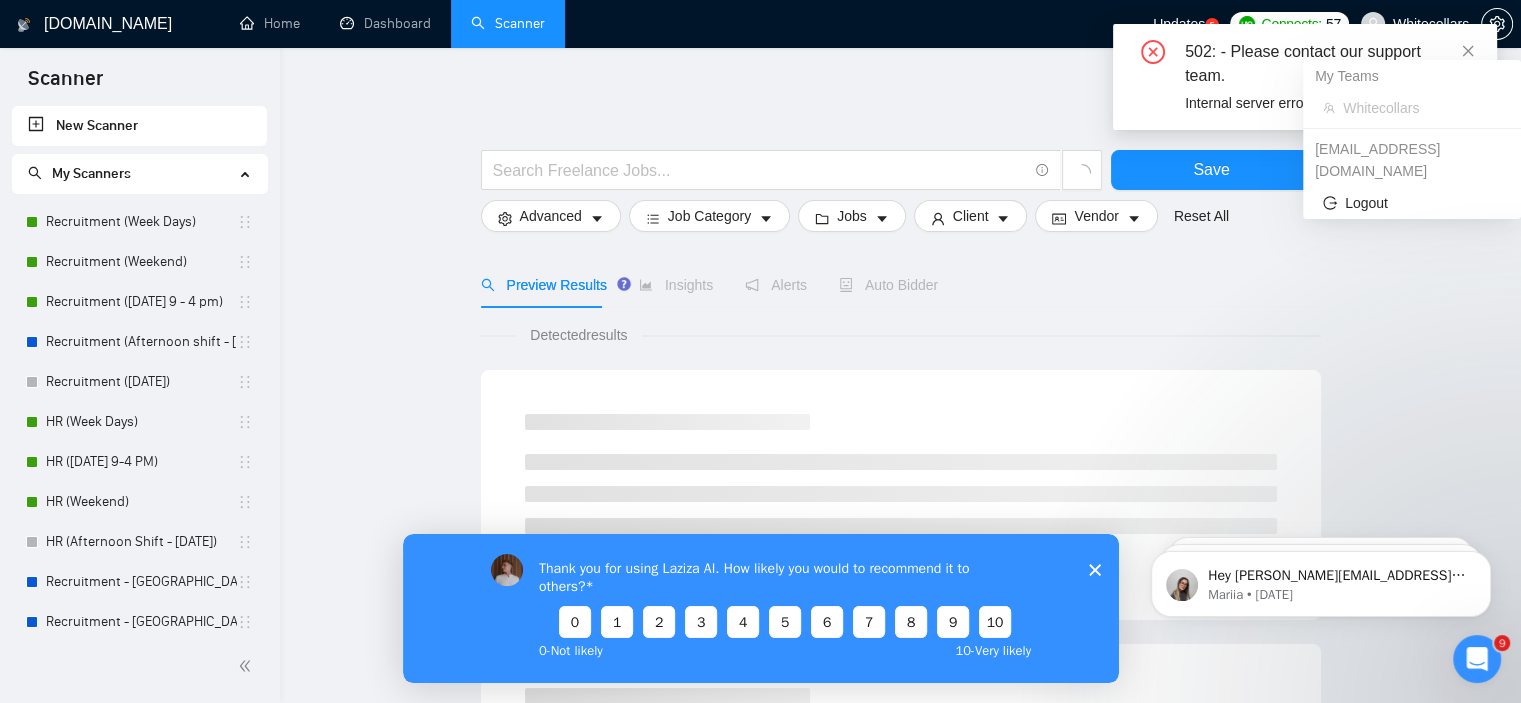 click on "My Teams" at bounding box center [1412, 76] 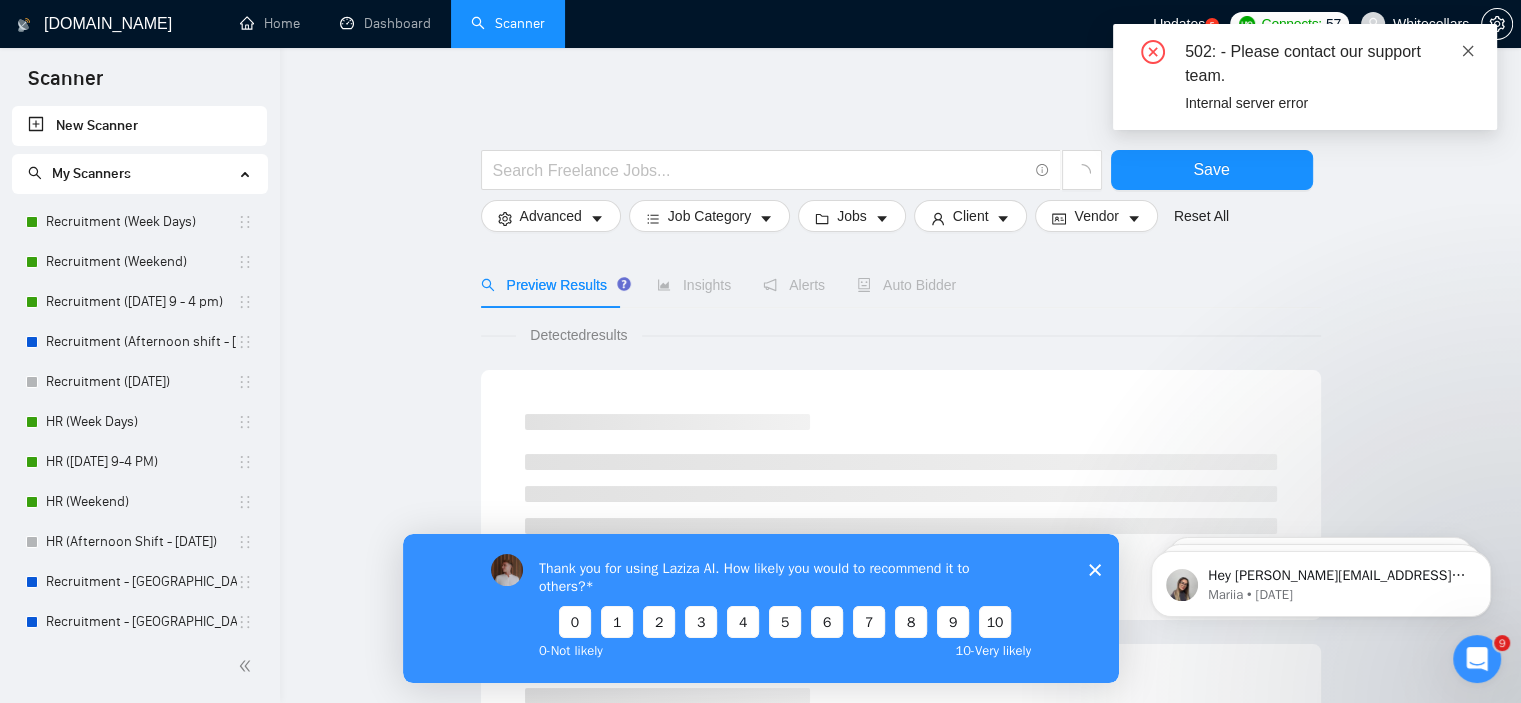 click 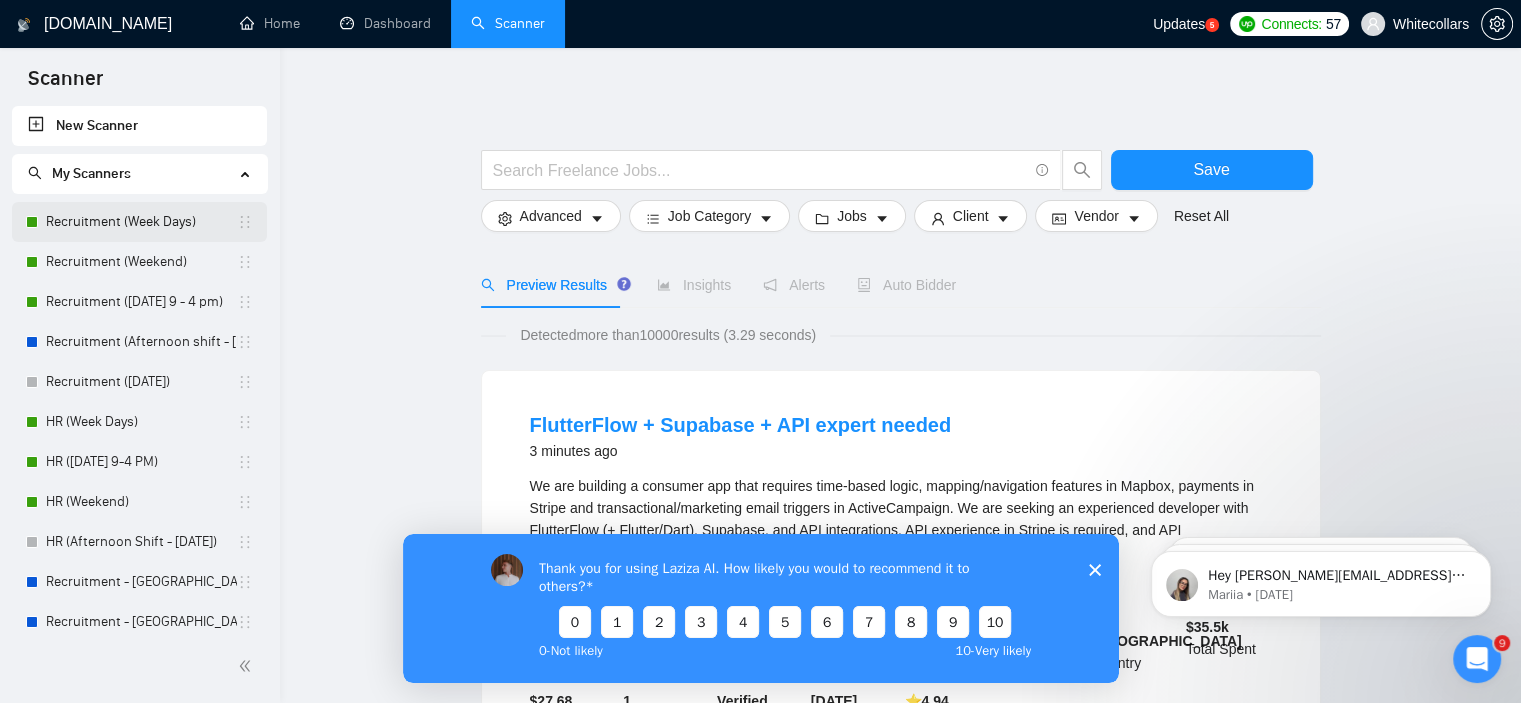 click on "Recruitment (Week Days)" at bounding box center (141, 222) 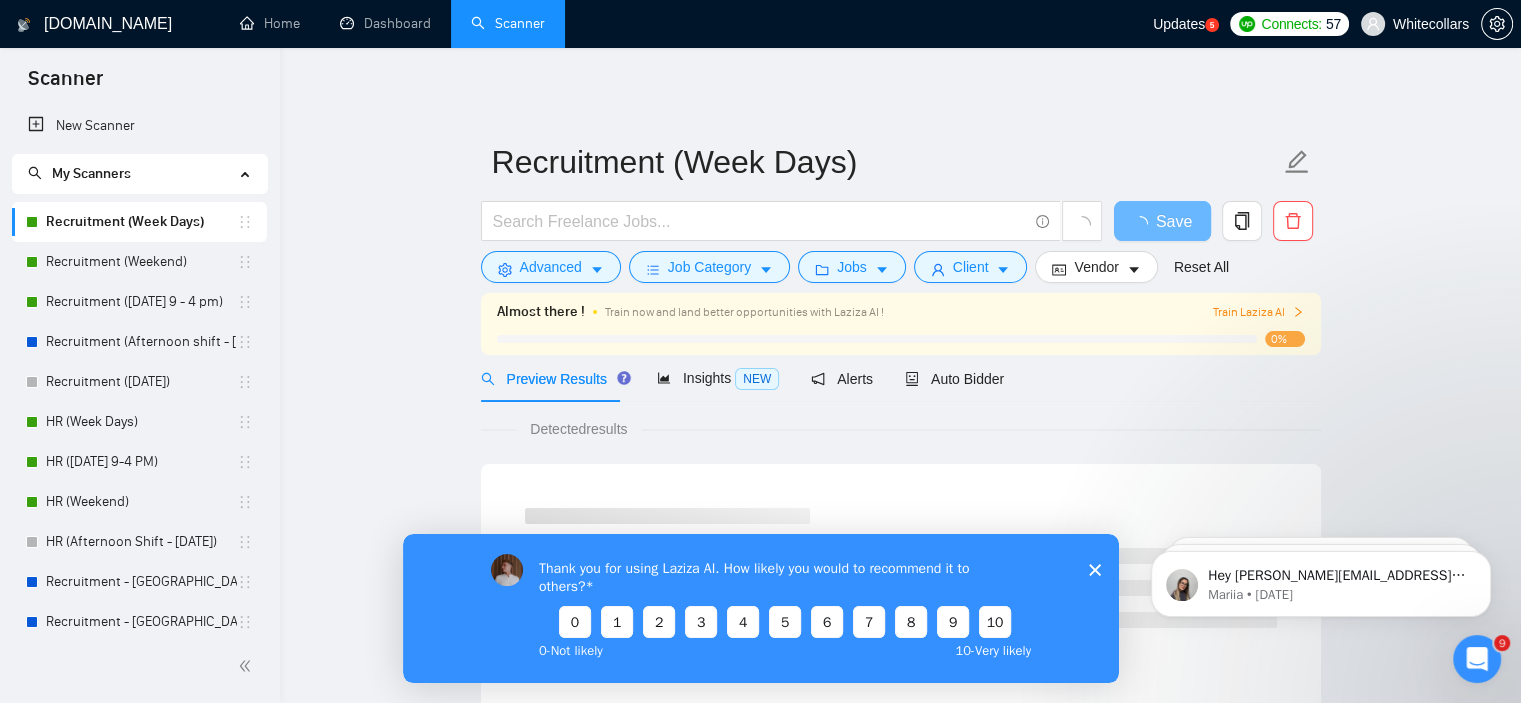 click on "Almost there ! Train now and land better opportunities with Laziza AI ! Train Laziza AI 0%" at bounding box center [901, 324] 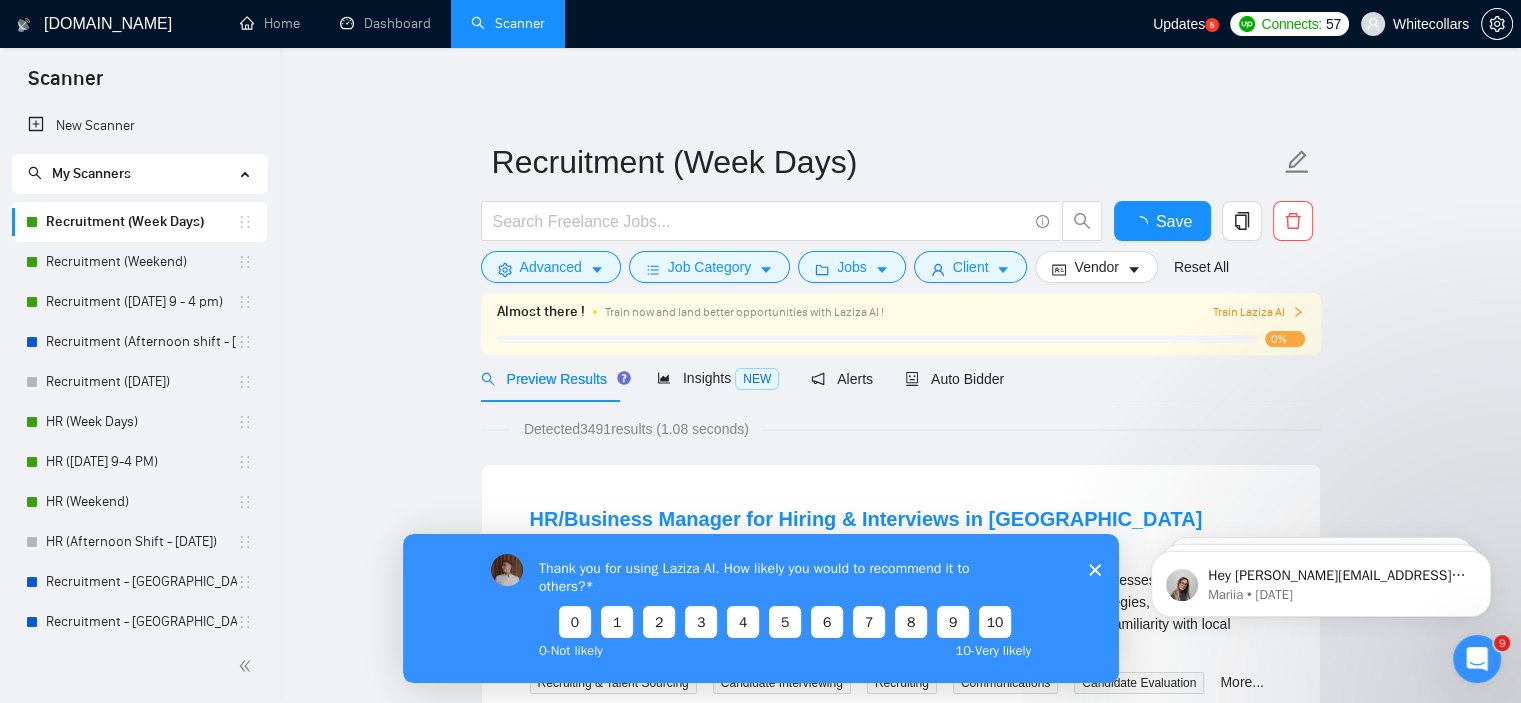 click on "Almost there ! Train now and land better opportunities with Laziza AI ! Train Laziza AI 0%" at bounding box center [901, 324] 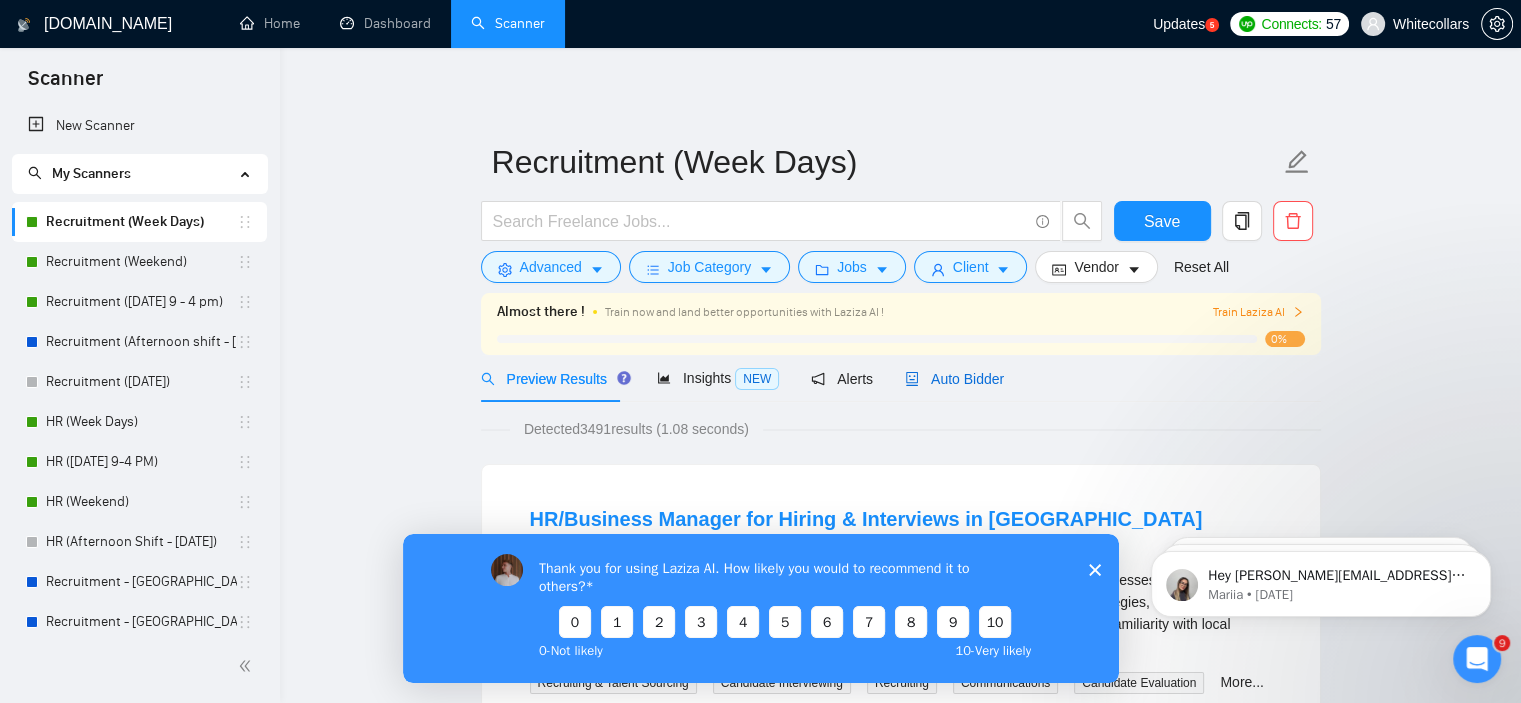 click on "Auto Bidder" at bounding box center (954, 379) 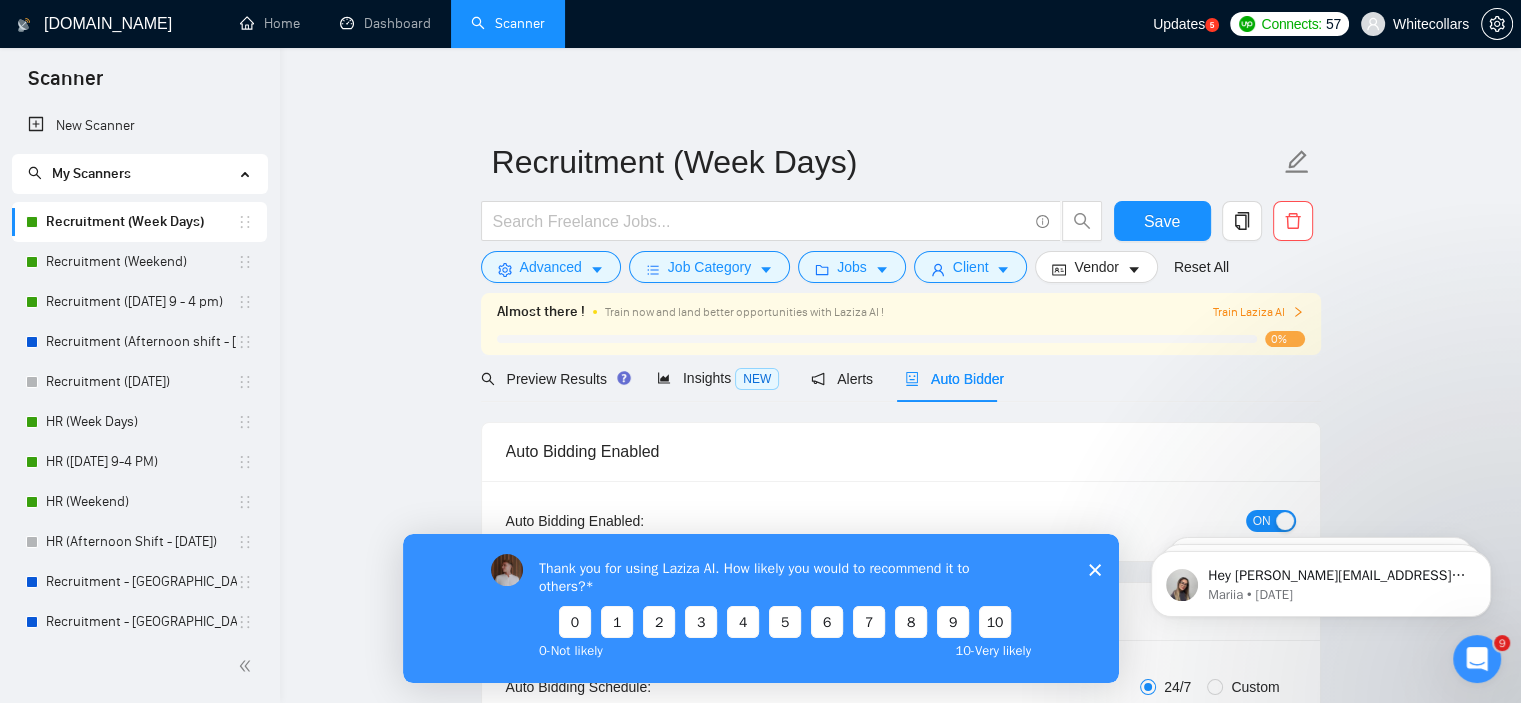 type 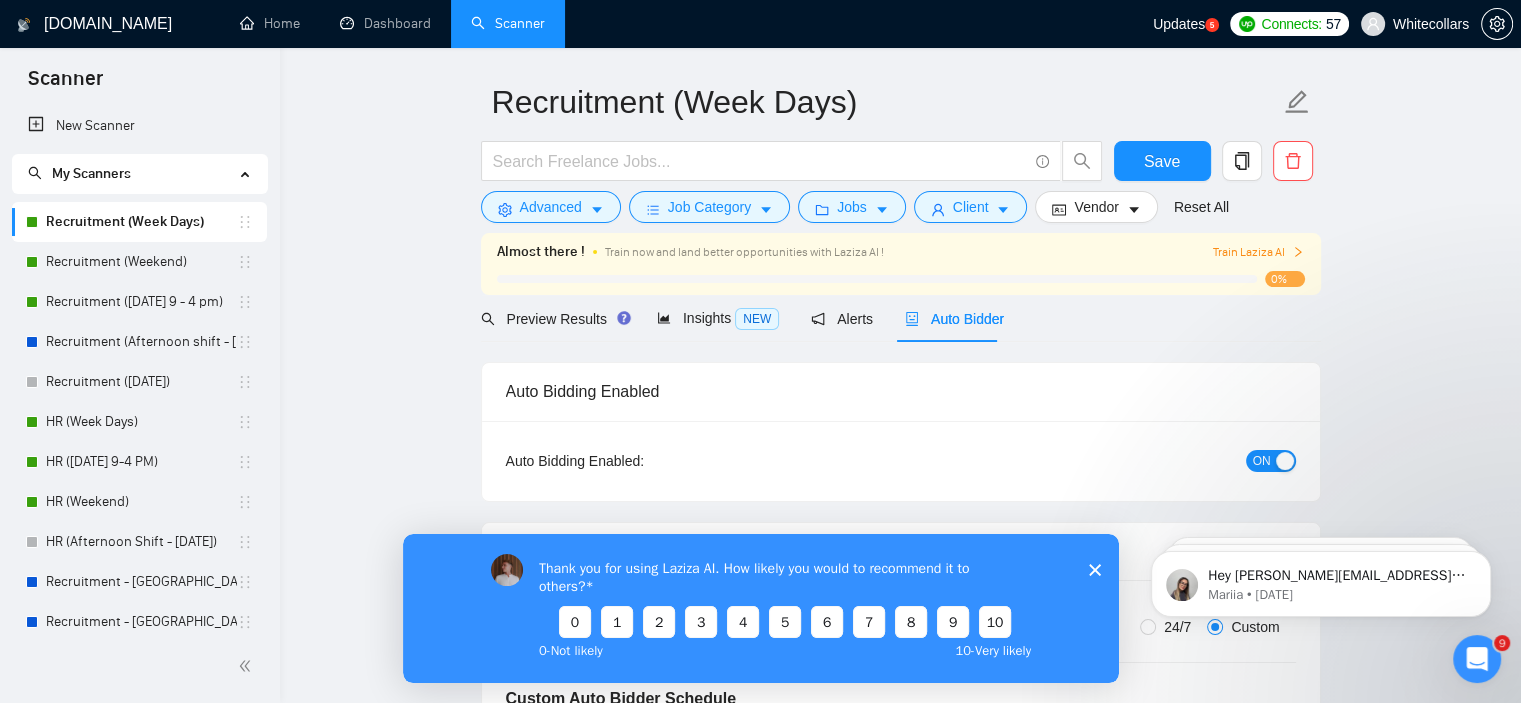 type 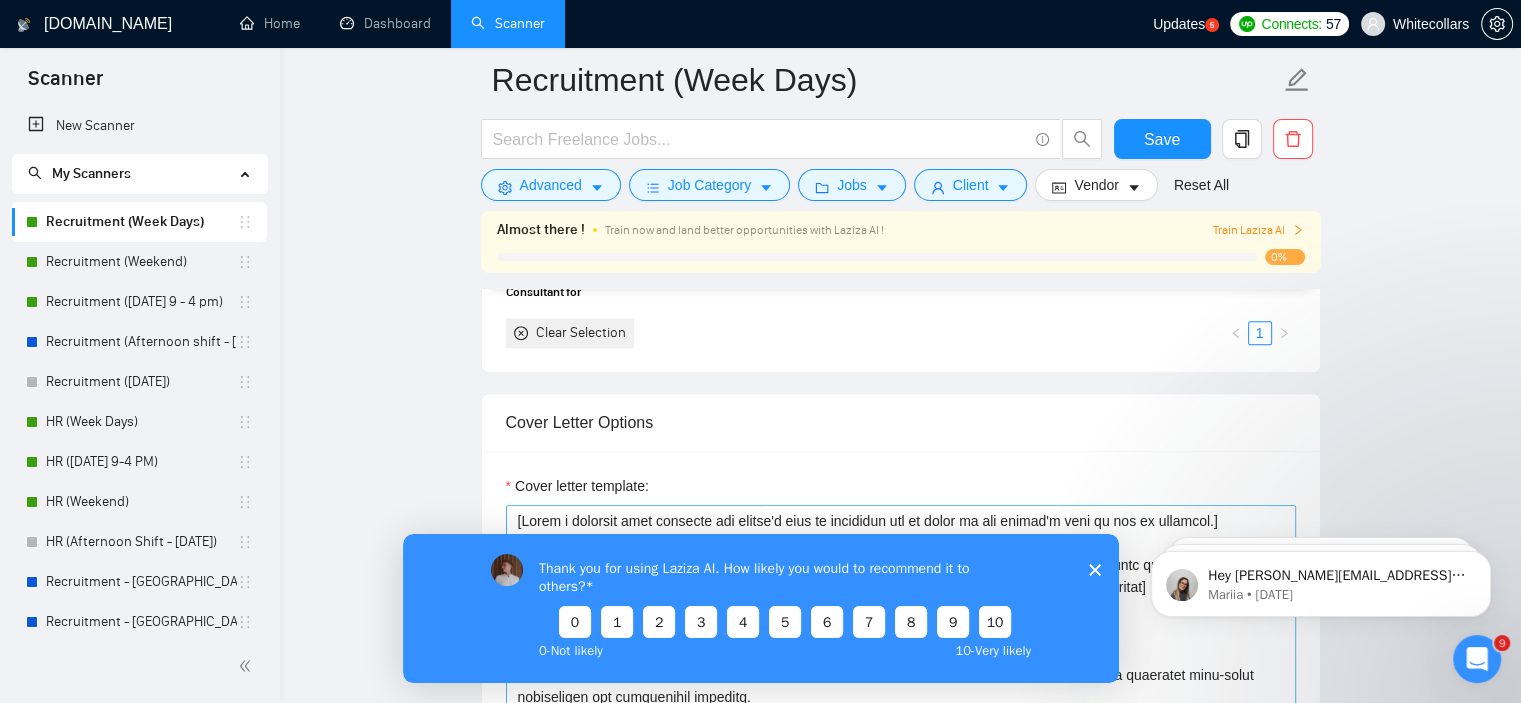 scroll, scrollTop: 2200, scrollLeft: 0, axis: vertical 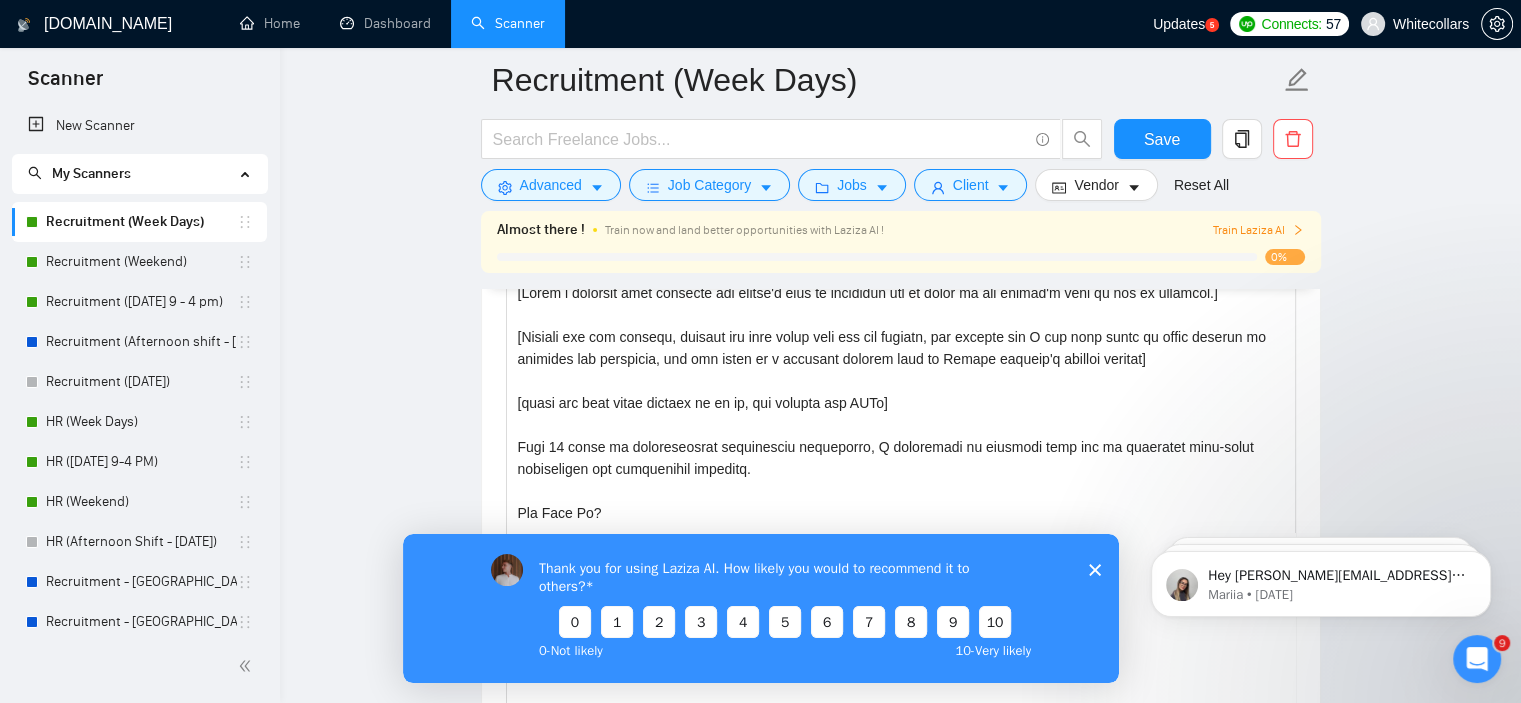 click on "Thank you for using Laziza AI. How likely you would to recommend it to others? 0 1 2 3 4 5 6 7 8 9 10 0  -  Not likely 10  -  Very likely" at bounding box center (760, 607) 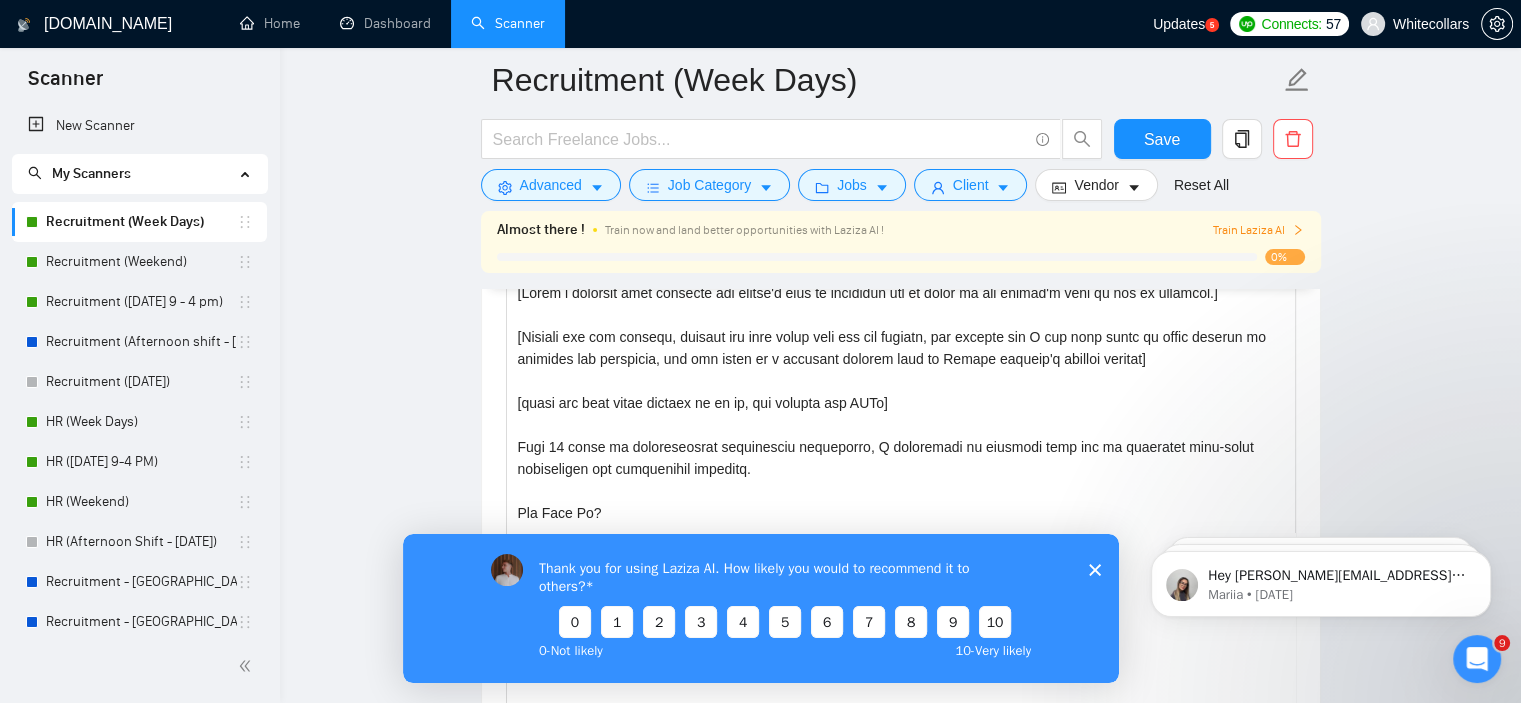 click 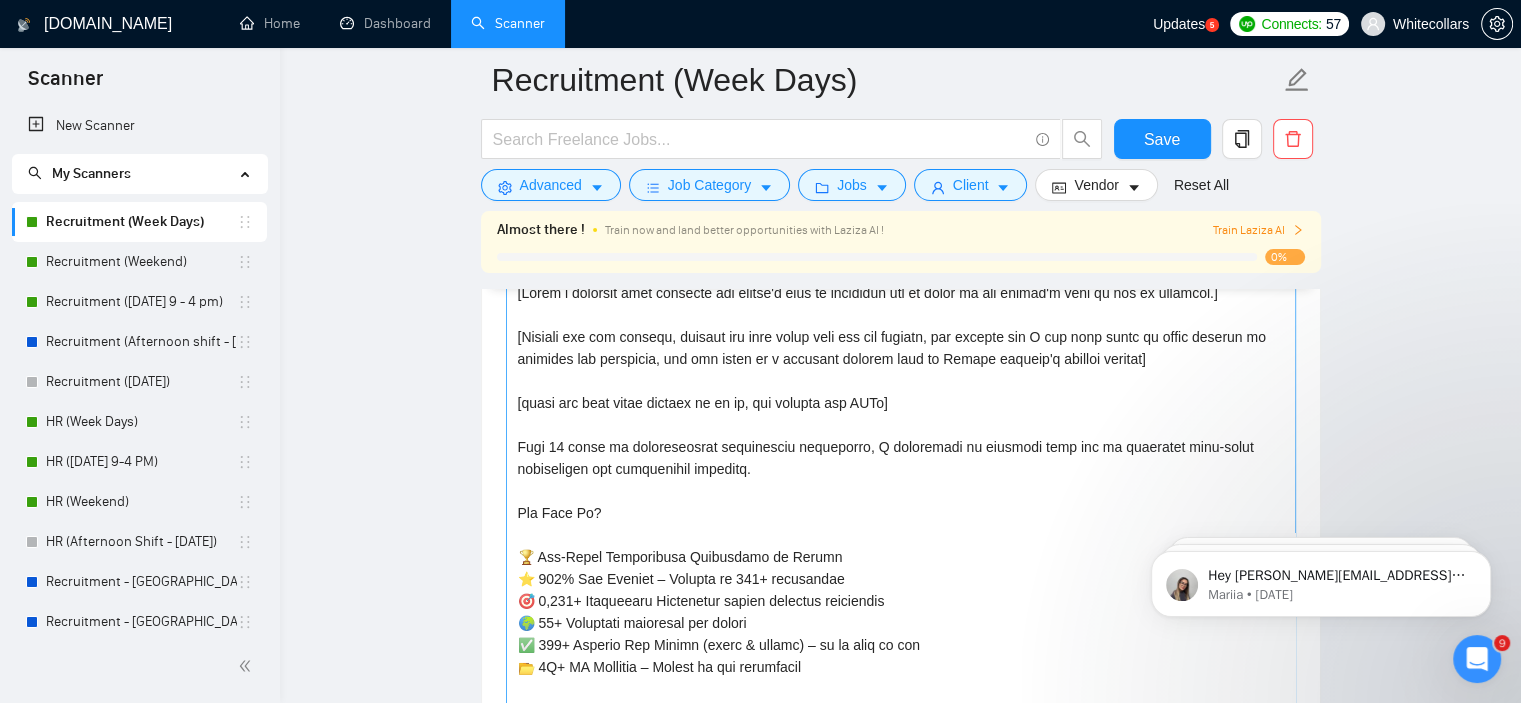 scroll, scrollTop: 109, scrollLeft: 0, axis: vertical 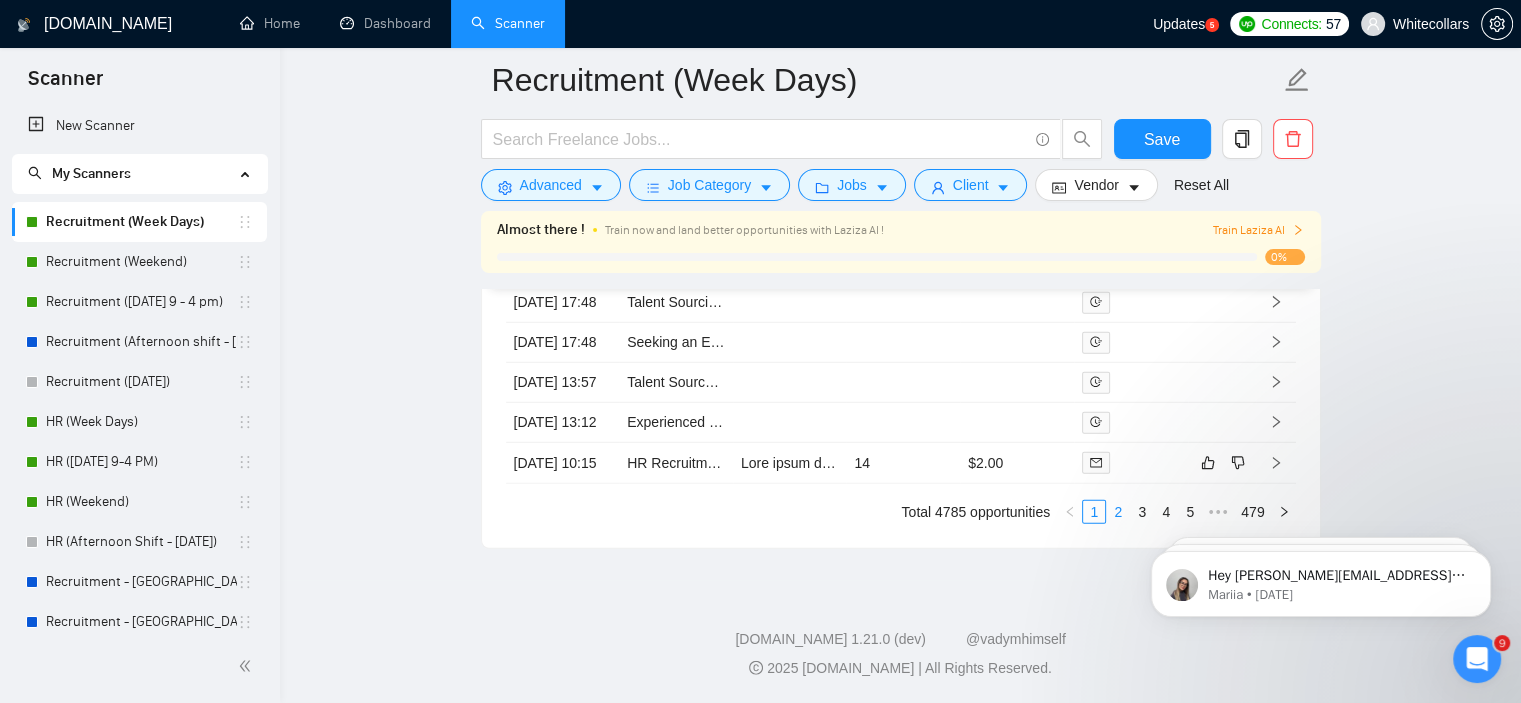 click on "2" at bounding box center (1118, 512) 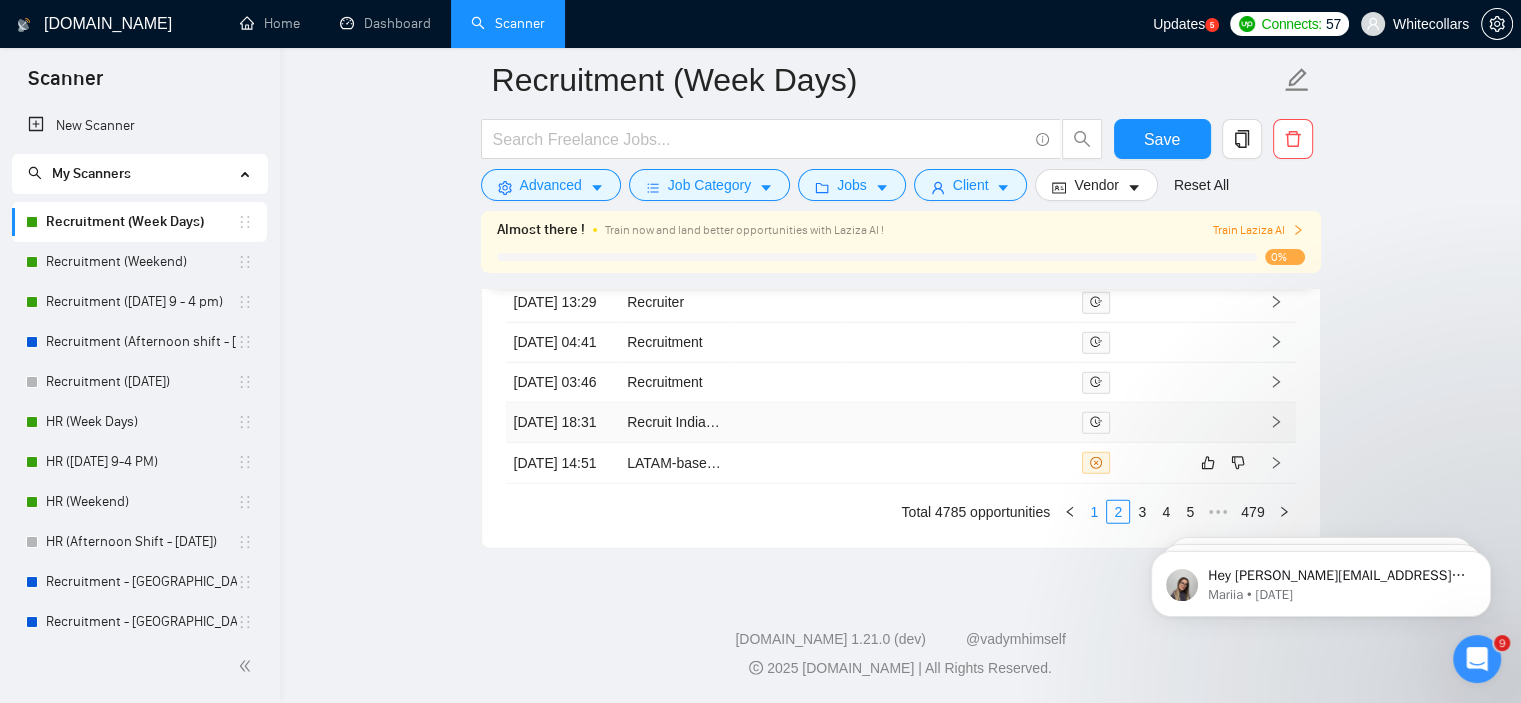 scroll, scrollTop: 5675, scrollLeft: 0, axis: vertical 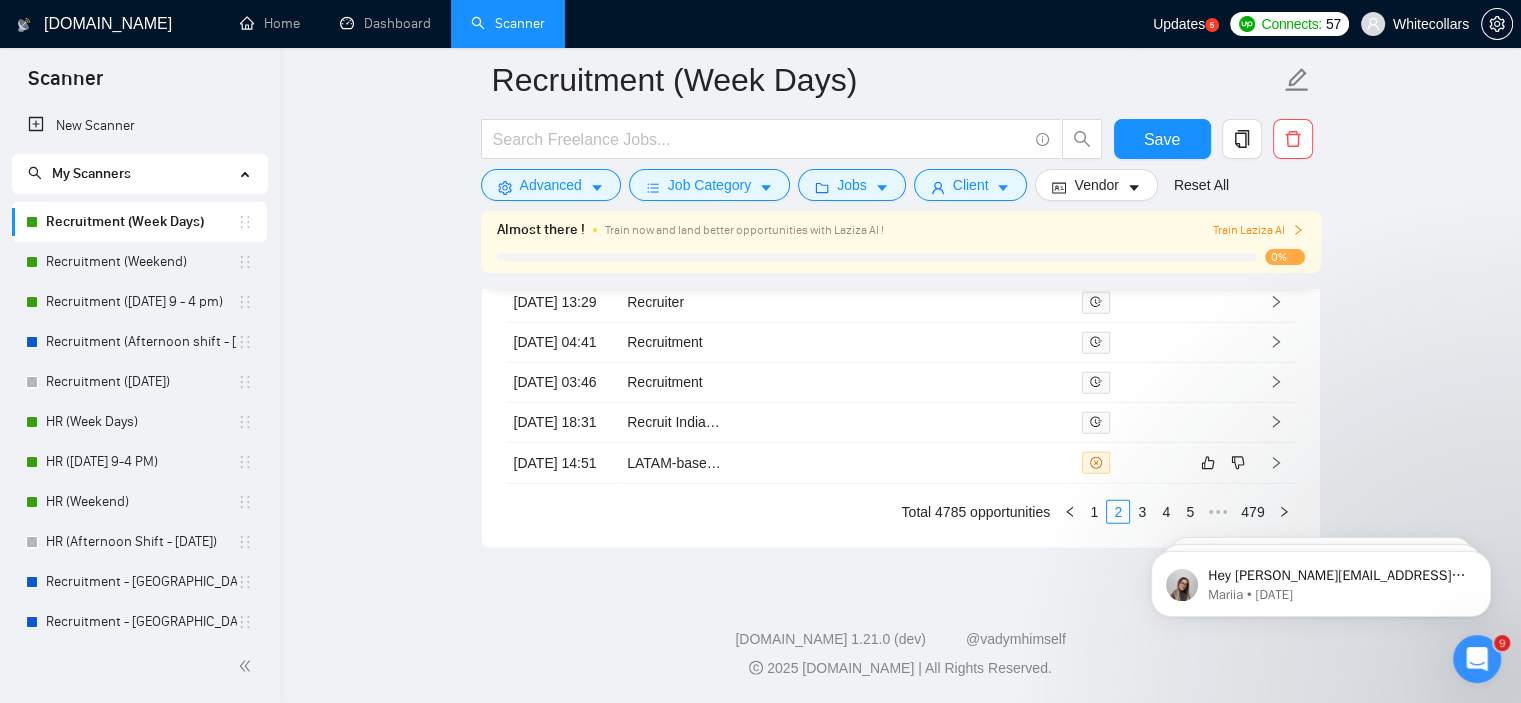 click on "Hey hamdy@whitecollars.net, Looks like your Upwork agency Whitecollars | Recruitment &amp; HR Support for Start-ups &amp; SMEs | Trusted by 250+ Businesses ran out of connects. We recently tried to send a proposal for a job found by Recruitment (Week Days), but we could not because the number of connects was insufficient. If you don't top up your connects soon, all your Auto Bidders will be disabled, and you will have to reactivate it again. Please consider enabling the Auto Top-Up Feature to avoid this happening in the future. Mariia • 5w ago Mariia • 5w ago Mariia • 6w ago" at bounding box center [1321, 579] 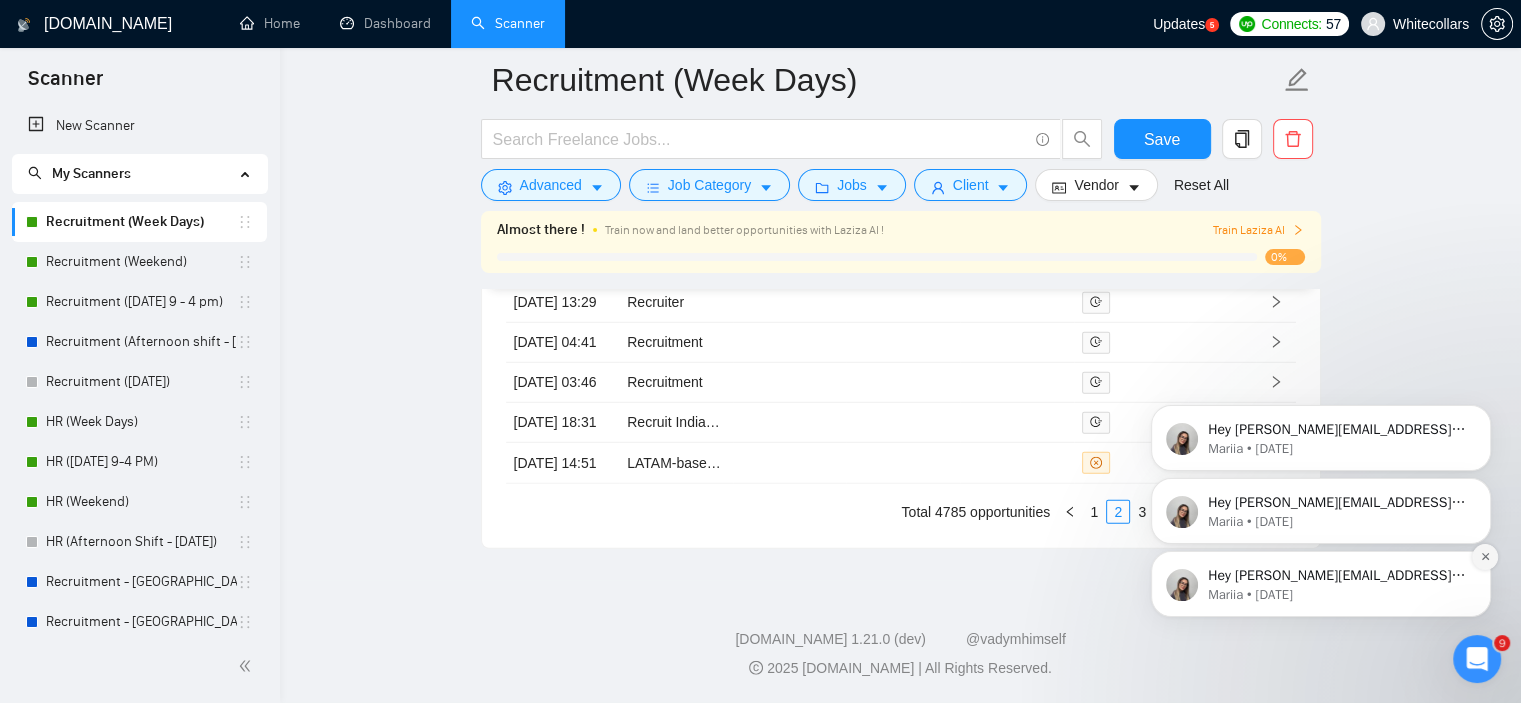 click at bounding box center (1485, 557) 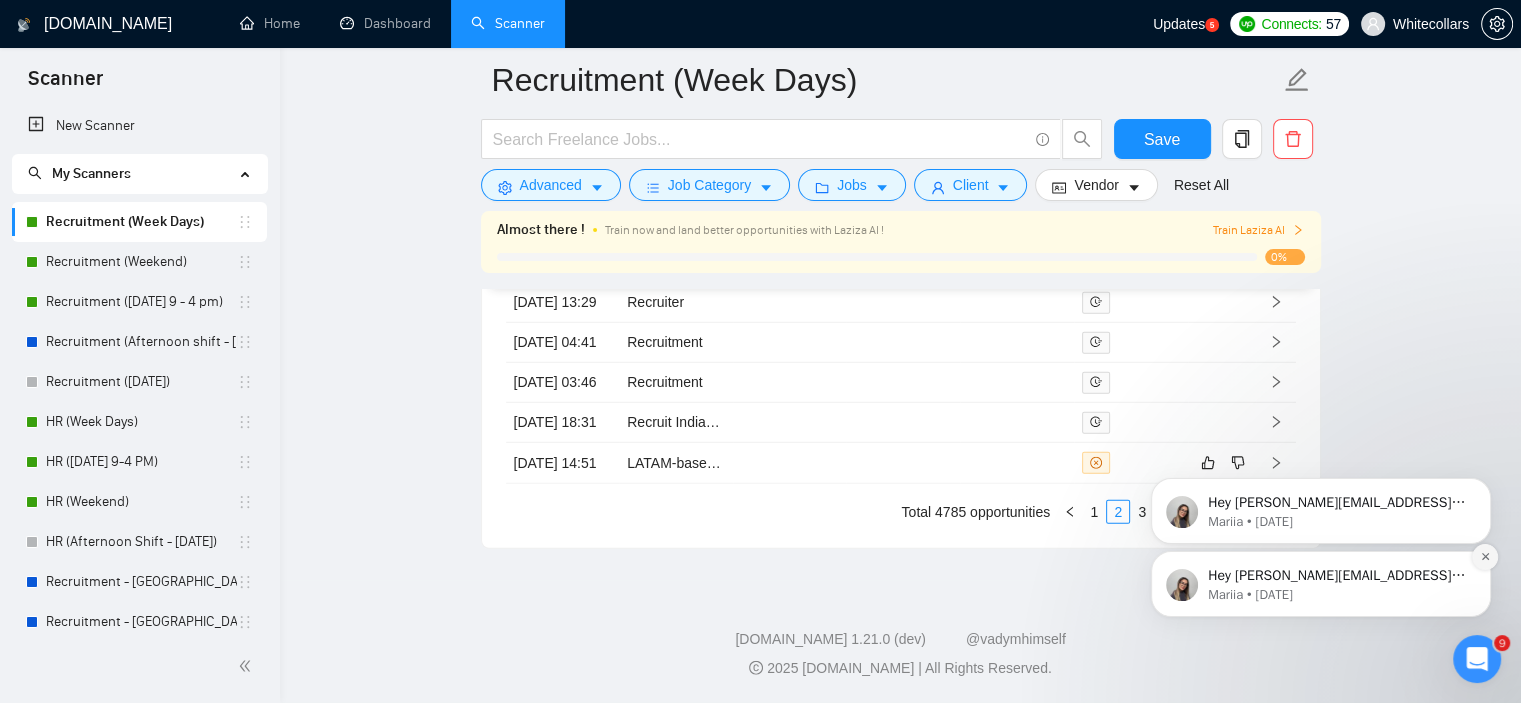 click 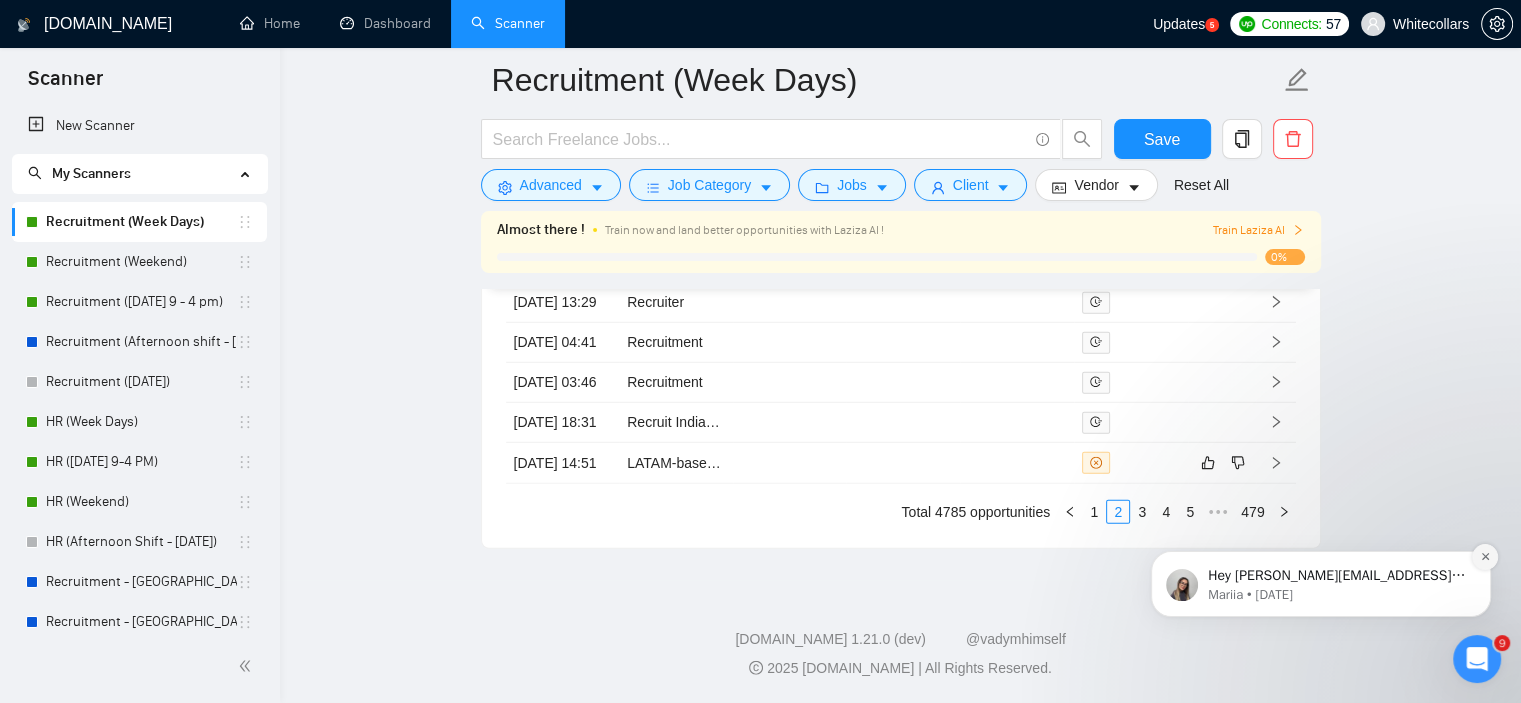 click 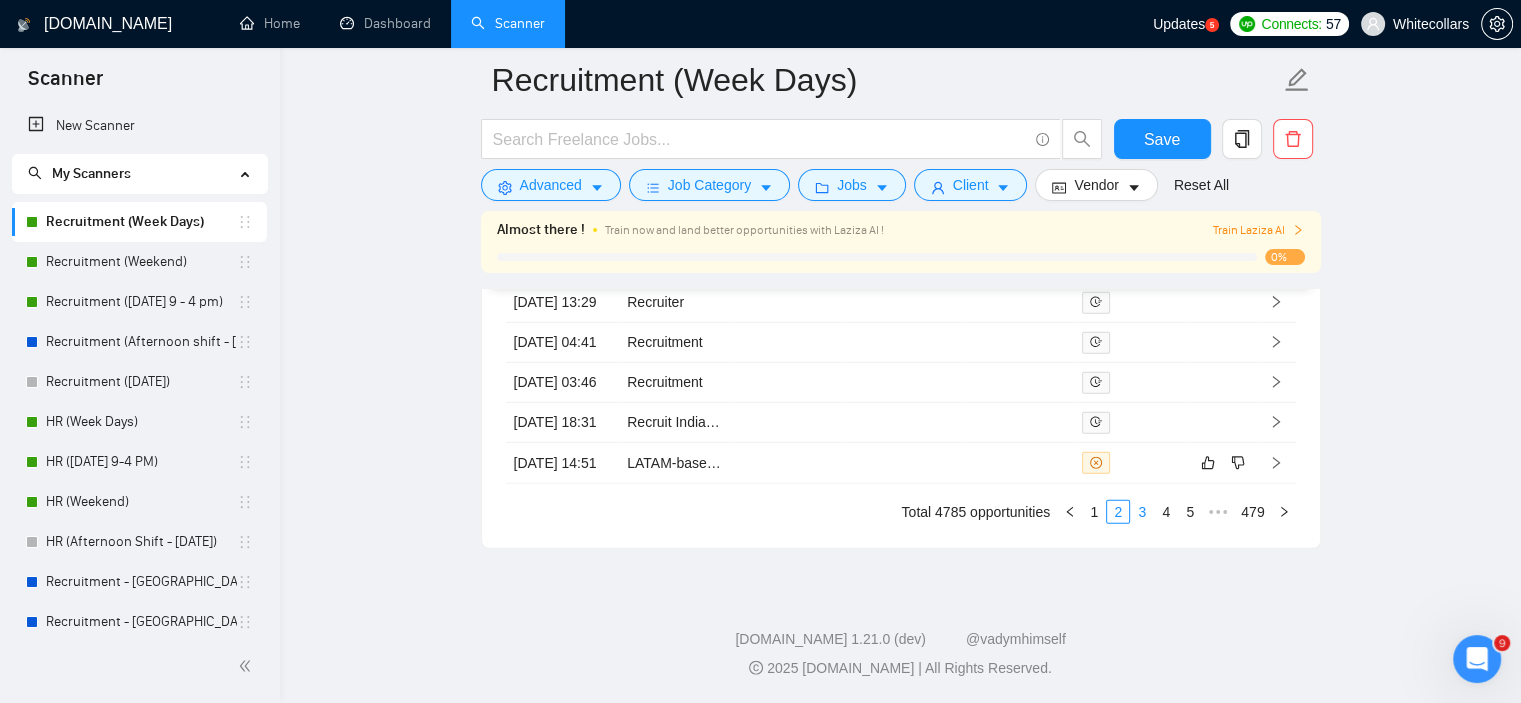 click on "3" at bounding box center [1142, 512] 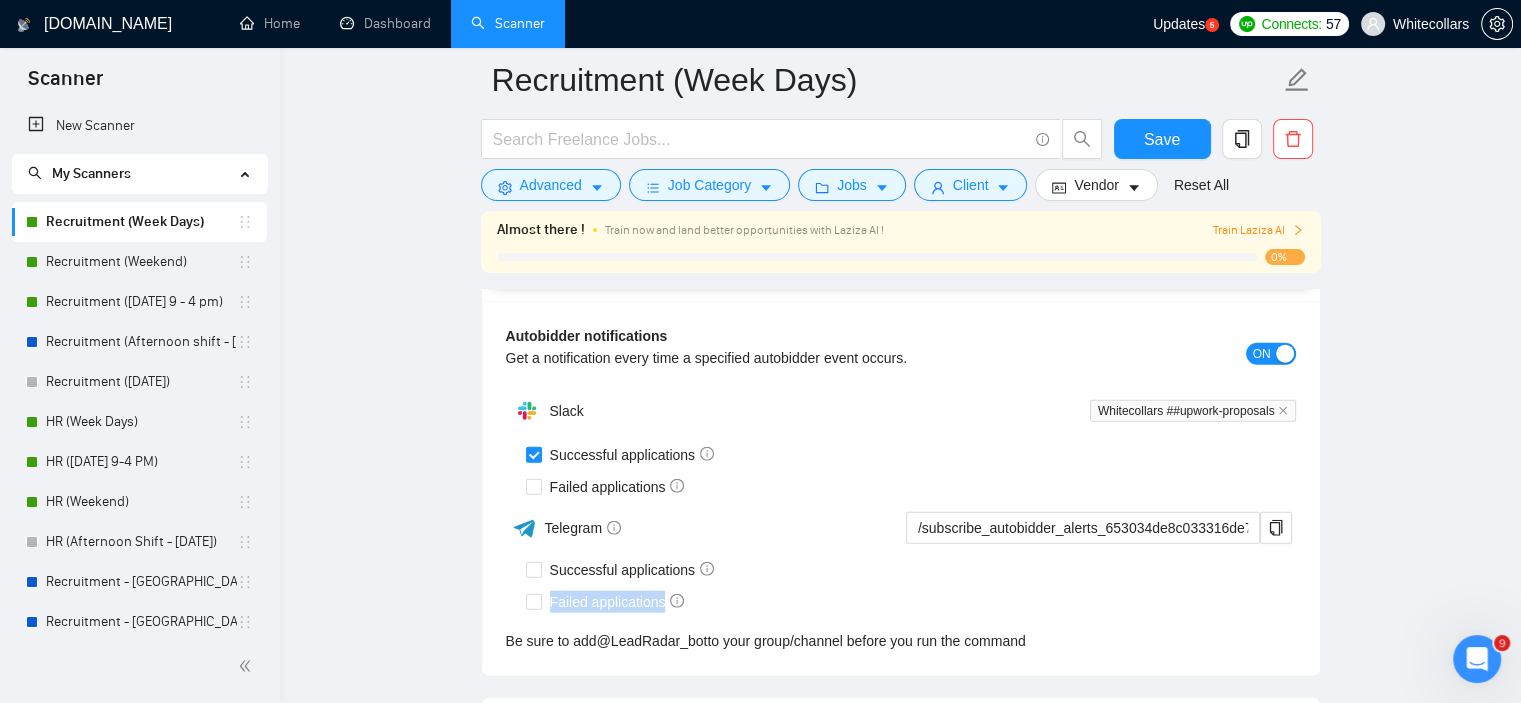 scroll, scrollTop: 4796, scrollLeft: 0, axis: vertical 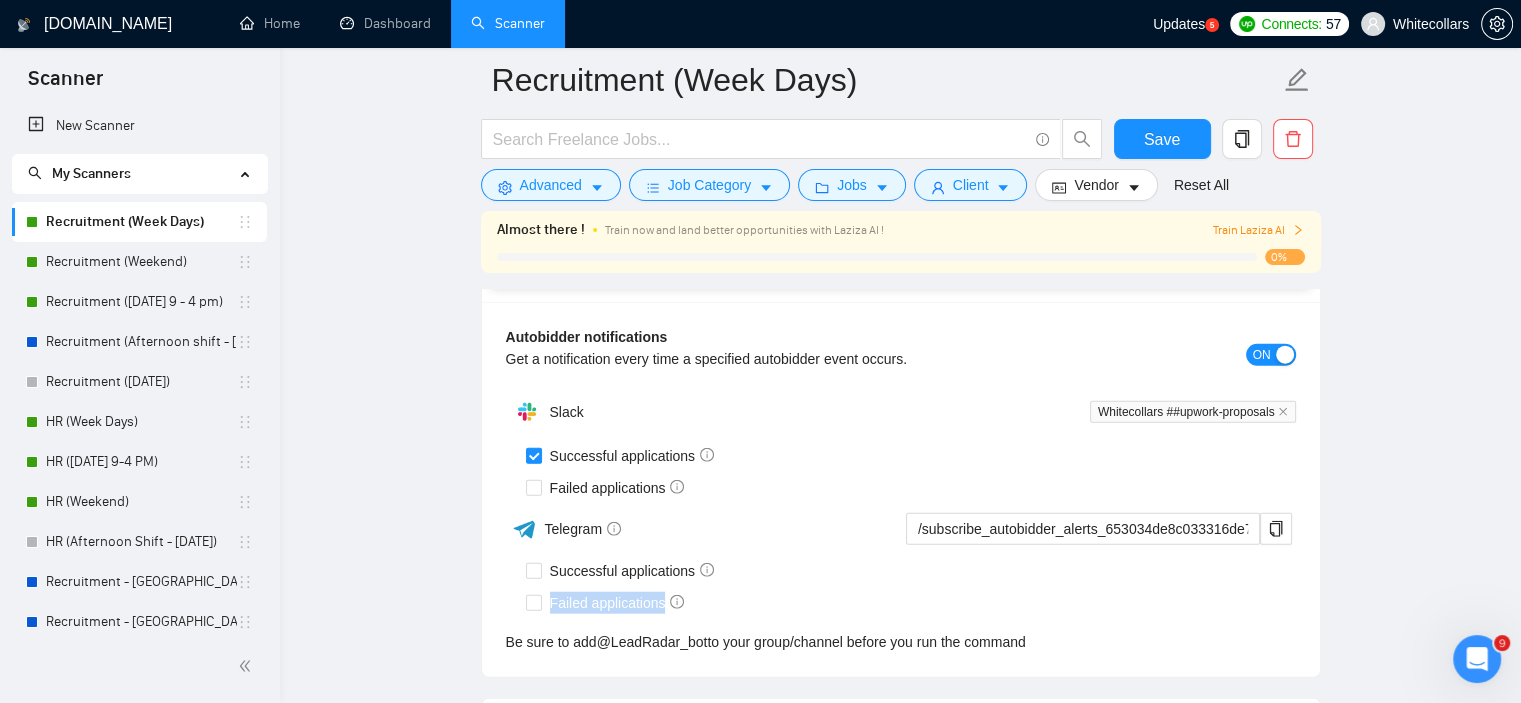 drag, startPoint x: 1122, startPoint y: 555, endPoint x: 1102, endPoint y: 602, distance: 51.078373 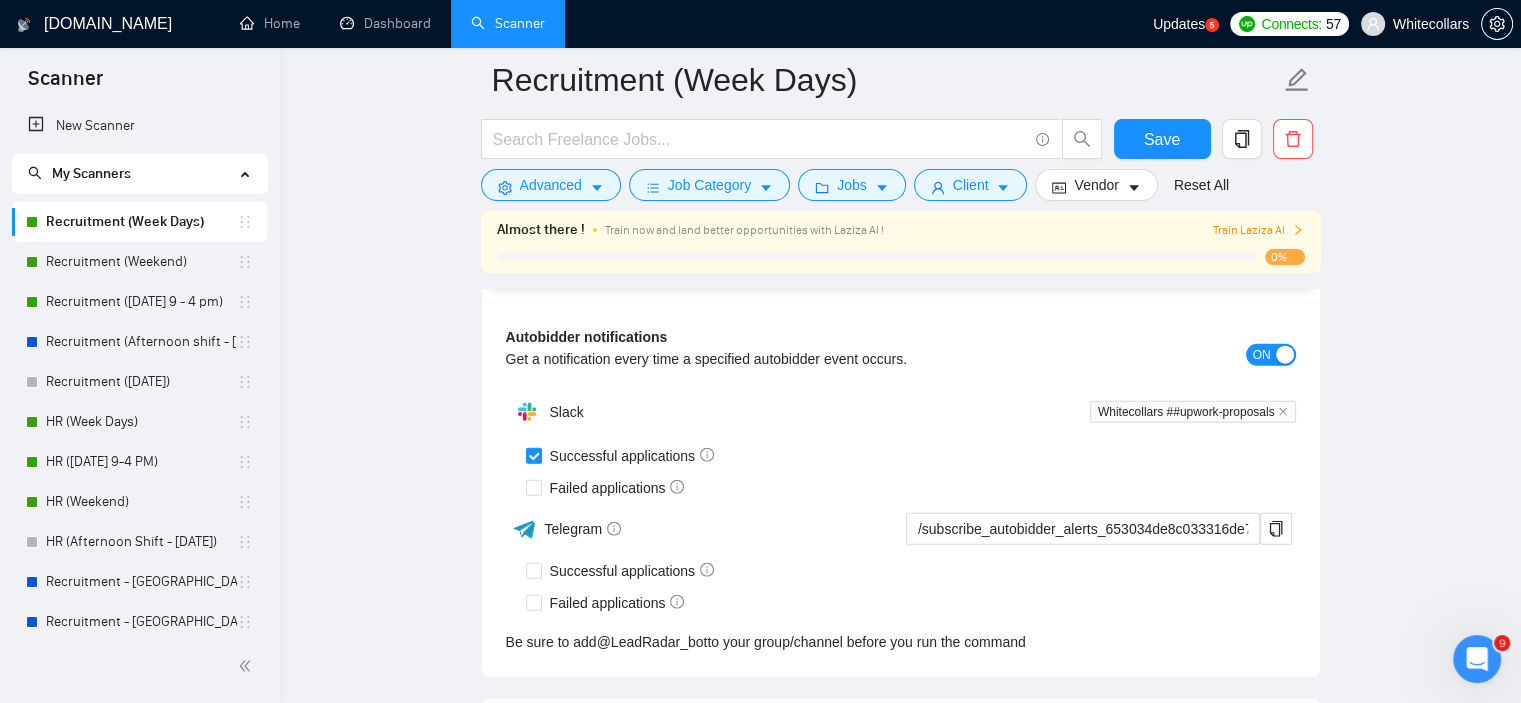click on "Recruitment (Week Days) Save Advanced   Job Category   Jobs   Client   Vendor   Reset All Almost there ! Train now and land better opportunities with Laziza AI ! Train Laziza AI 0% Preview Results Insights NEW Alerts Auto Bidder Auto Bidding Enabled Auto Bidding Enabled: ON Auto Bidder Schedule Auto Bidding Type: Automated (recommended) Semi-automated Auto Bidding Schedule: 24/7 Custom Custom Auto Bidder Schedule Repeat every week on Monday Tuesday Wednesday Thursday Friday Saturday Sunday Active Hours ( Africa/Cairo ): From: 19:00 To: 12:00  (next day) ( 17  hours) Africa/Cairo Auto Bidding Type Select your bidding algorithm: Choose the algorithm for you bidding. The price per proposal does not include your connects expenditure. Template Bidder Works great for narrow segments and short cover letters that don't change. 0.50  credits / proposal Sardor AI 🤖 Personalise your cover letter with ai [placeholders] 1.00  credits / proposal Experimental Laziza AI  👑   NEW   Learn more 2.00  credits / proposal 9" at bounding box center (900, -1703) 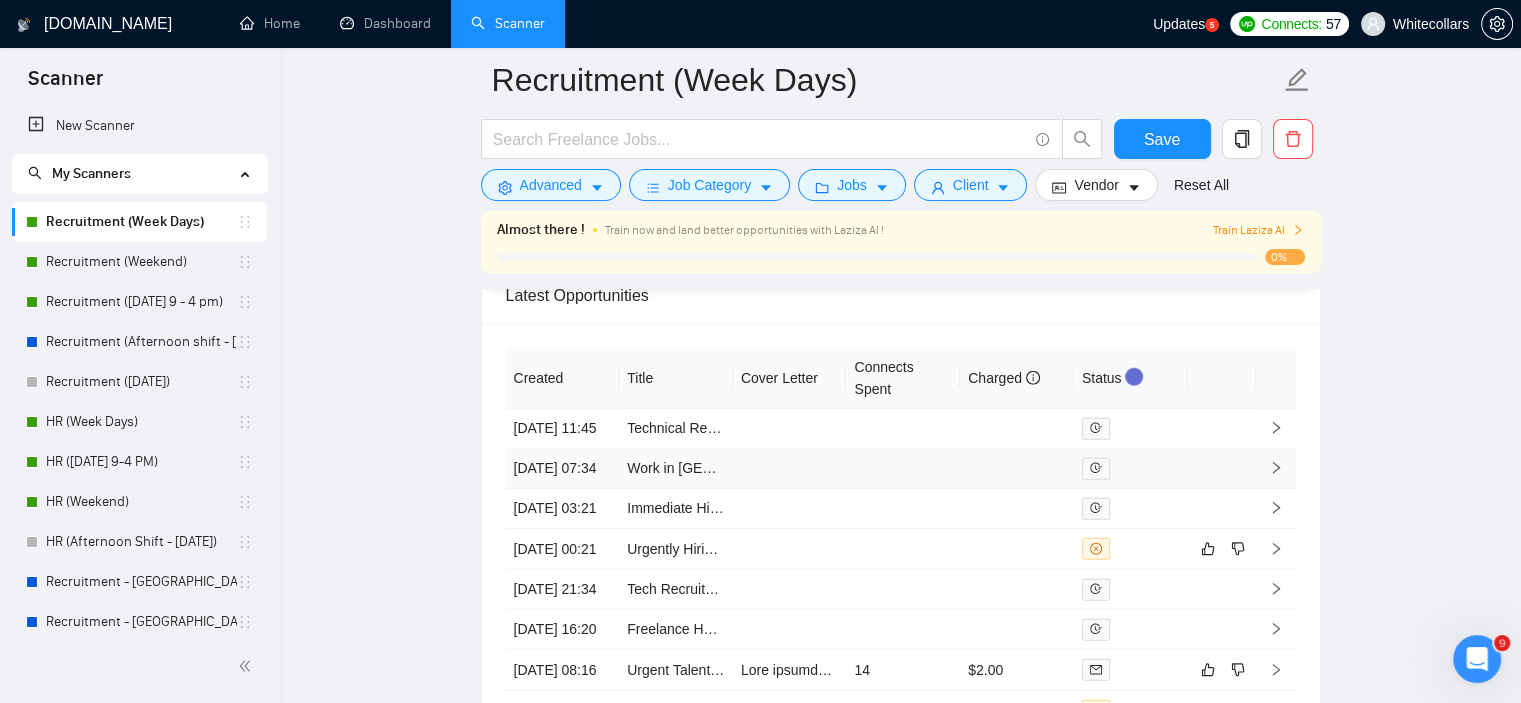 scroll, scrollTop: 5221, scrollLeft: 0, axis: vertical 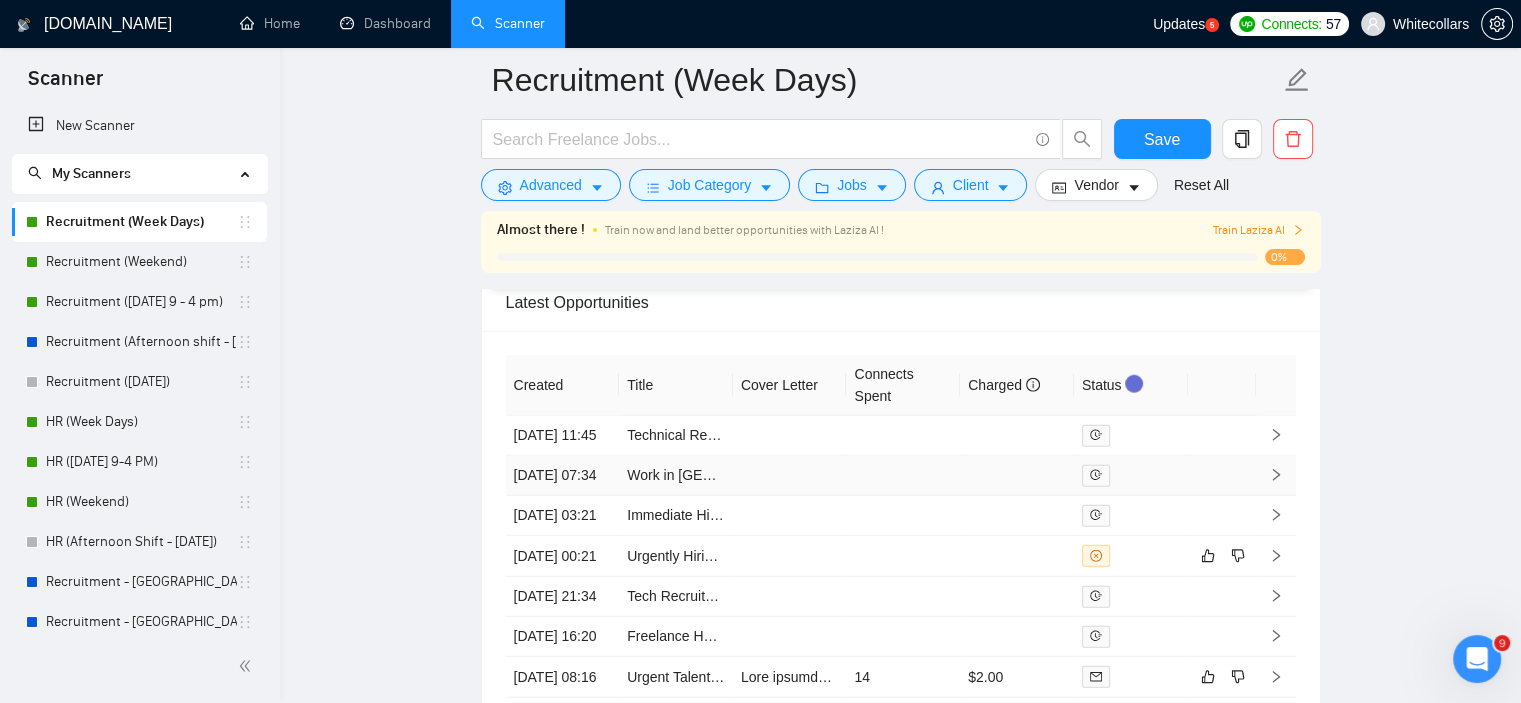 drag, startPoint x: 364, startPoint y: 467, endPoint x: 624, endPoint y: 498, distance: 261.84155 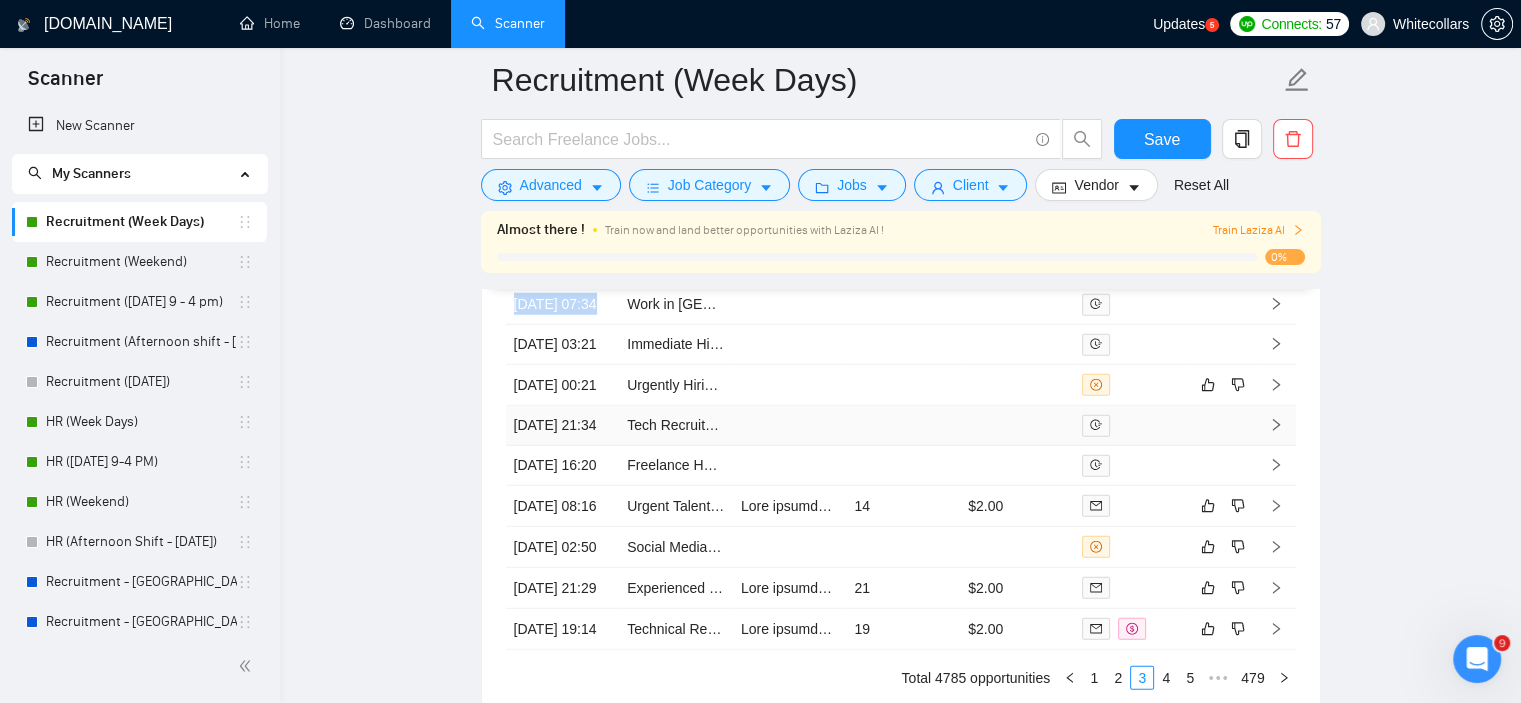 scroll, scrollTop: 5420, scrollLeft: 0, axis: vertical 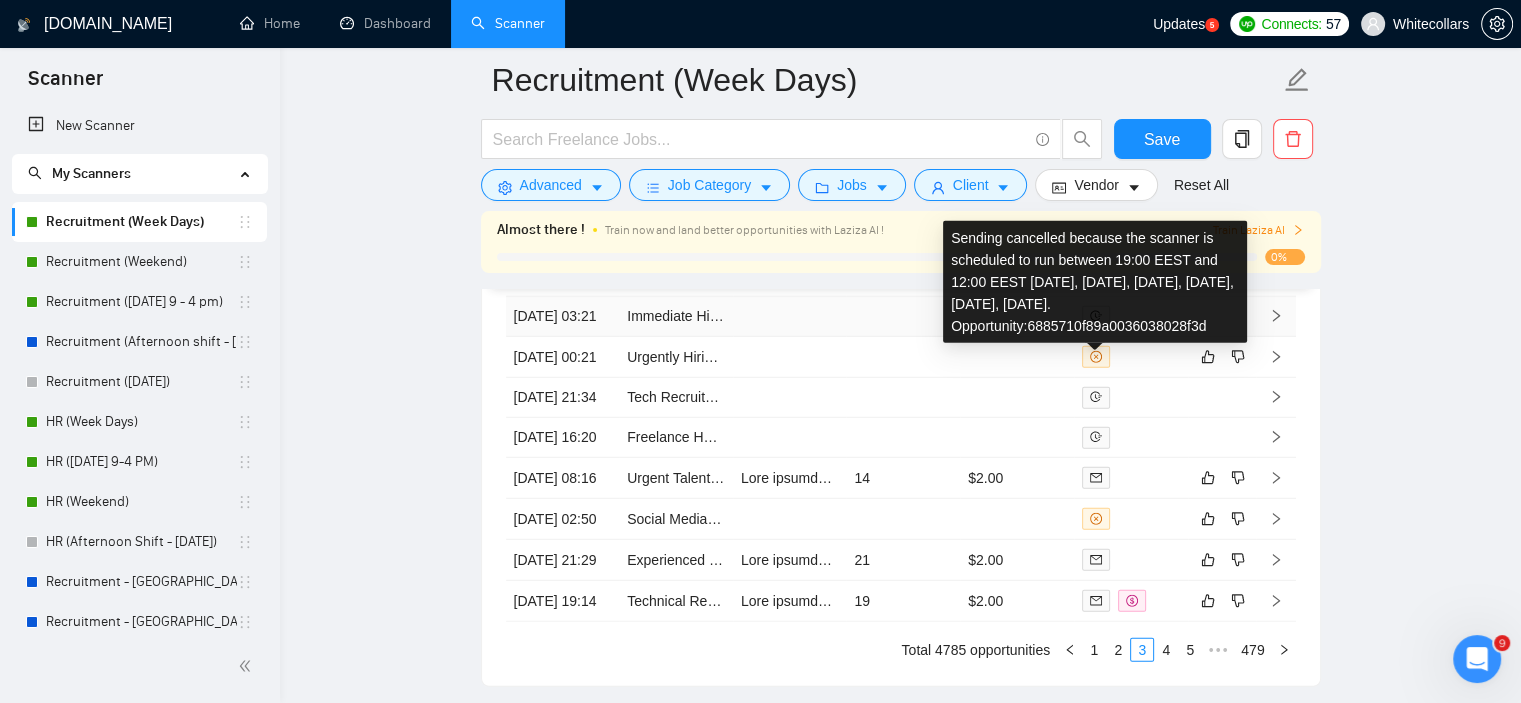 click 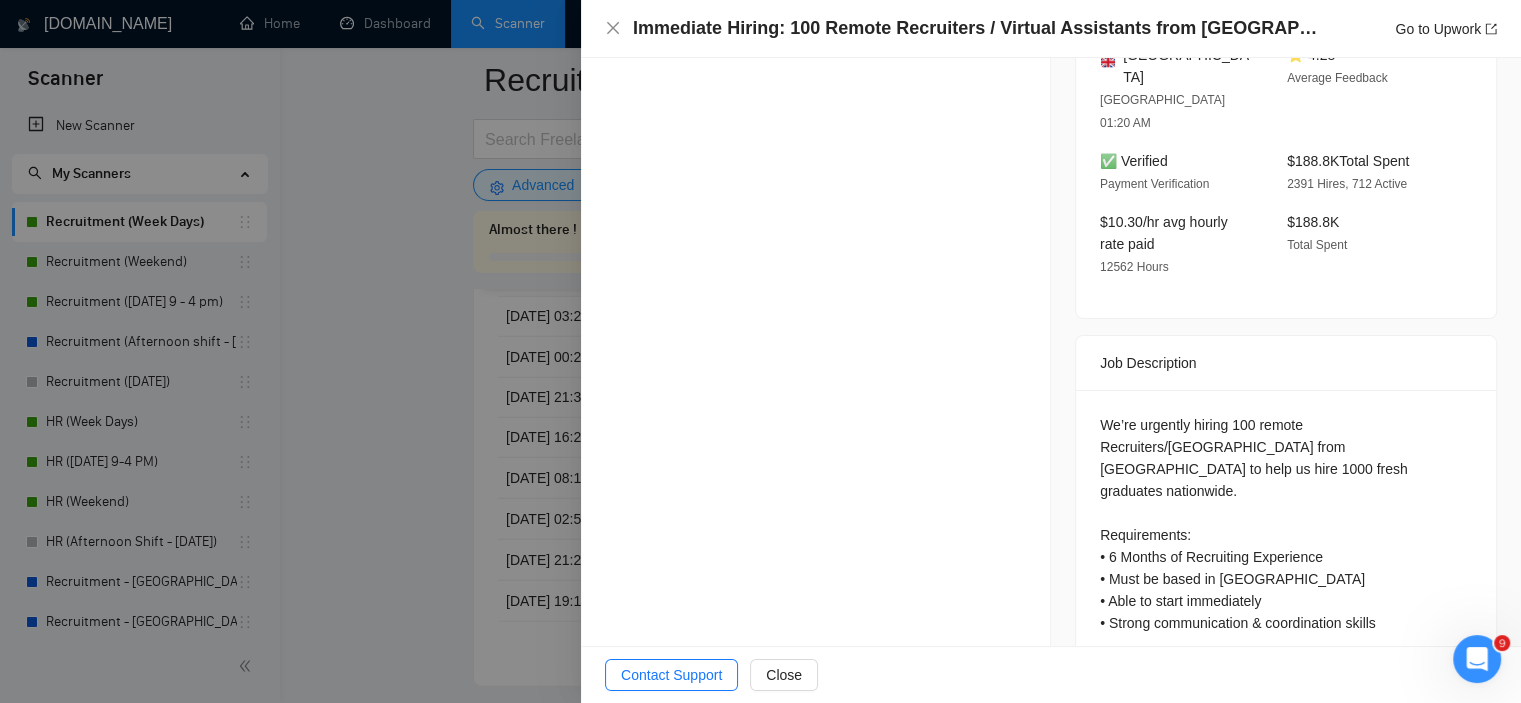 scroll, scrollTop: 0, scrollLeft: 0, axis: both 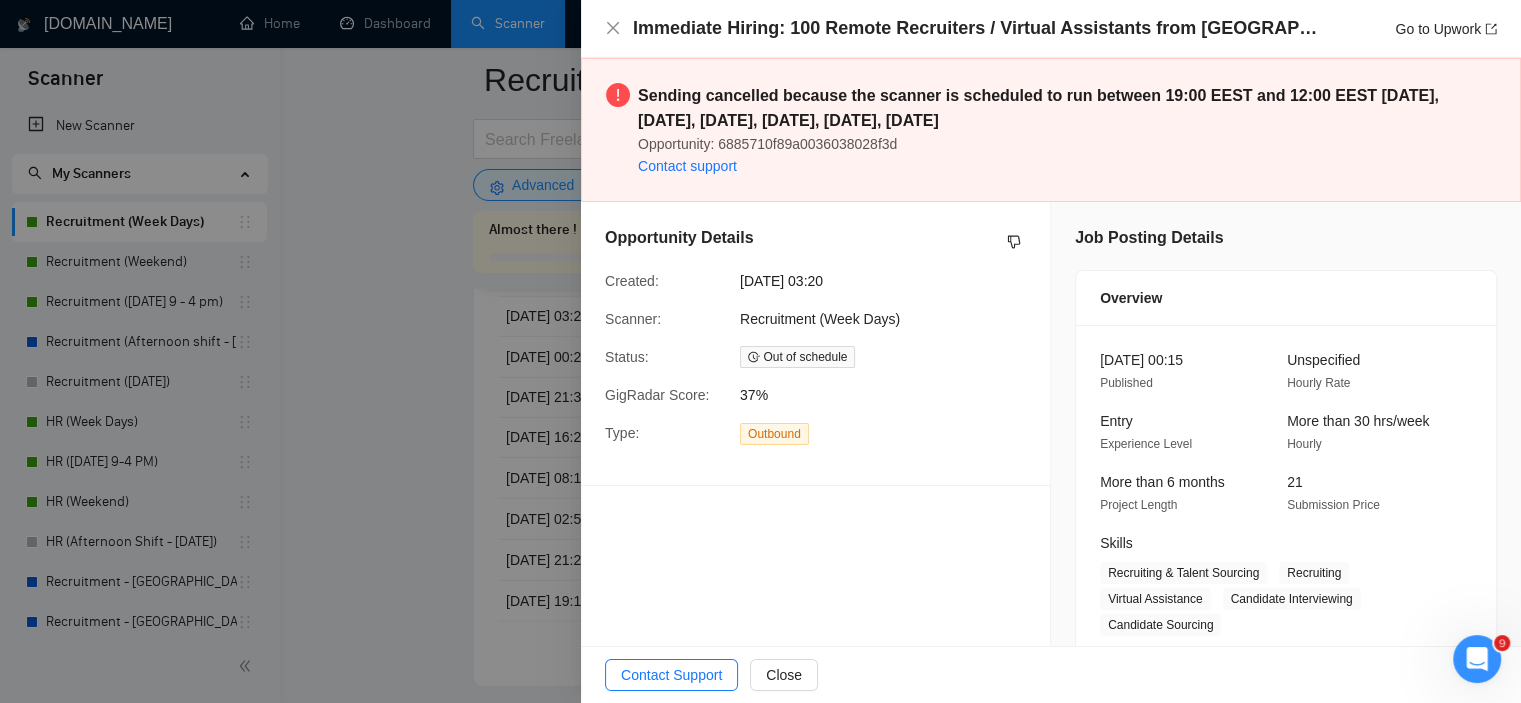 click at bounding box center [760, 351] 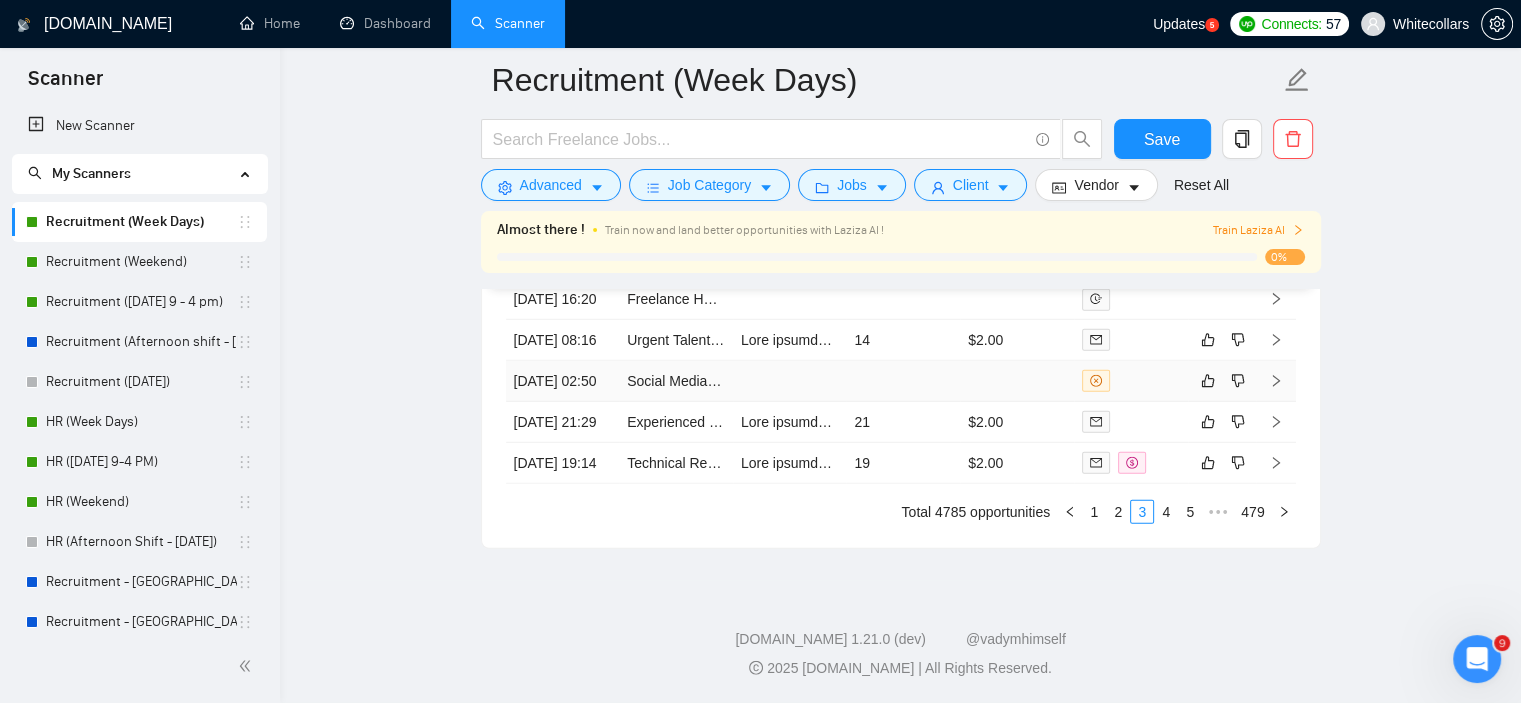 scroll, scrollTop: 5753, scrollLeft: 0, axis: vertical 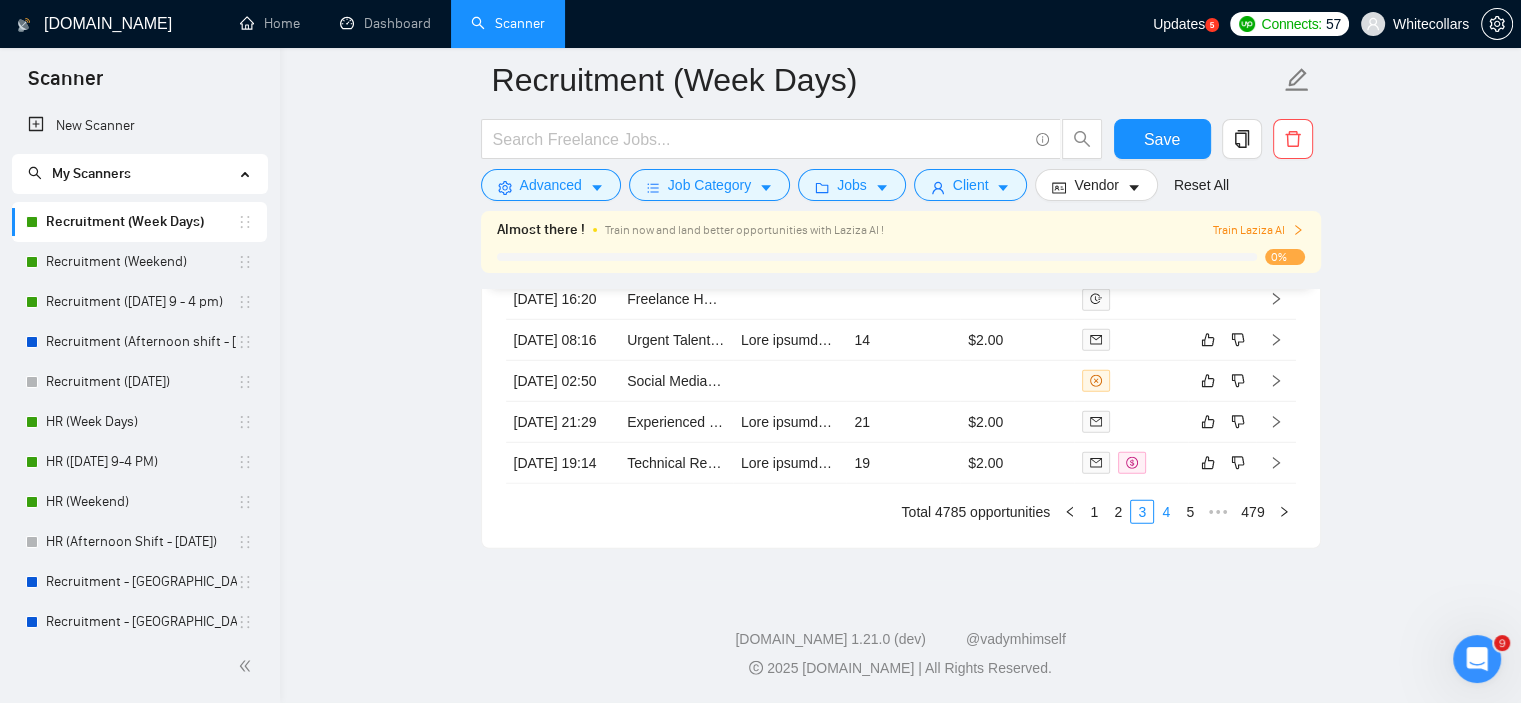 click on "4" at bounding box center (1166, 512) 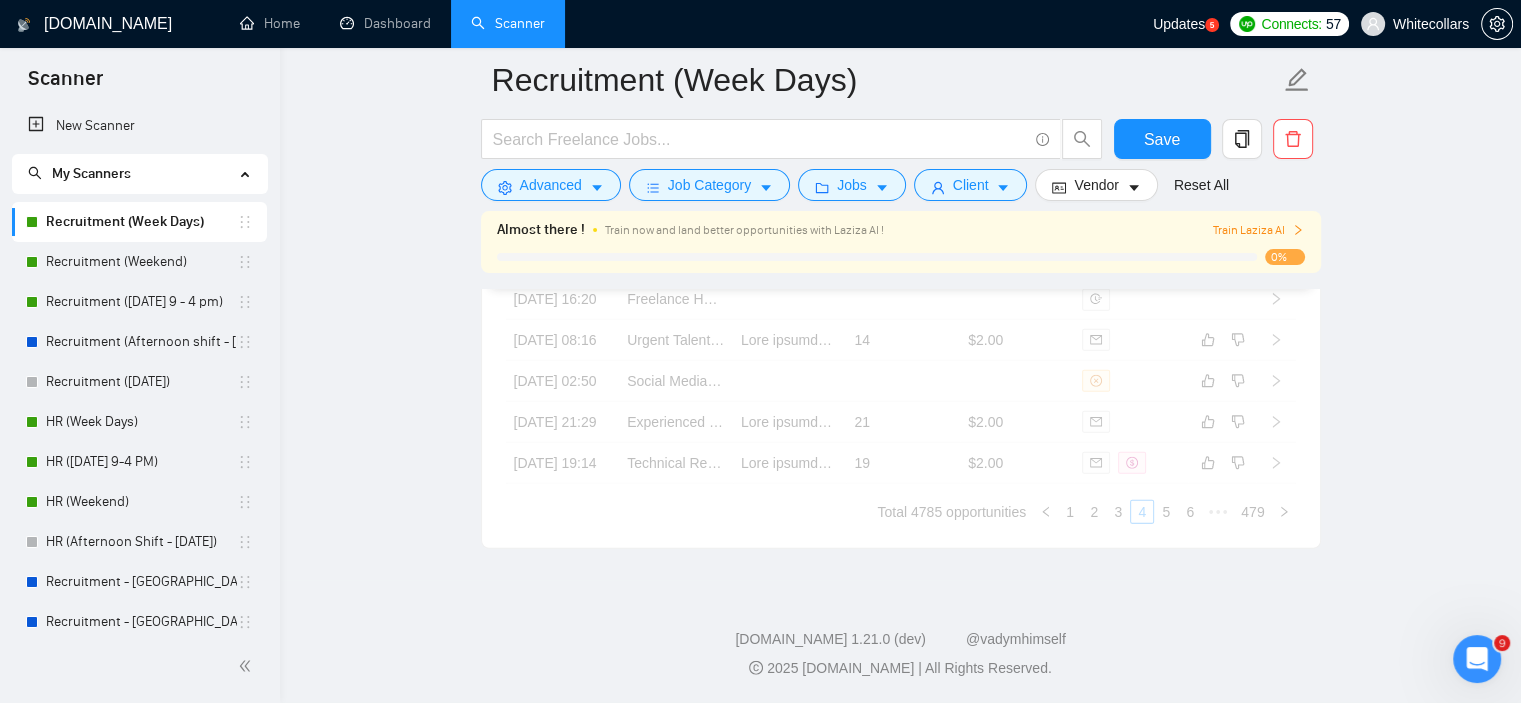 click on "GigRadar.io Home Dashboard Scanner Updates
5
Connects: 57 Whitecollars Recruitment (Week Days) Save Advanced   Job Category   Jobs   Client   Vendor   Reset All Almost there ! Train now and land better opportunities with Laziza AI ! Train Laziza AI 0% Preview Results Insights NEW Alerts Auto Bidder Auto Bidding Enabled Auto Bidding Enabled: ON Auto Bidder Schedule Auto Bidding Type: Automated (recommended) Semi-automated Auto Bidding Schedule: 24/7 Custom Custom Auto Bidder Schedule Repeat every week on Monday Tuesday Wednesday Thursday Friday Saturday Sunday Active Hours ( Africa/Cairo ): From: 19:00 To: 12:00  (next day) ( 17  hours) Africa/Cairo Auto Bidding Type Select your bidding algorithm: Choose the algorithm for you bidding. The price per proposal does not include your connects expenditure. Template Bidder Works great for narrow segments and short cover letters that don't change. 0.50  credits / proposal Sardor AI 🤖 1.00  credits / proposal 👑" at bounding box center (900, -2428) 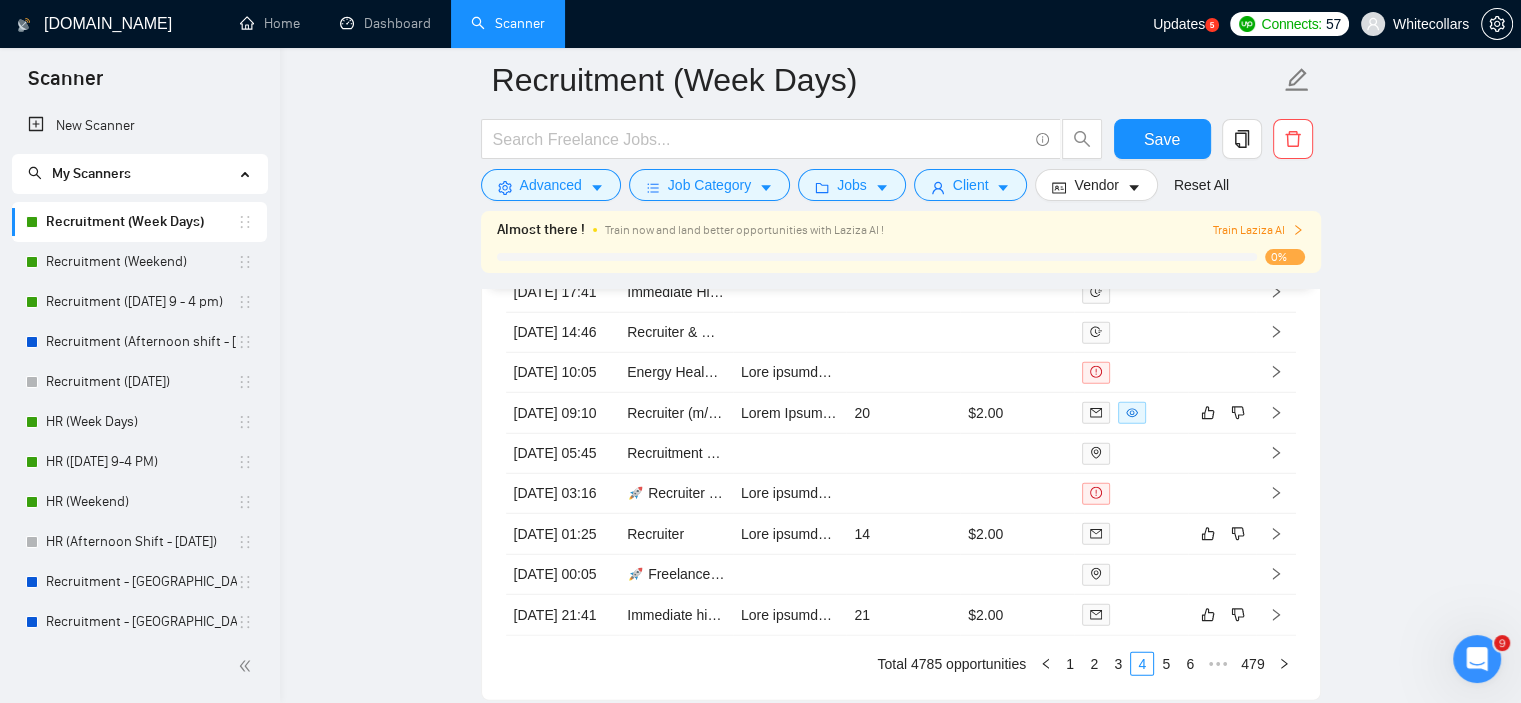 scroll, scrollTop: 5753, scrollLeft: 0, axis: vertical 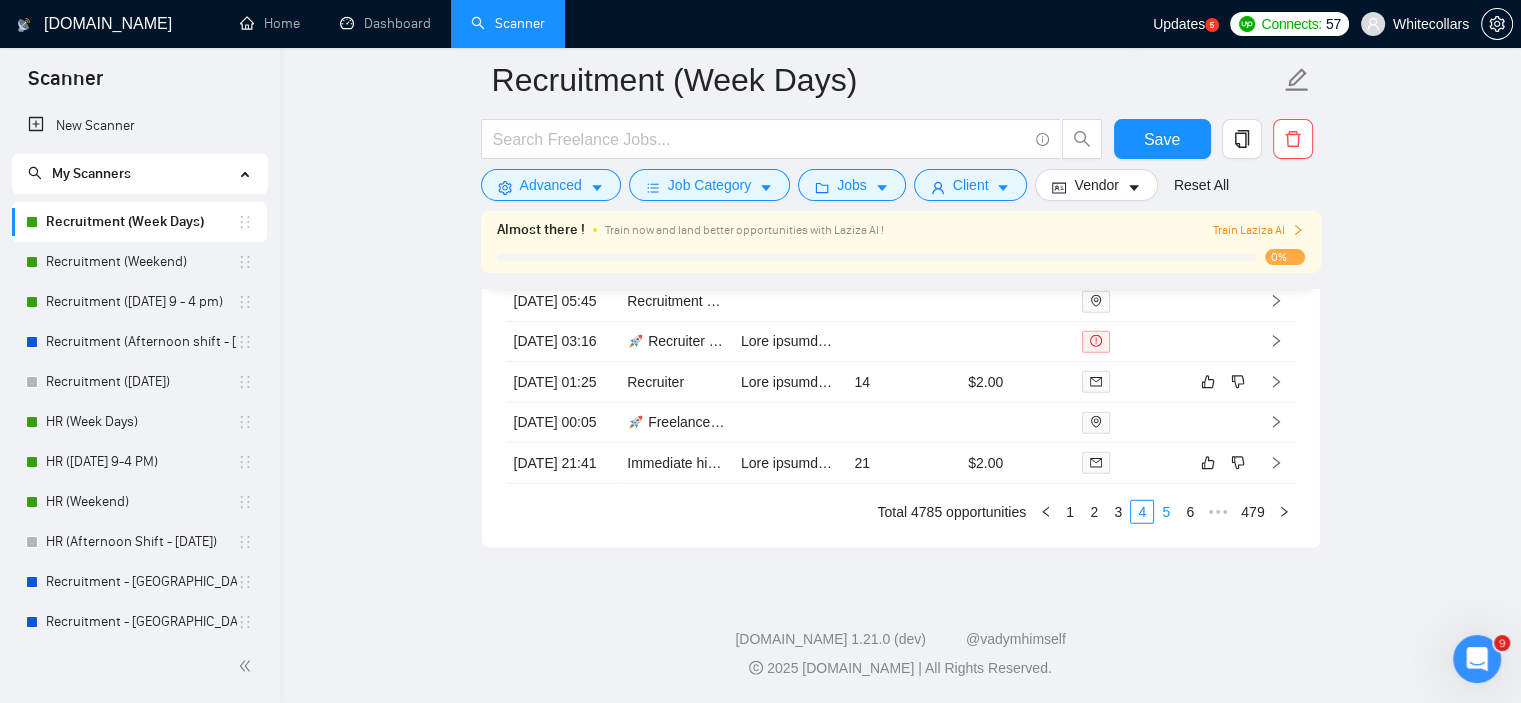 click on "5" at bounding box center (1166, 512) 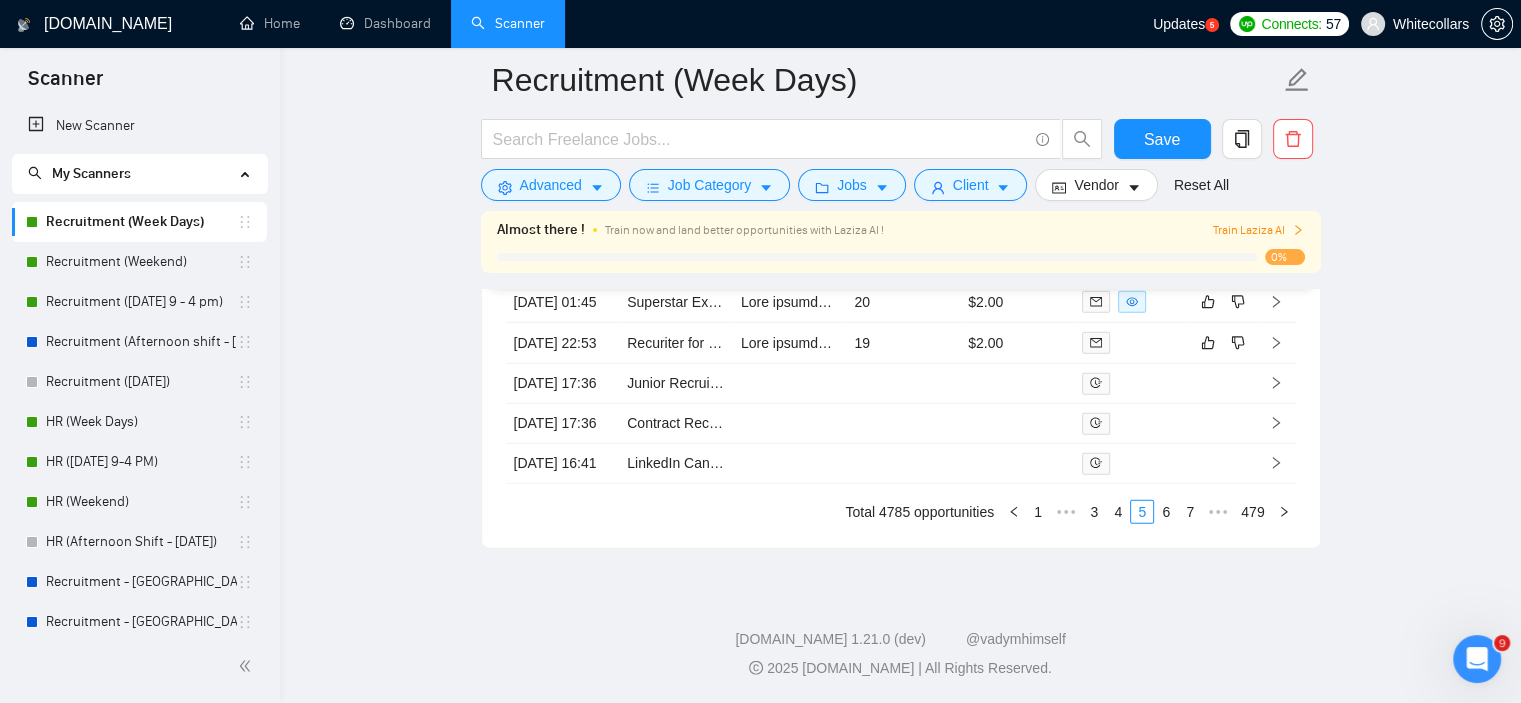 scroll, scrollTop: 5753, scrollLeft: 0, axis: vertical 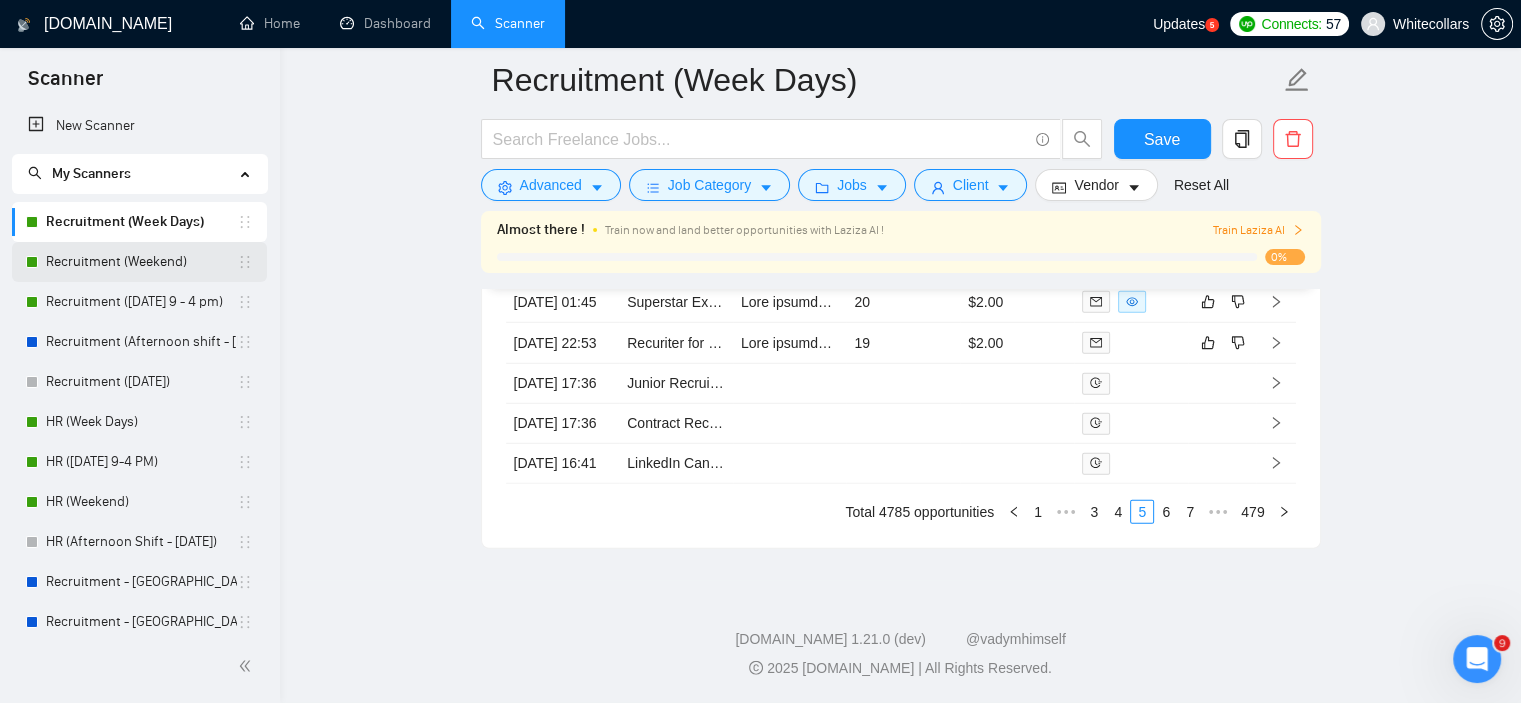click on "Recruitment (Weekend)" at bounding box center [141, 262] 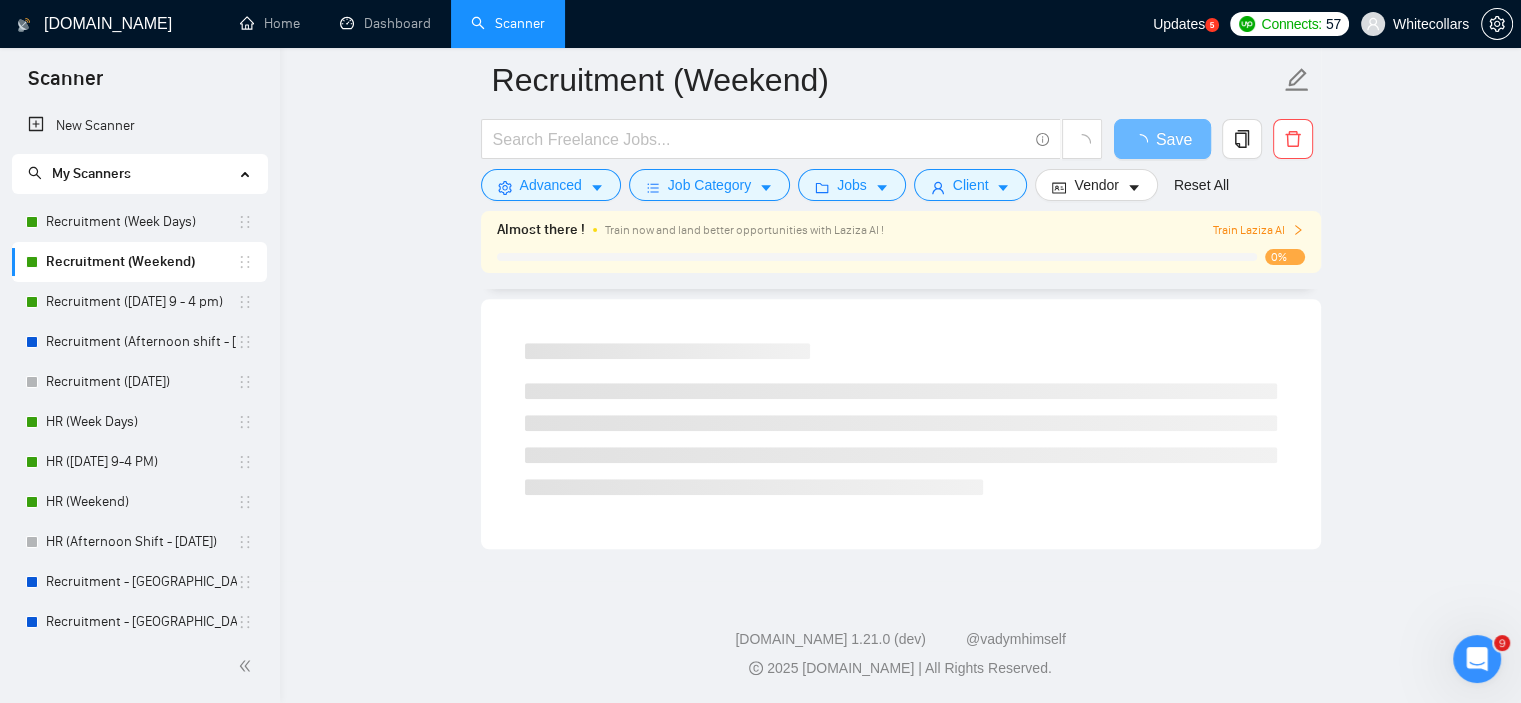 scroll, scrollTop: 1277, scrollLeft: 0, axis: vertical 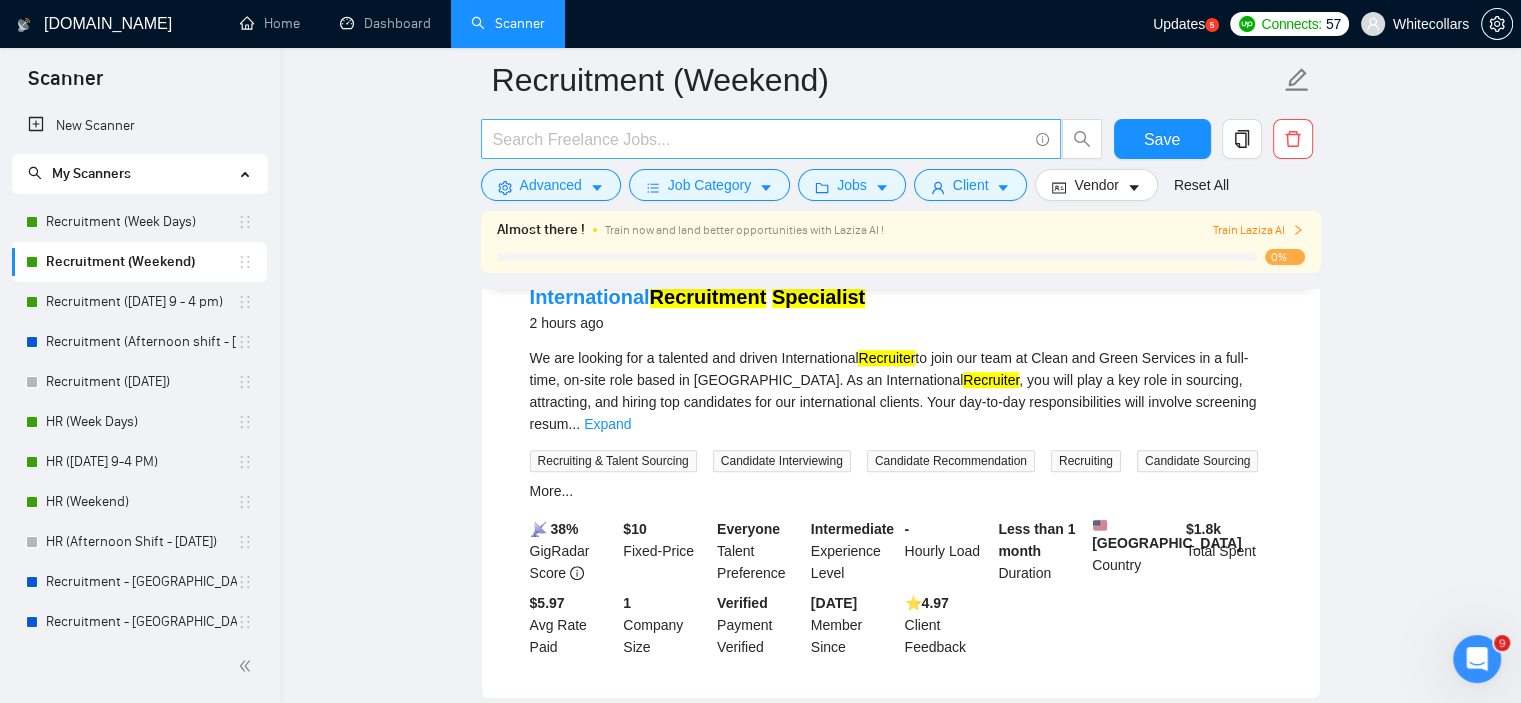 click at bounding box center [760, 139] 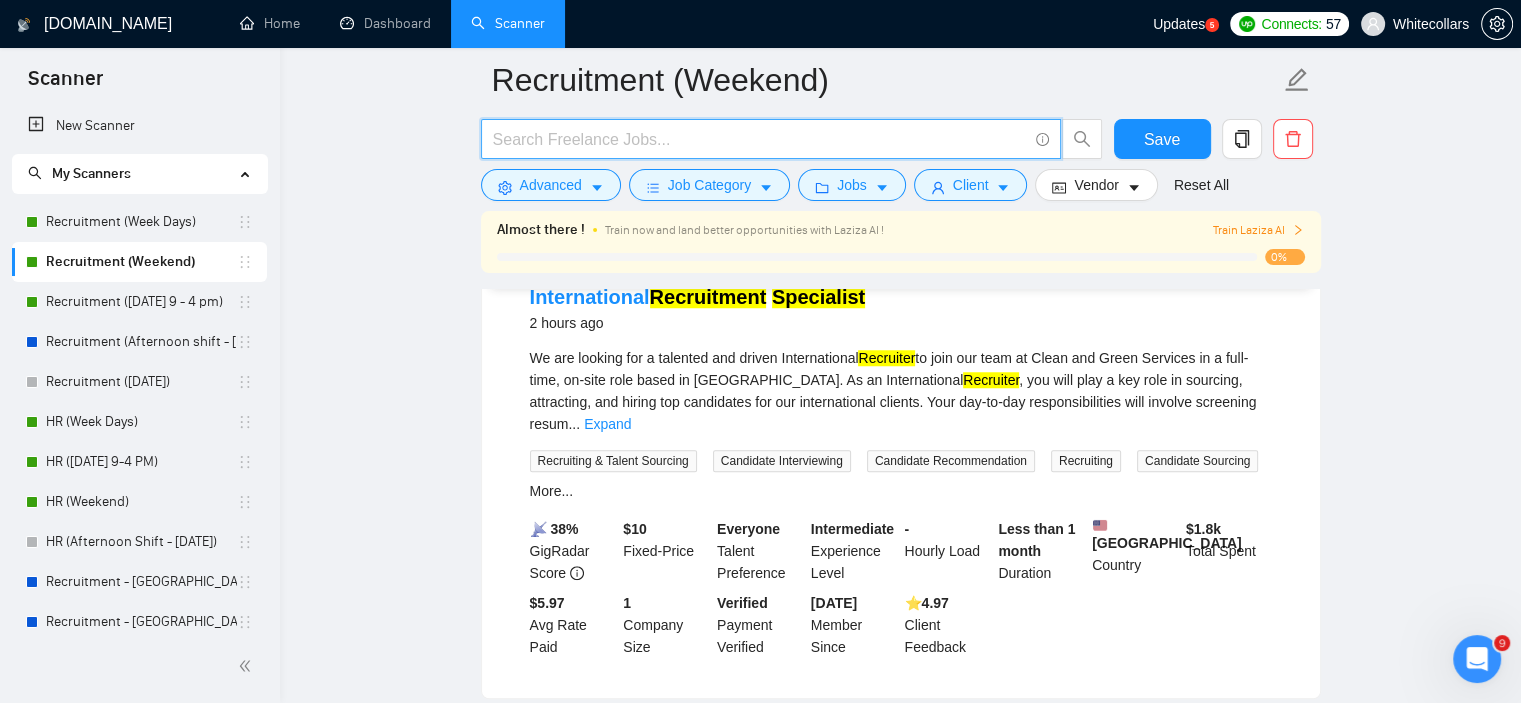 paste on "Fractional HR Consultant Needed for Strategic Support" 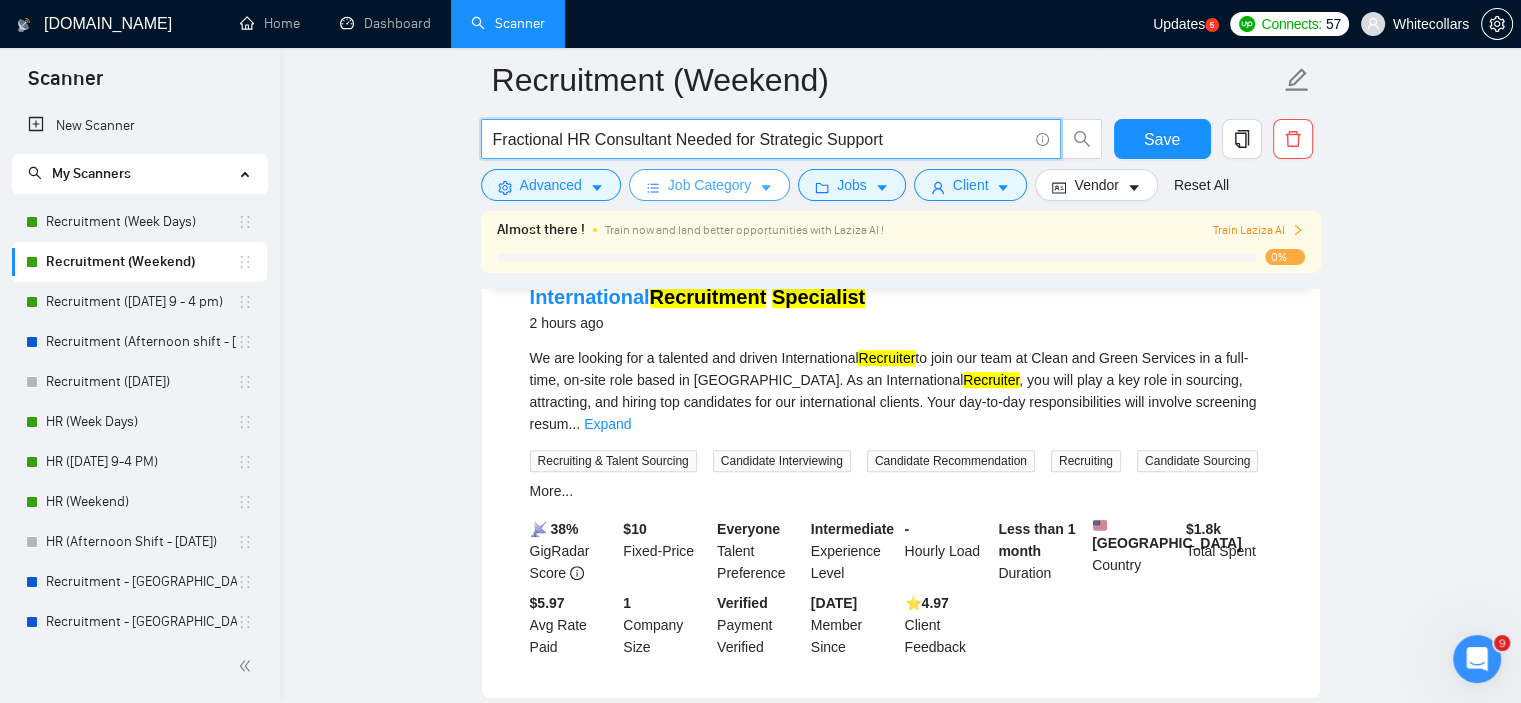type on "Fractional HR Consultant Needed for Strategic Support" 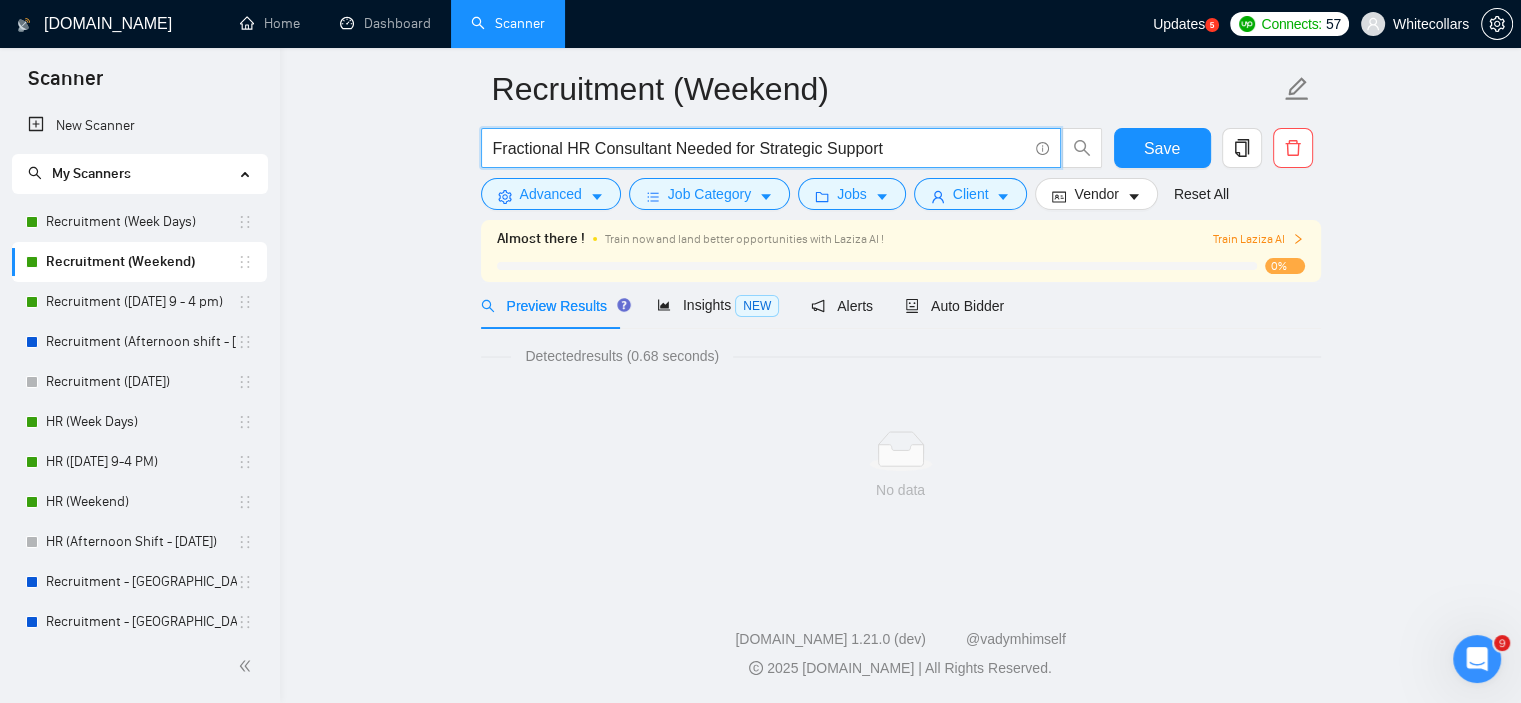 scroll, scrollTop: 0, scrollLeft: 0, axis: both 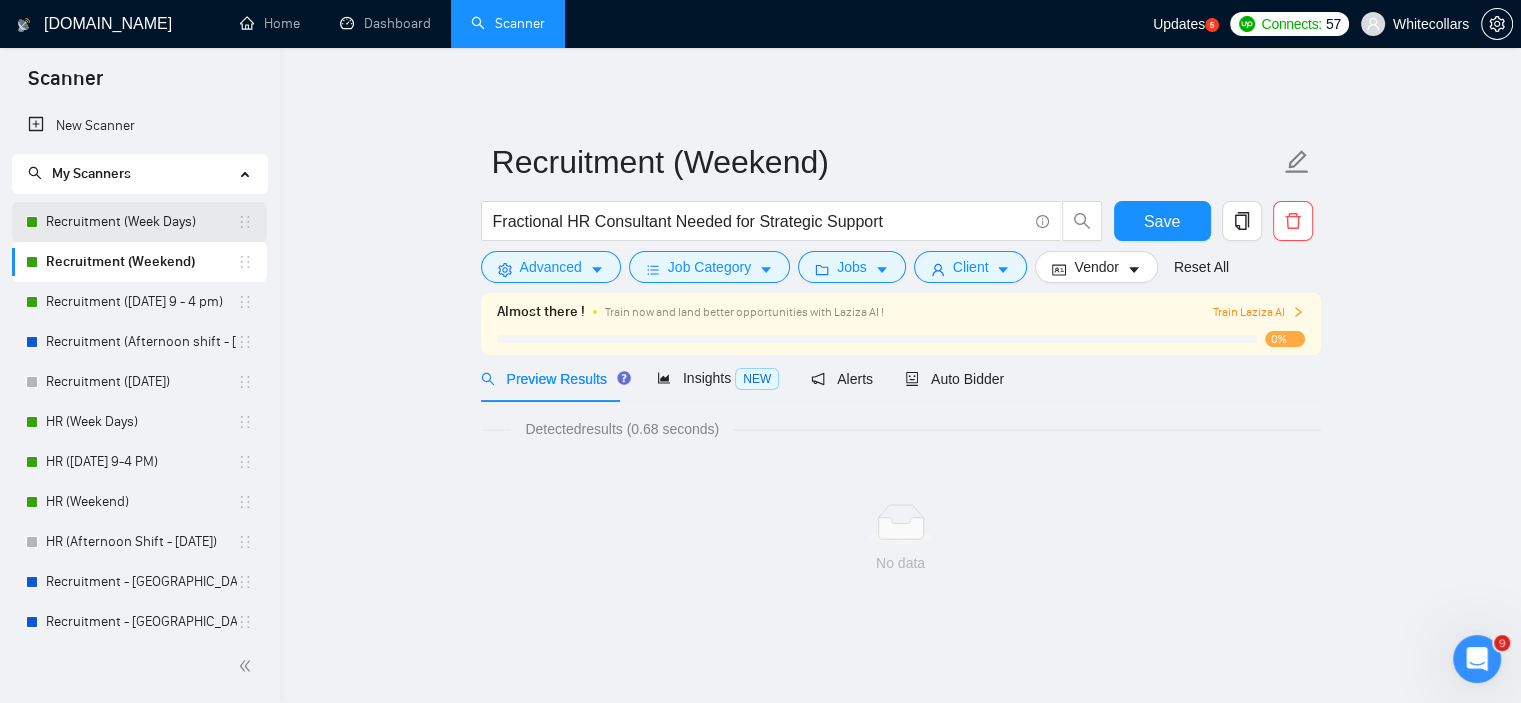 click on "Recruitment (Week Days)" at bounding box center (141, 222) 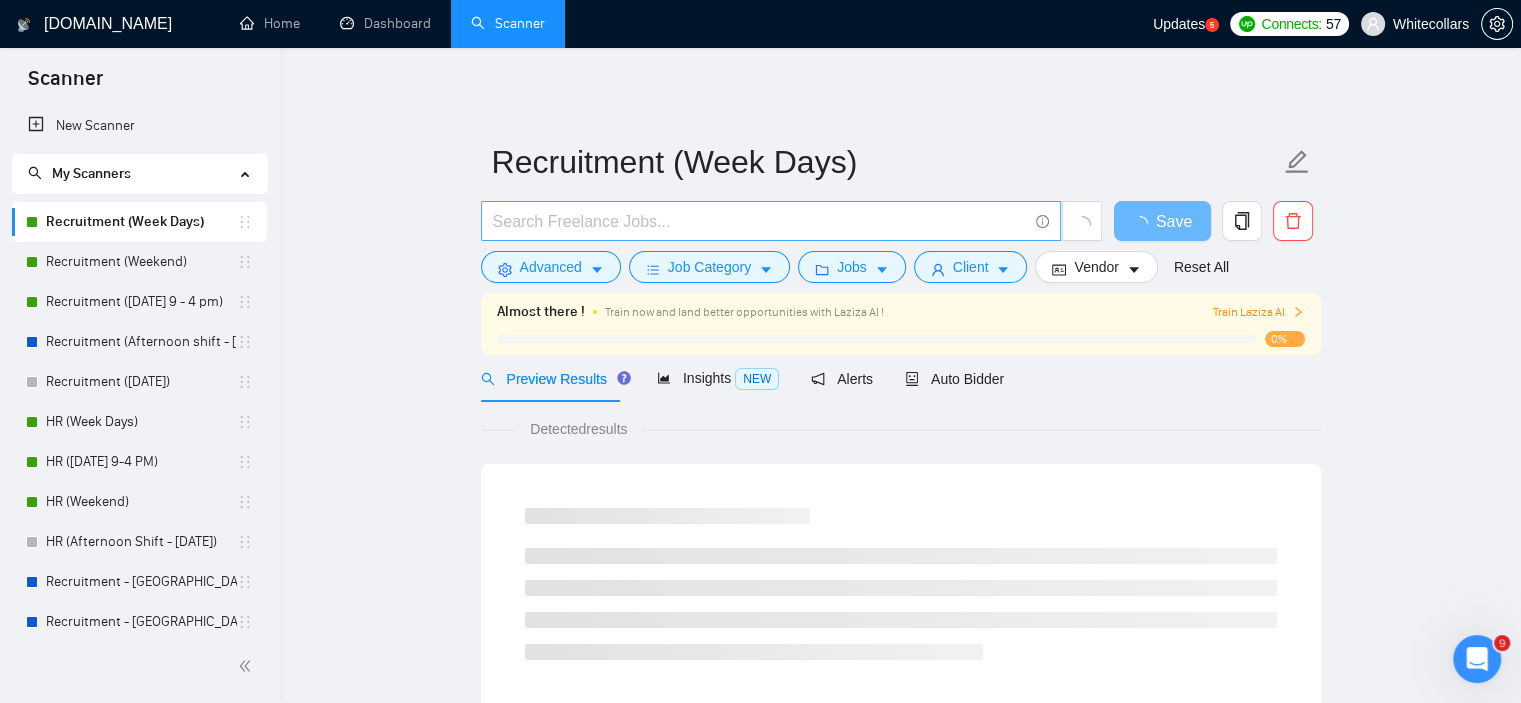 click at bounding box center [760, 221] 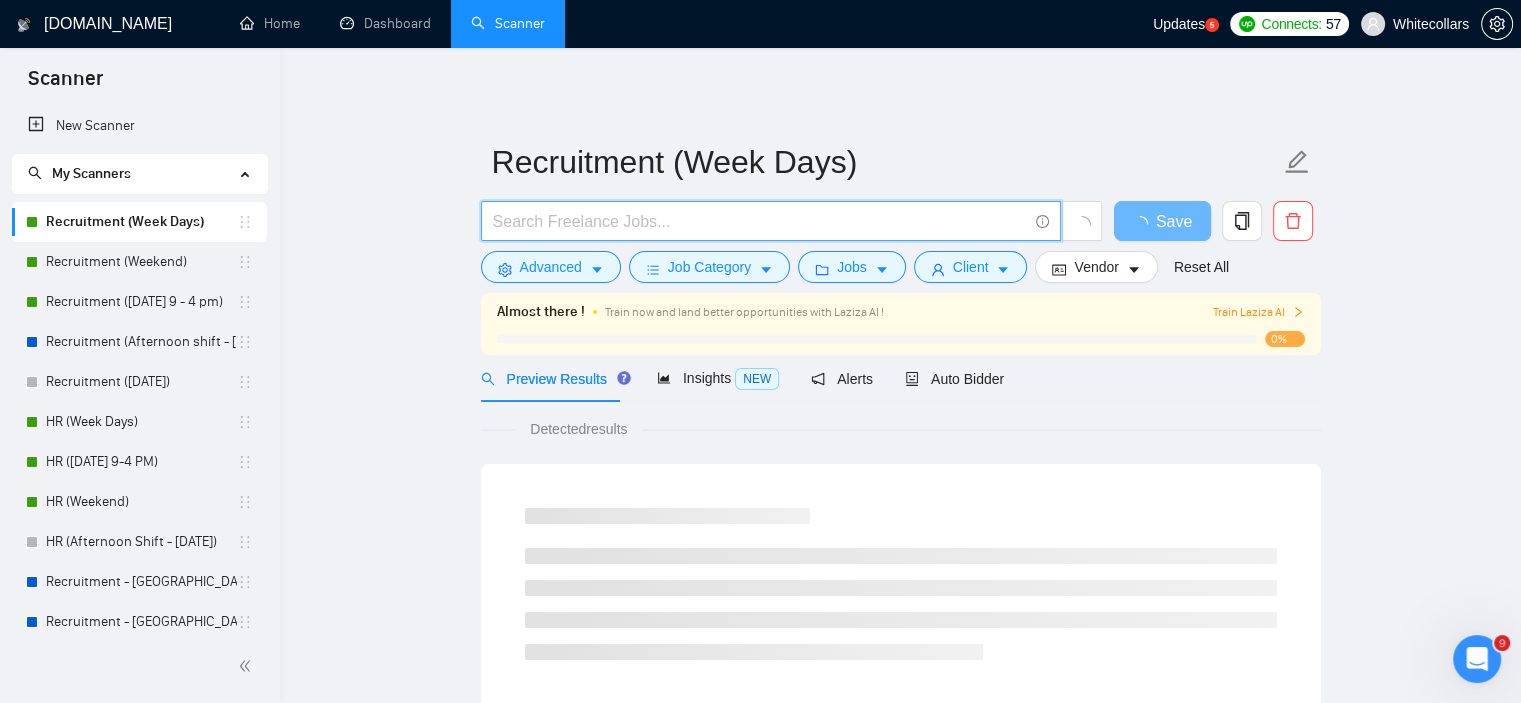 paste on "Fractional HR Consultant Needed for Strategic Support" 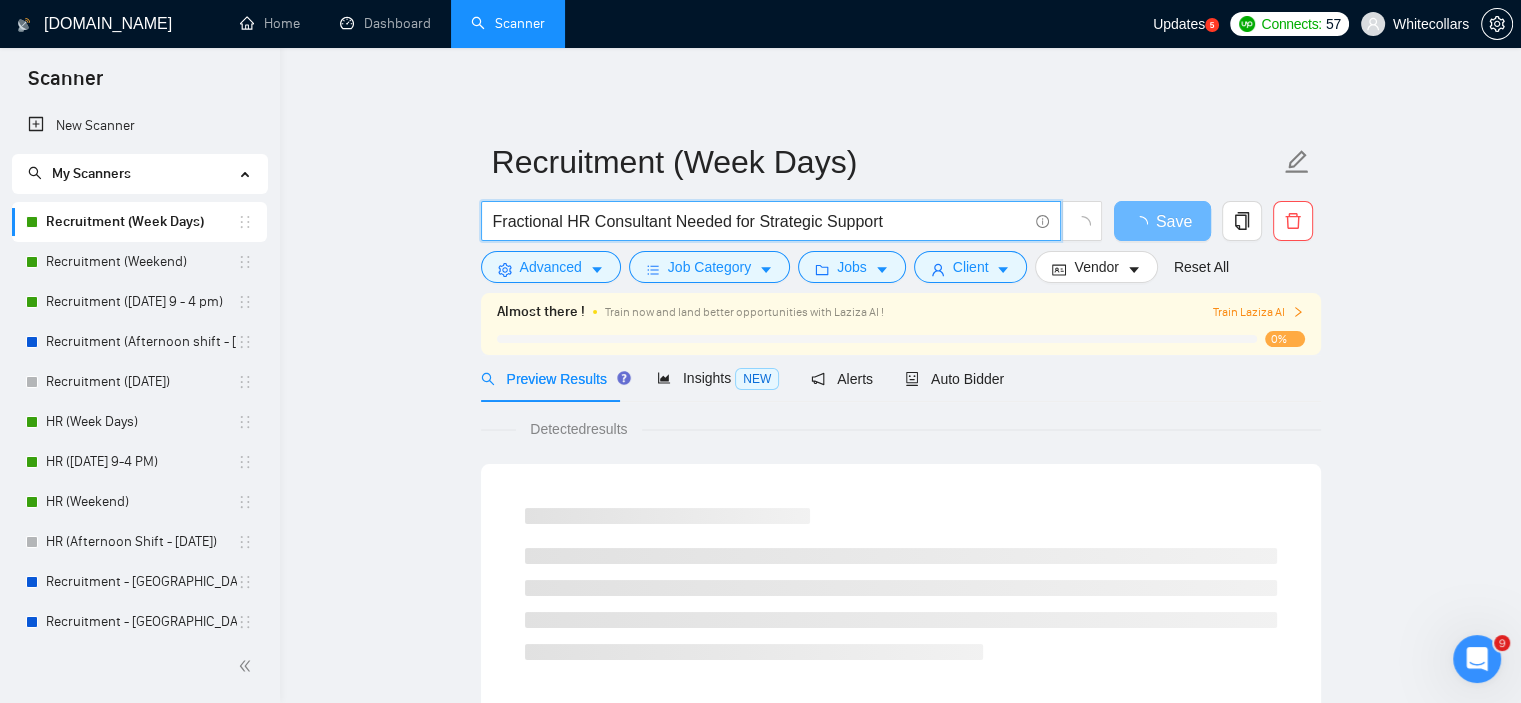 type on "Fractional HR Consultant Needed for Strategic Support" 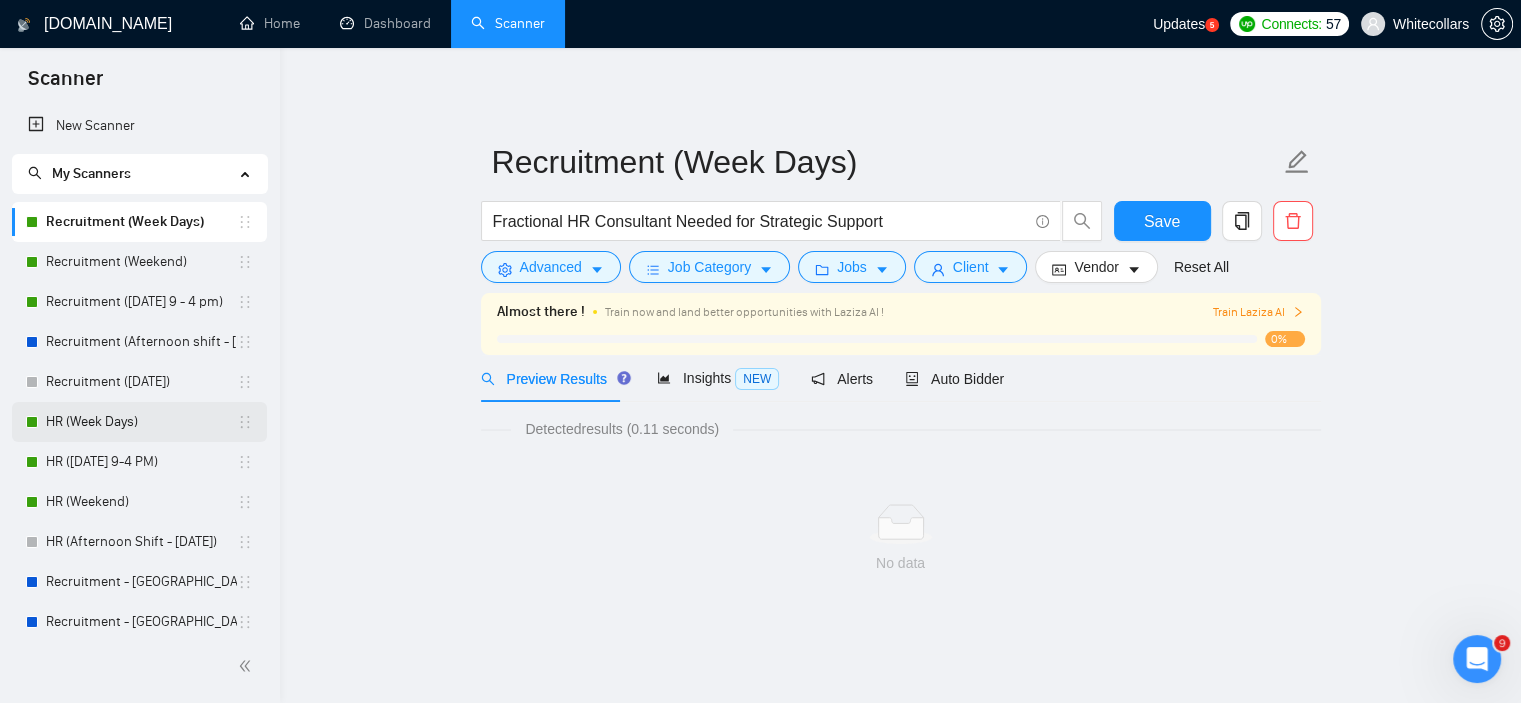 click on "HR (Week Days)" at bounding box center (141, 422) 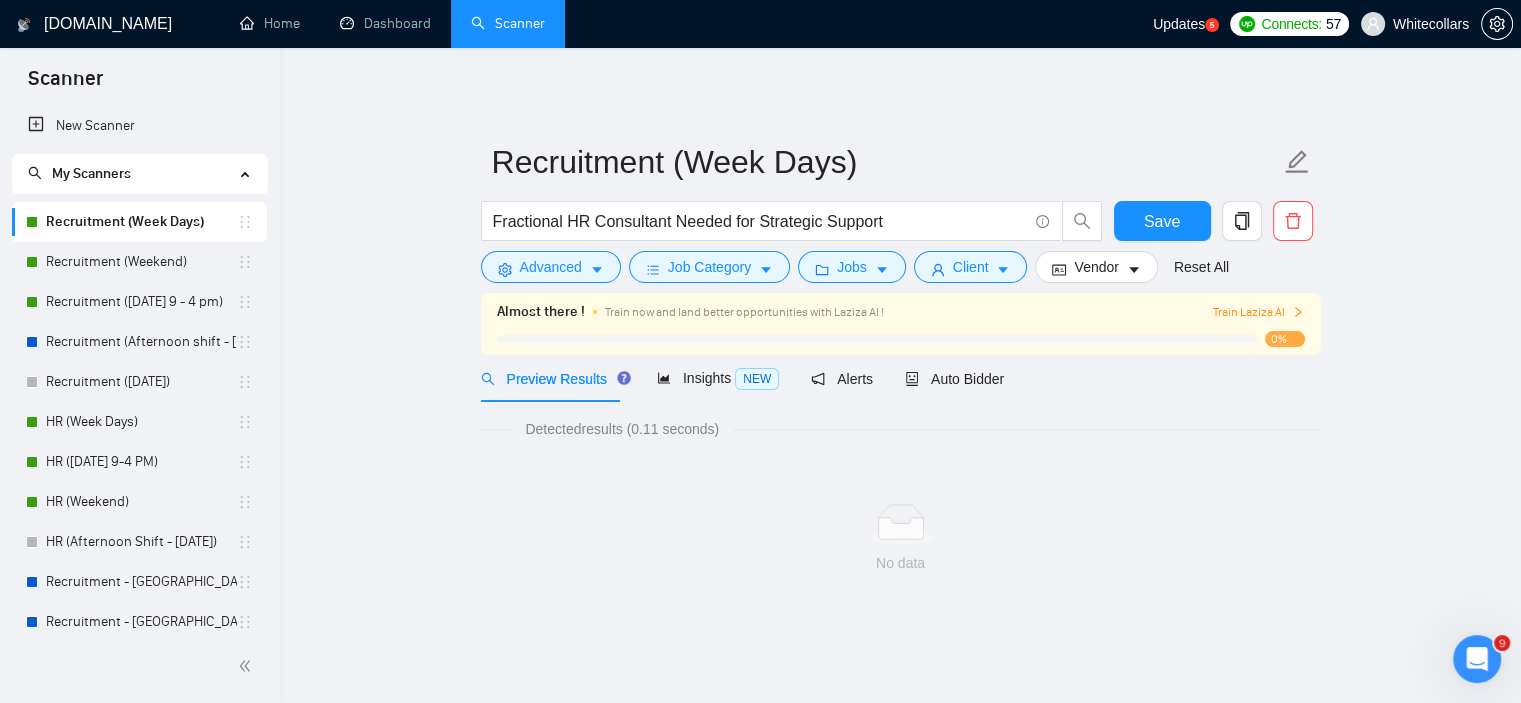 click on "Recruitment (Week Days) Fractional HR Consultant Needed for Strategic Support Save Advanced   Job Category   Jobs   Client   Vendor   Reset All Almost there ! Train now and land better opportunities with Laziza AI ! Train Laziza AI 0% Preview Results Insights NEW Alerts Auto Bidder Detected   results   (0.11 seconds) No data" at bounding box center [901, 351] 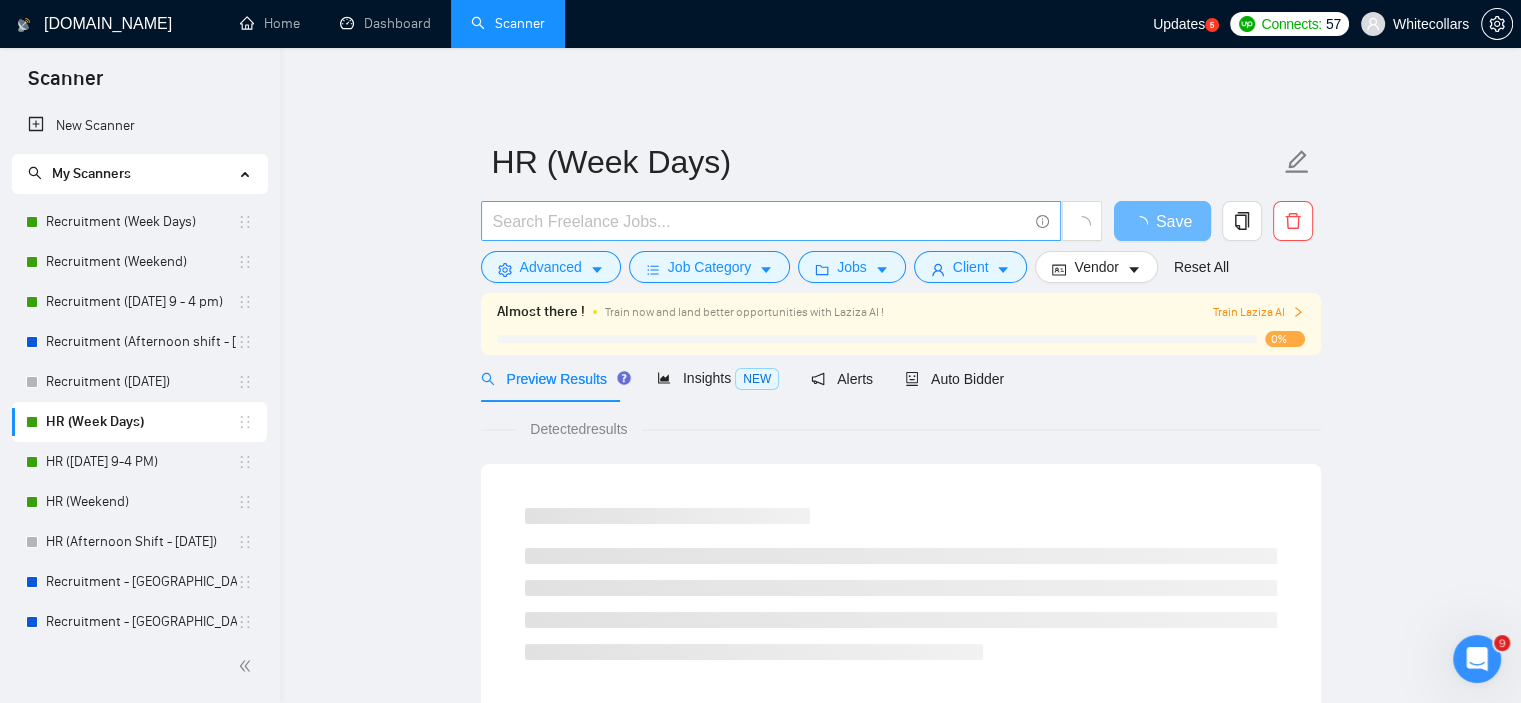 click at bounding box center (760, 221) 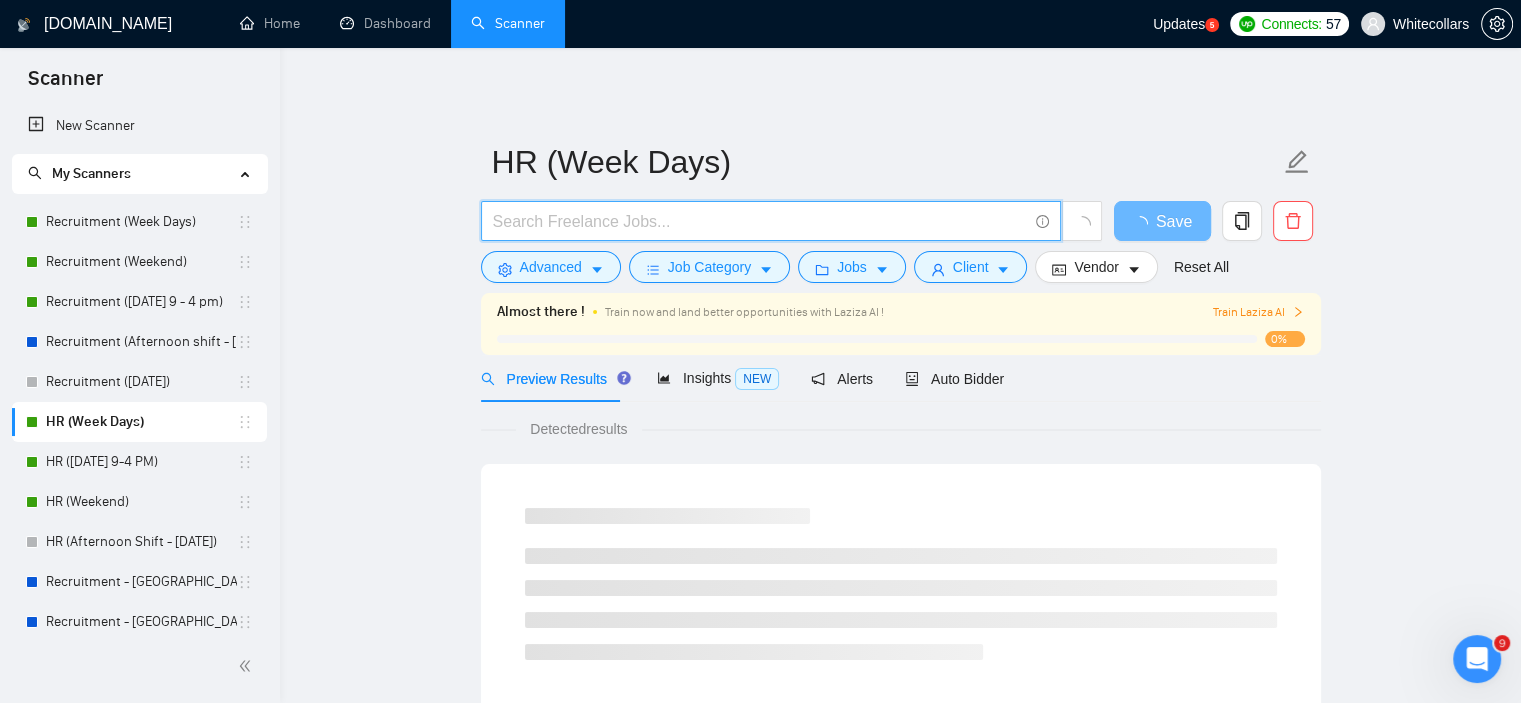 paste on "Fractional HR Consultant Needed for Strategic Support" 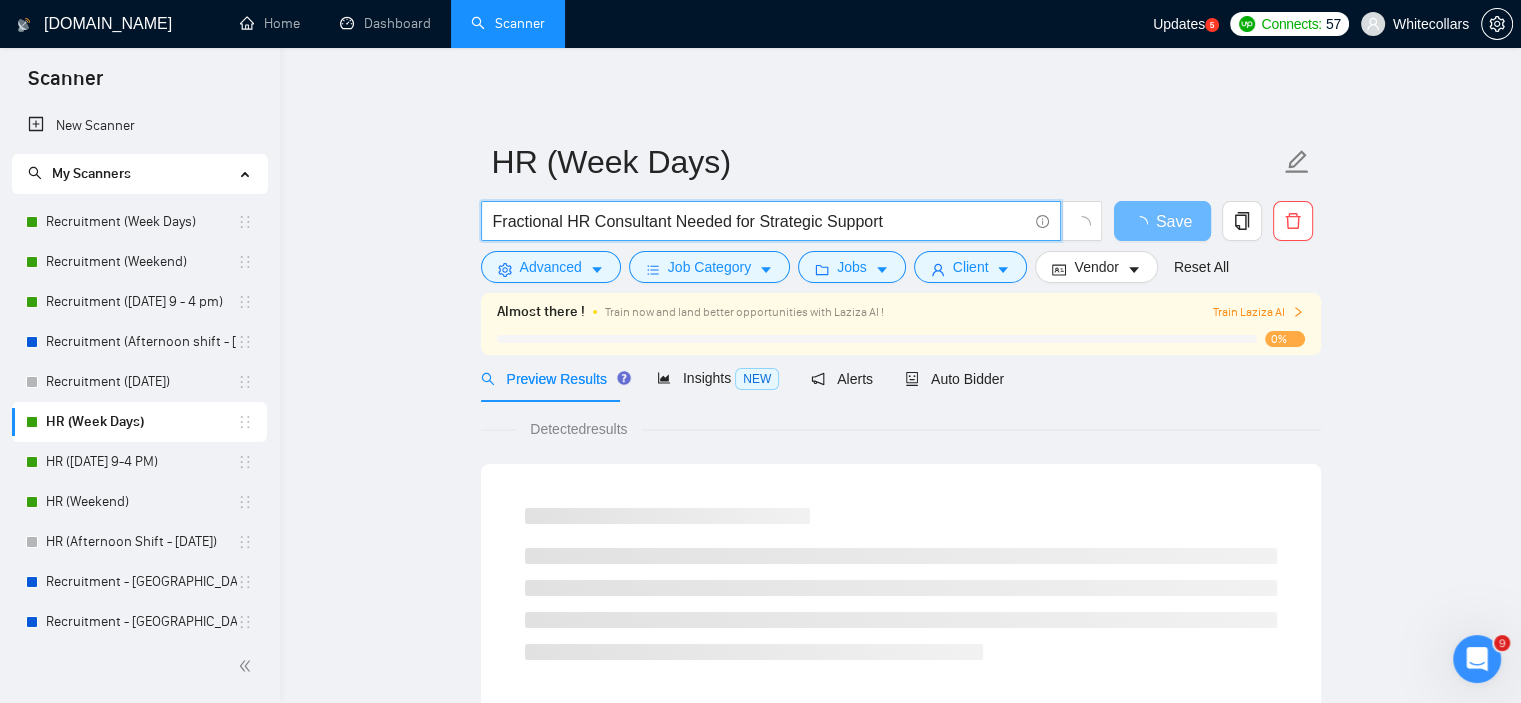 type on "Fractional HR Consultant Needed for Strategic Support" 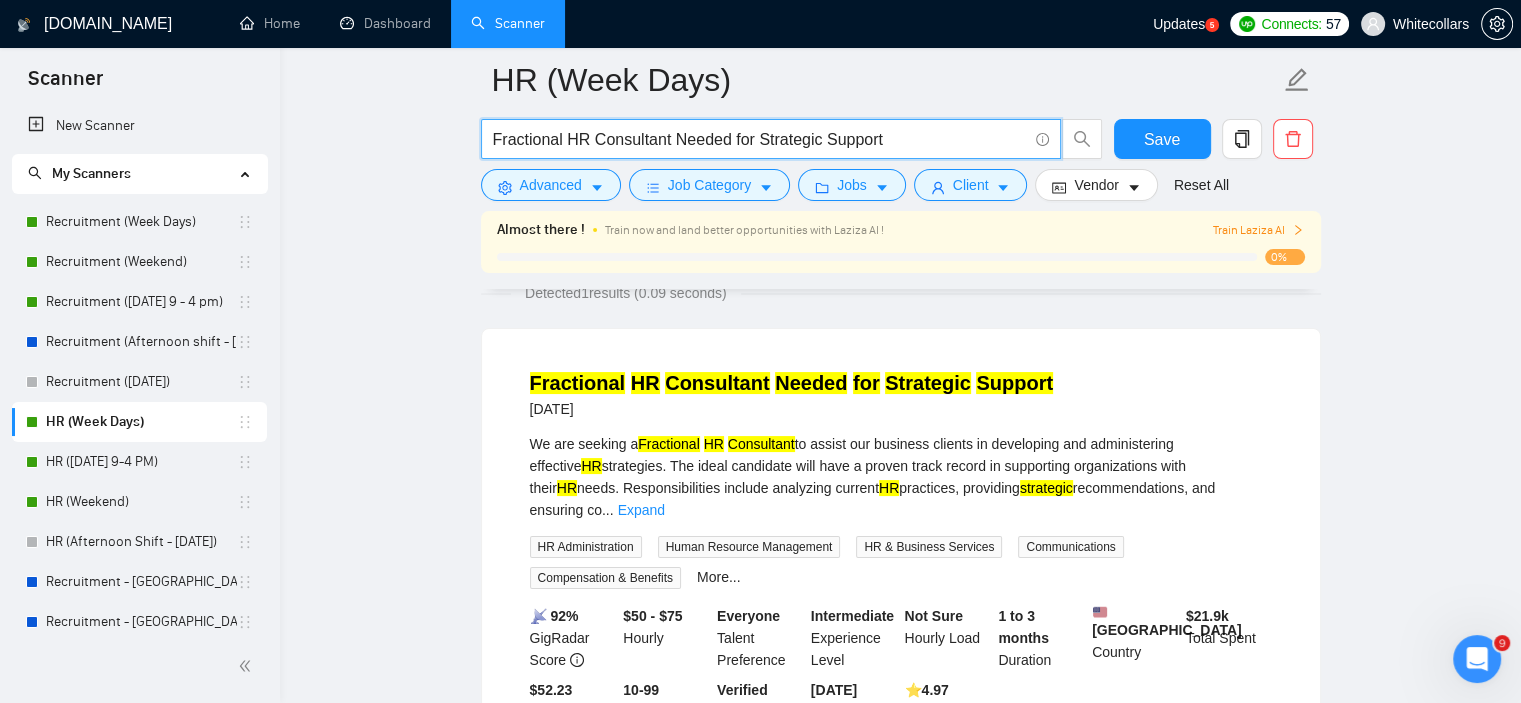 scroll, scrollTop: 148, scrollLeft: 0, axis: vertical 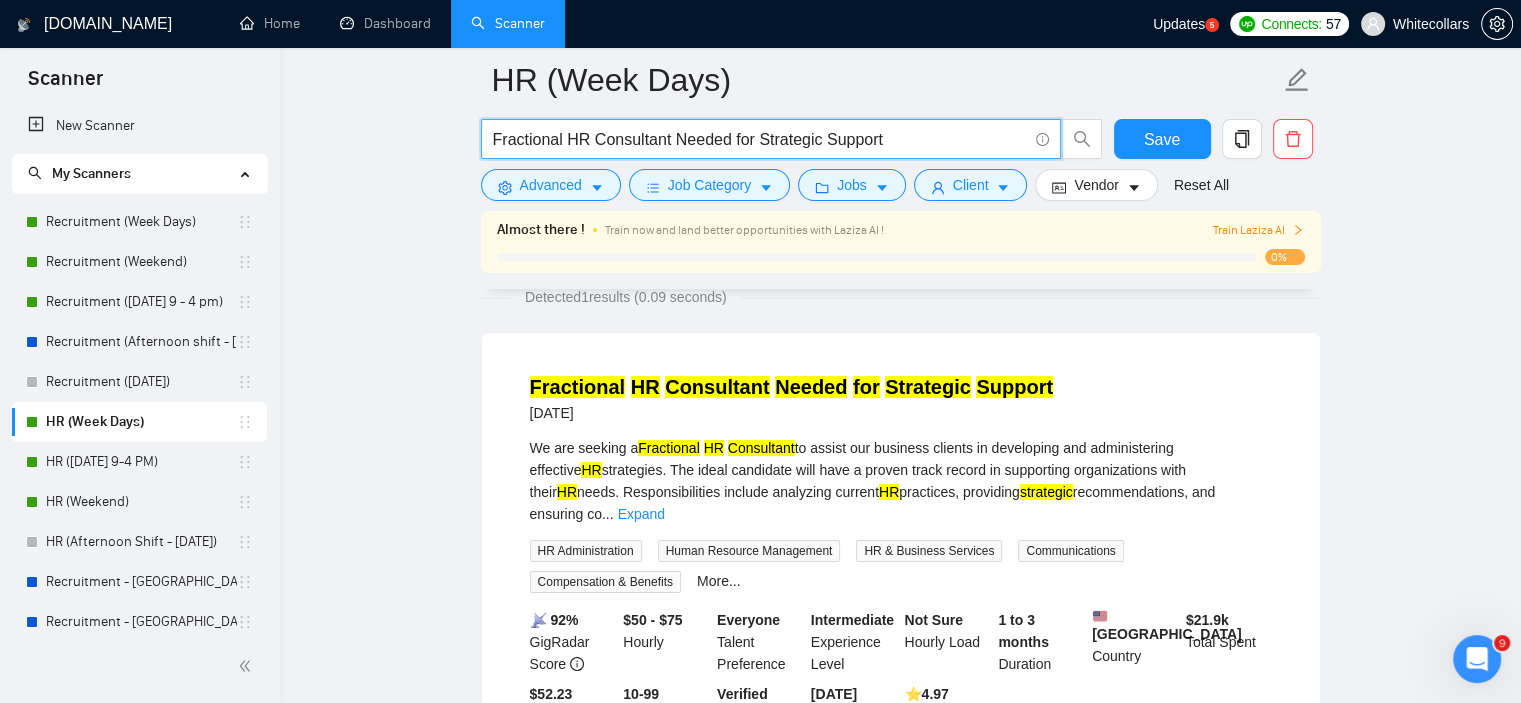 click on "Fractional   HR   Consultant   Needed   for   Strategic   Support" at bounding box center (791, 387) 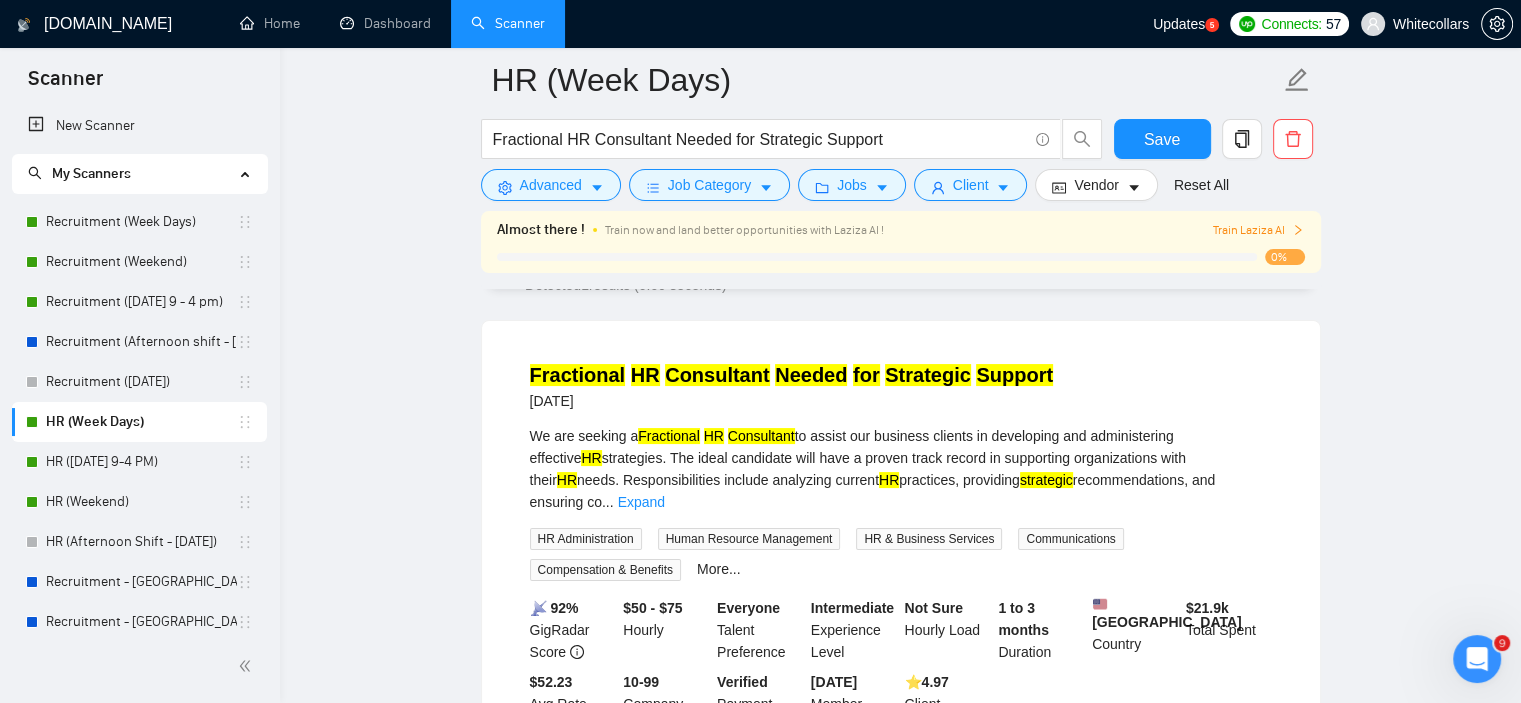 scroll, scrollTop: 127, scrollLeft: 0, axis: vertical 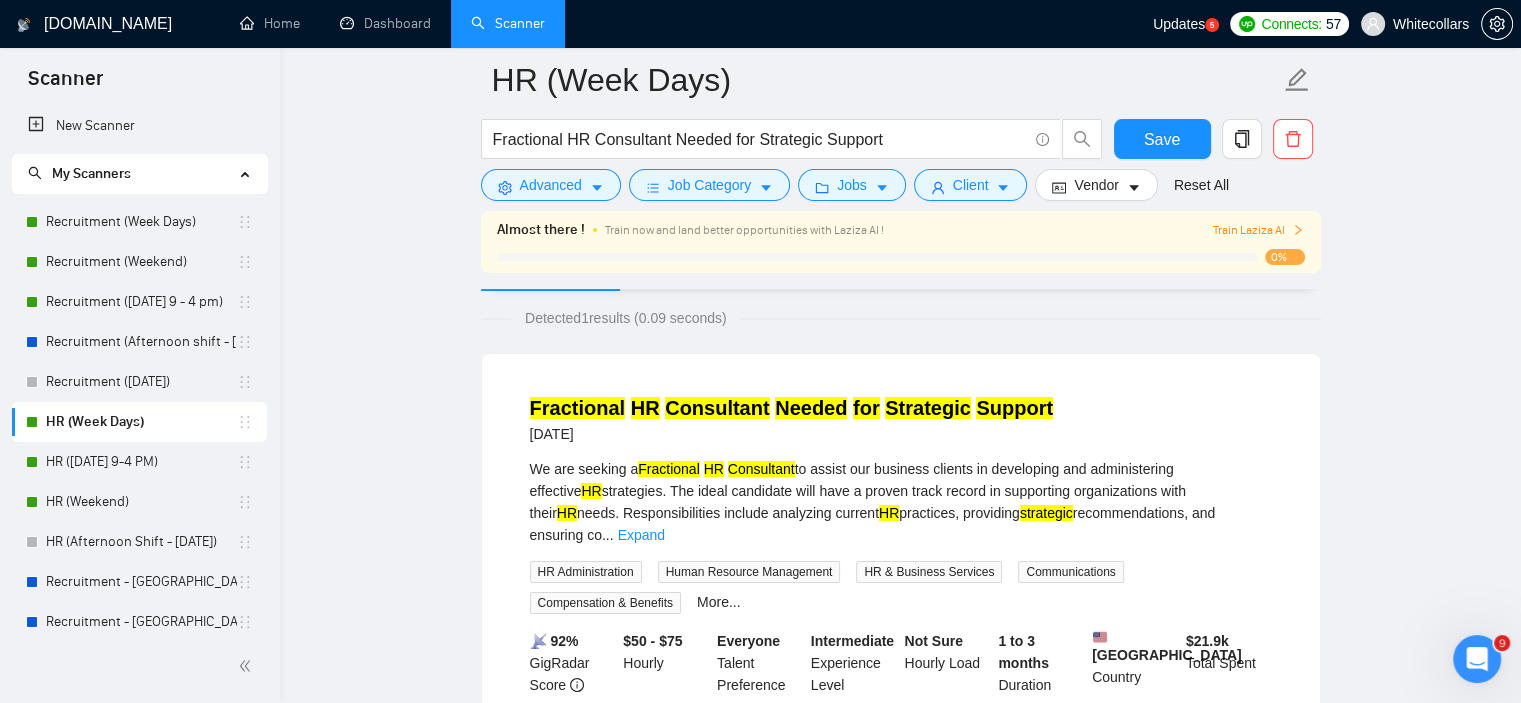 drag, startPoint x: 824, startPoint y: 403, endPoint x: 767, endPoint y: 343, distance: 82.75868 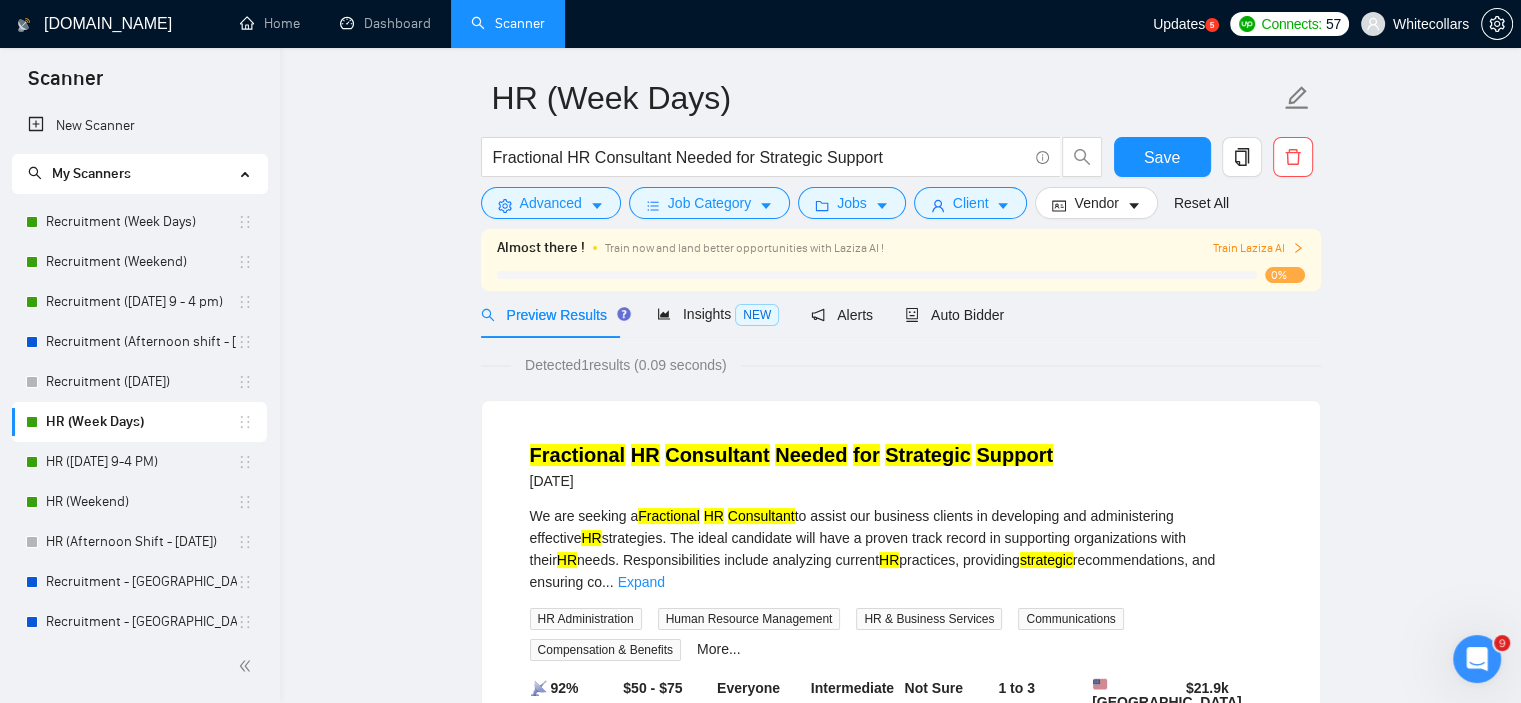 scroll, scrollTop: 0, scrollLeft: 0, axis: both 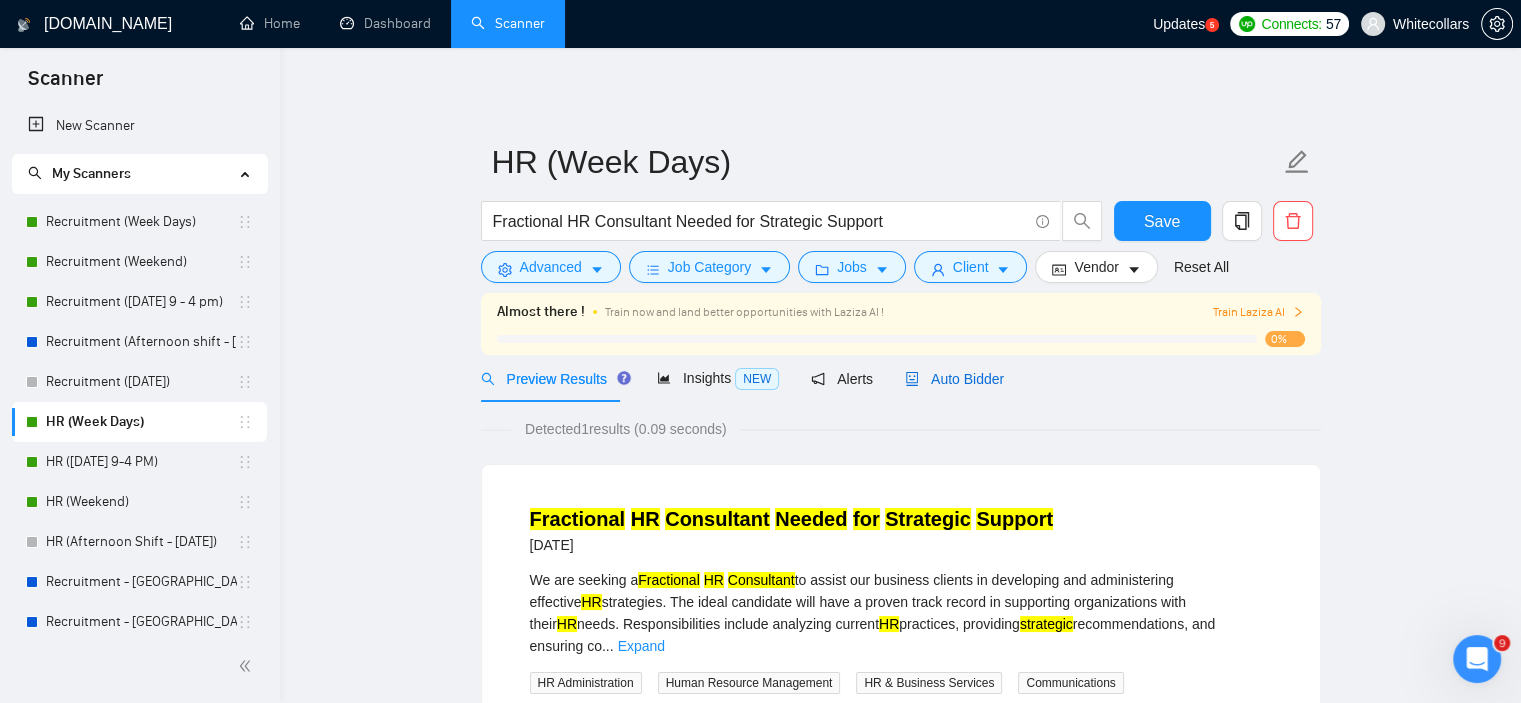 click on "Auto Bidder" at bounding box center (954, 379) 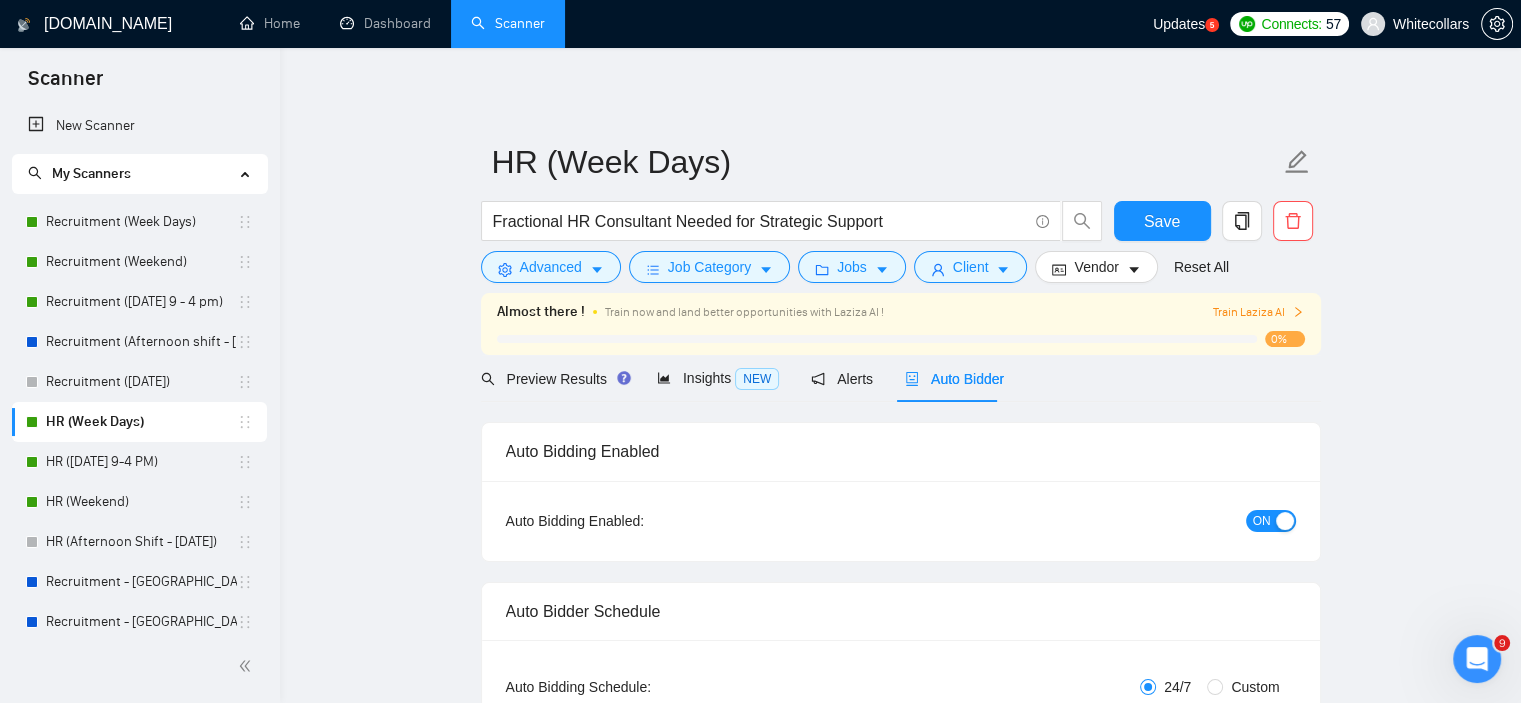 type 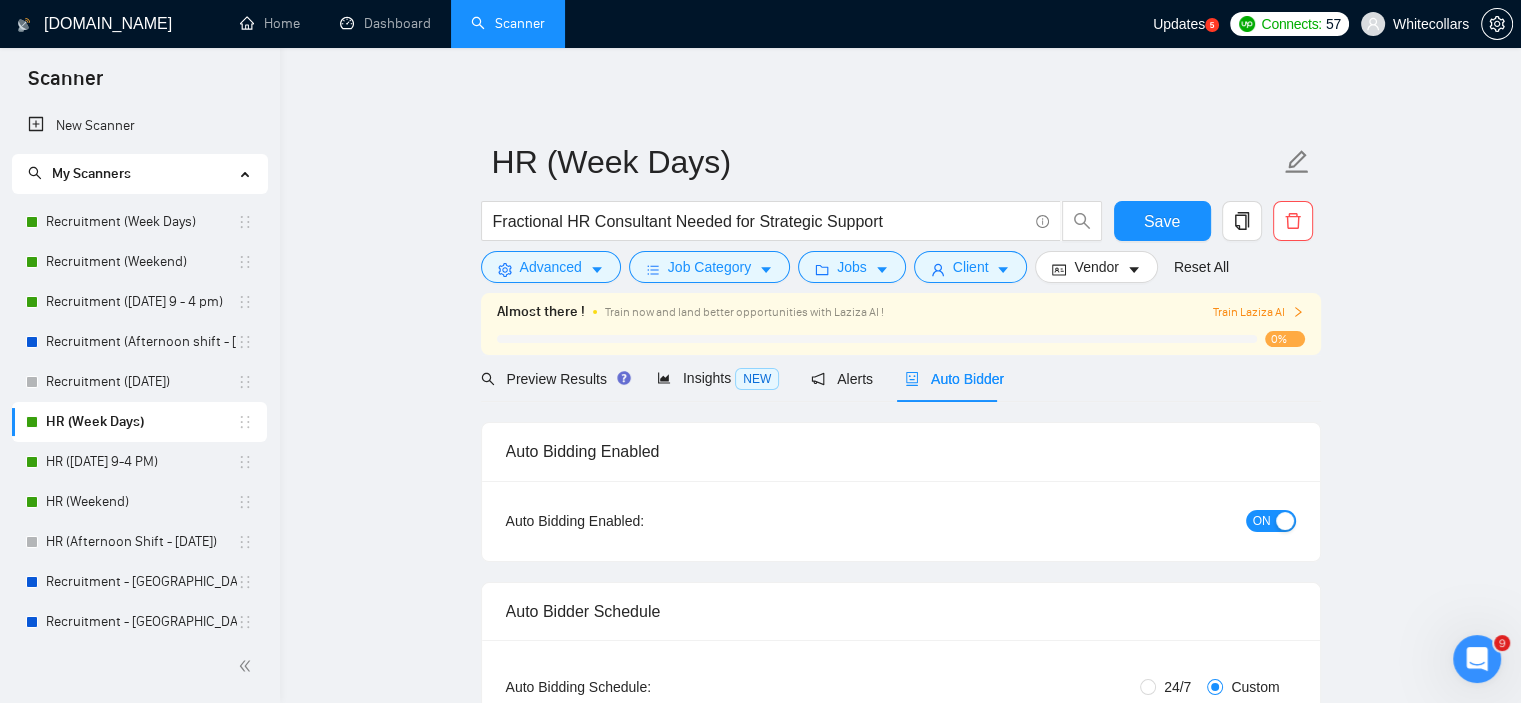 type 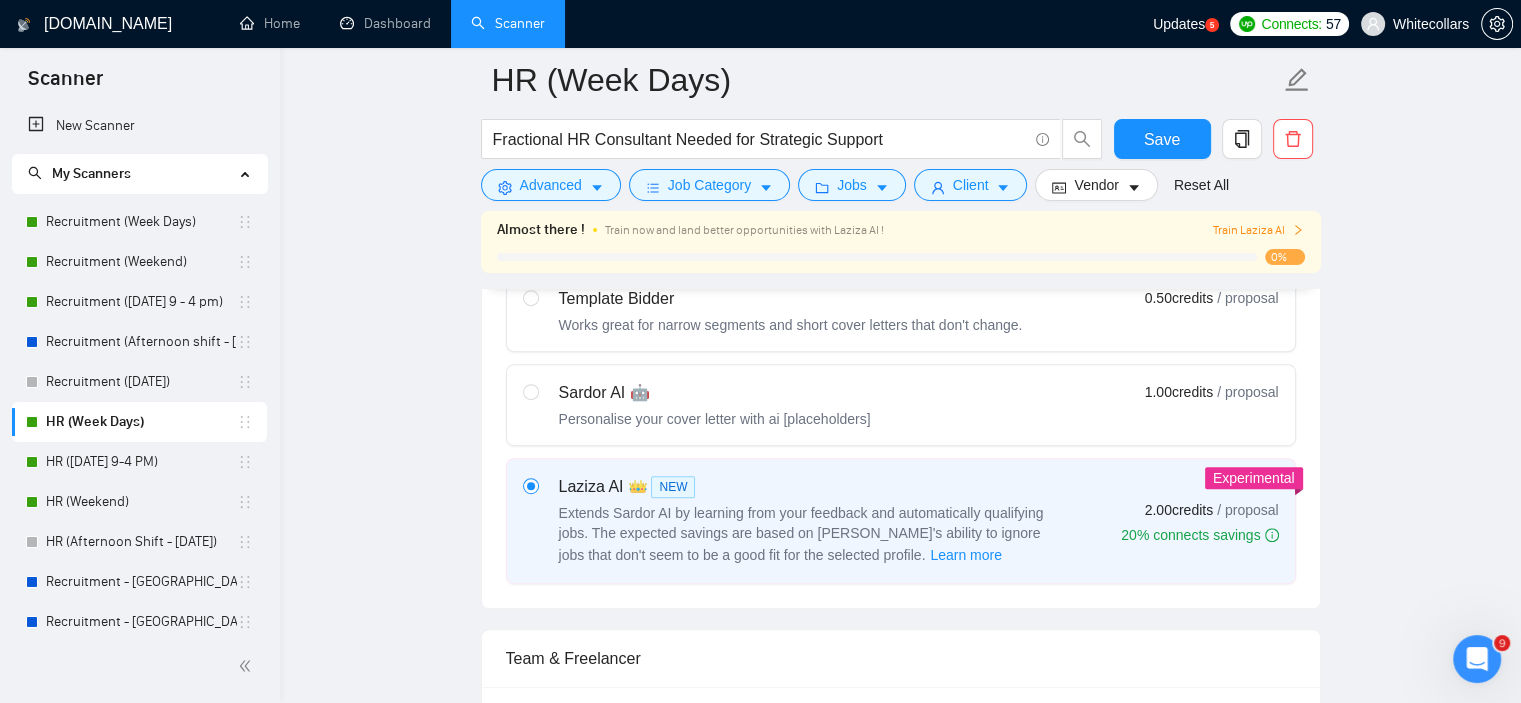 scroll, scrollTop: 944, scrollLeft: 0, axis: vertical 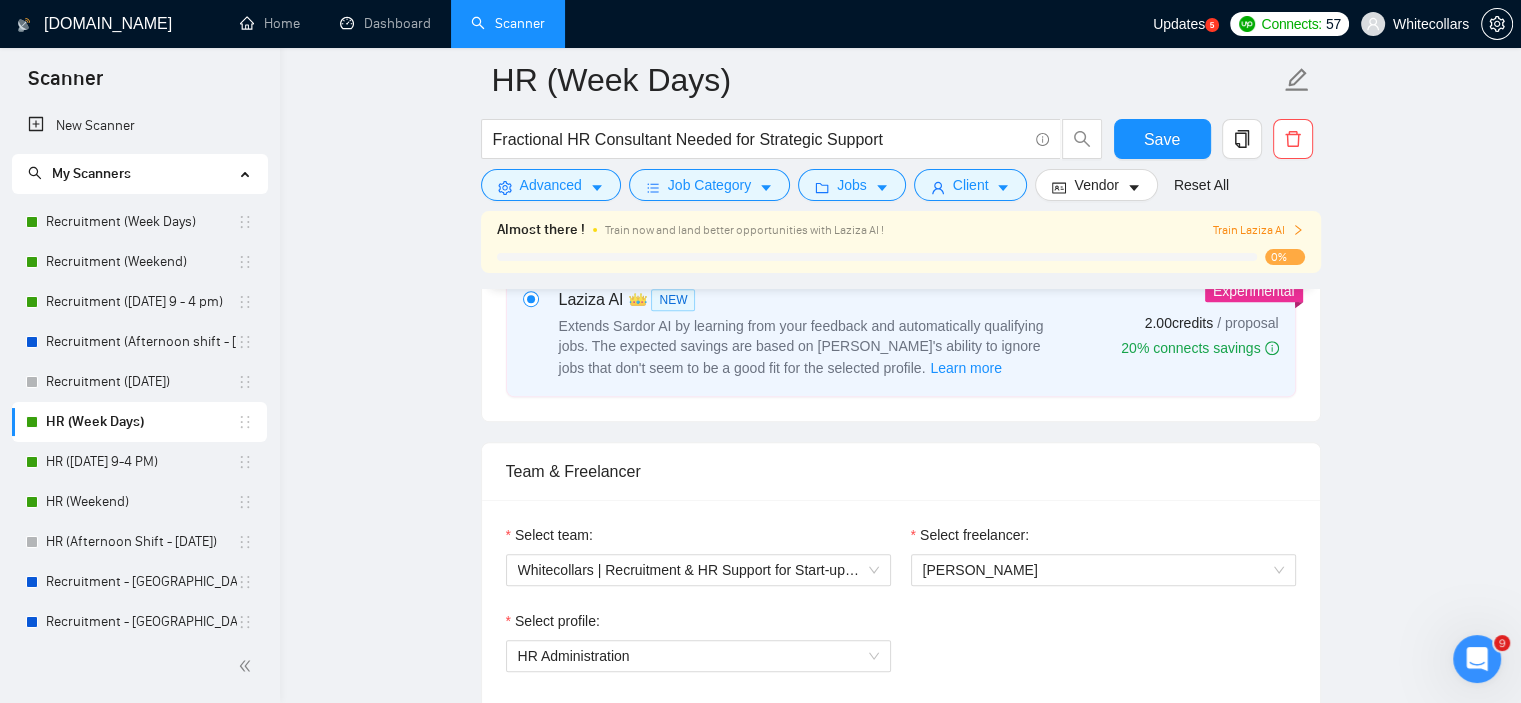 click on "HR (Week Days) Fractional HR Consultant Needed for Strategic Support Save Advanced   Job Category   Jobs   Client   Vendor   Reset All Almost there ! Train now and land better opportunities with Laziza AI ! Train Laziza AI 0% Preview Results Insights NEW Alerts Auto Bidder Auto Bidding Enabled Auto Bidding Enabled: ON Auto Bidder Schedule Auto Bidding Type: Automated (recommended) Semi-automated Auto Bidding Schedule: 24/7 Custom Custom Auto Bidder Schedule Repeat every week on Monday Tuesday Wednesday Thursday Friday Saturday Sunday Active Hours ( Africa/Cairo ): From: 19:00 To: 12:00  (next day) ( 17  hours) Africa/Cairo Auto Bidding Type Select your bidding algorithm: Choose the algorithm for you bidding. The price per proposal does not include your connects expenditure. Template Bidder Works great for narrow segments and short cover letters that don't change. 0.50  credits / proposal Sardor AI 🤖 Personalise your cover letter with ai [placeholders] 1.00  credits / proposal Experimental Laziza AI  👑" at bounding box center [900, 1923] 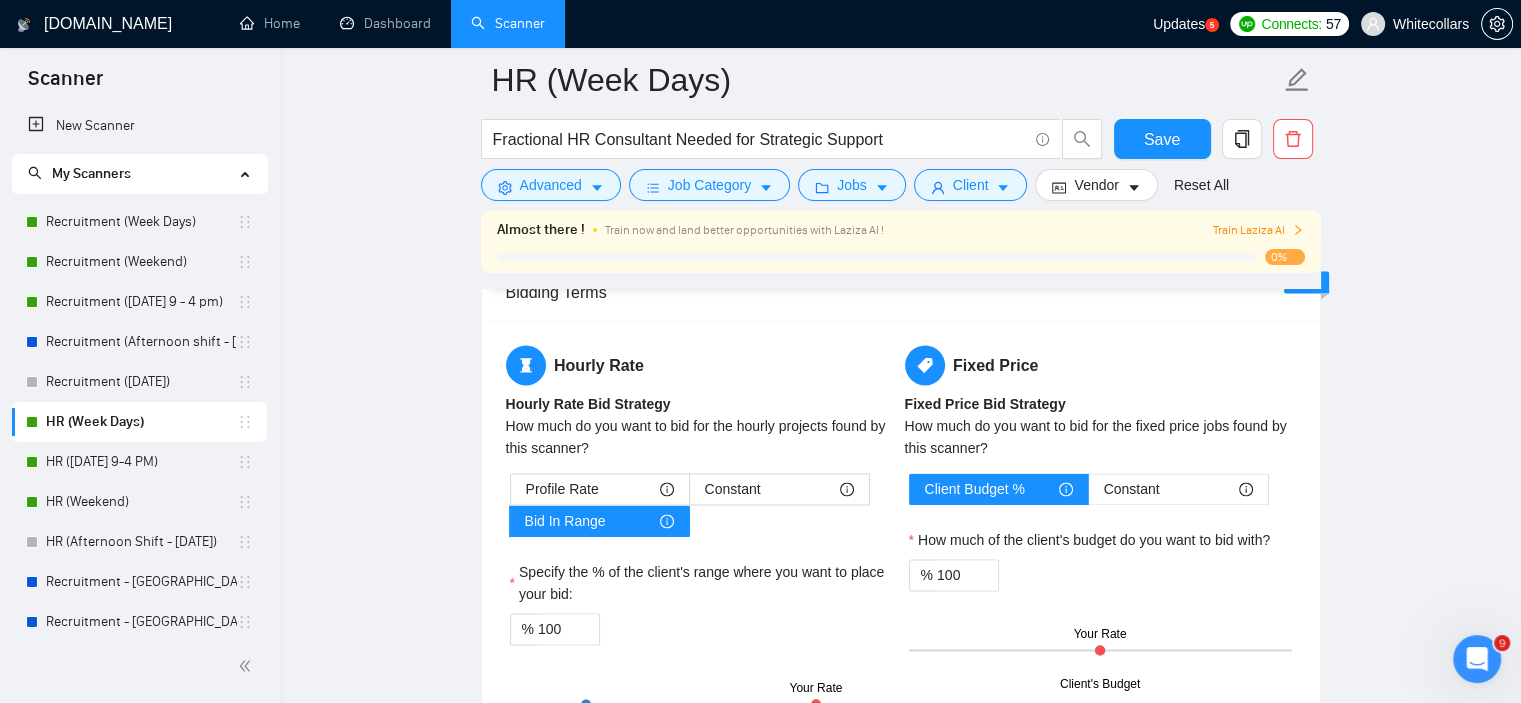 scroll, scrollTop: 2957, scrollLeft: 0, axis: vertical 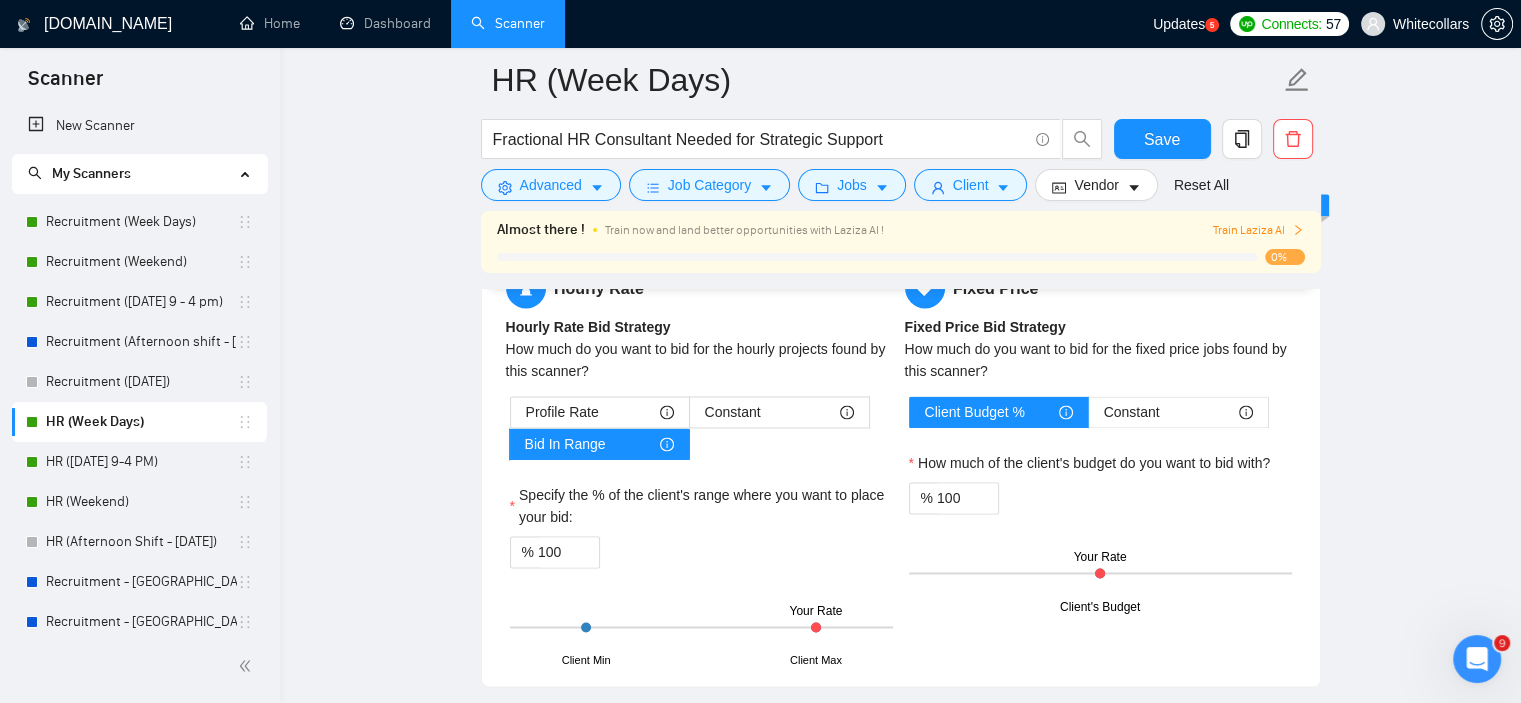 click on "Profile Rate Constant  Bid In Range Specify the % of the client's range where you want to place your bid: % 100 Client Min Client Max Your Rate" at bounding box center (701, 529) 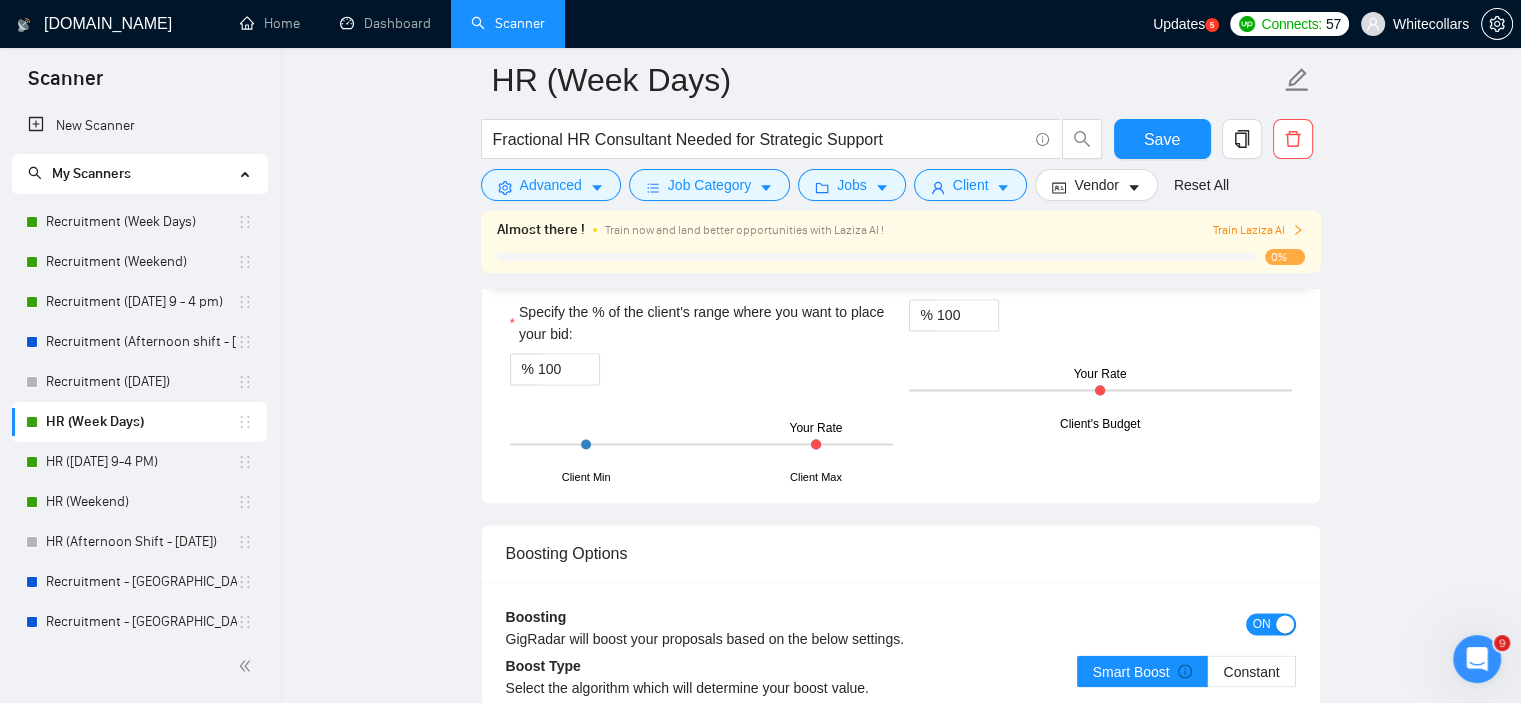 click on "Boosting Options" at bounding box center [901, 553] 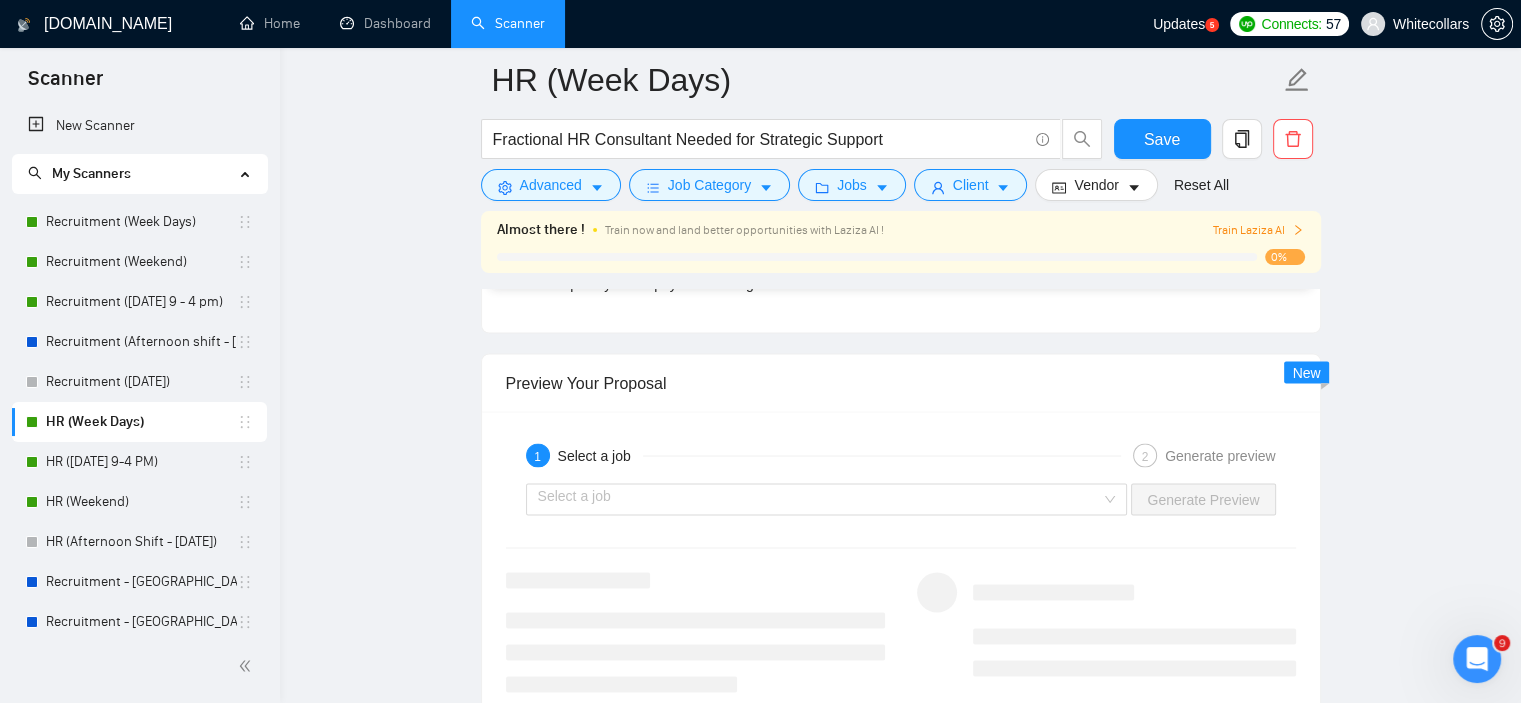 scroll, scrollTop: 3595, scrollLeft: 0, axis: vertical 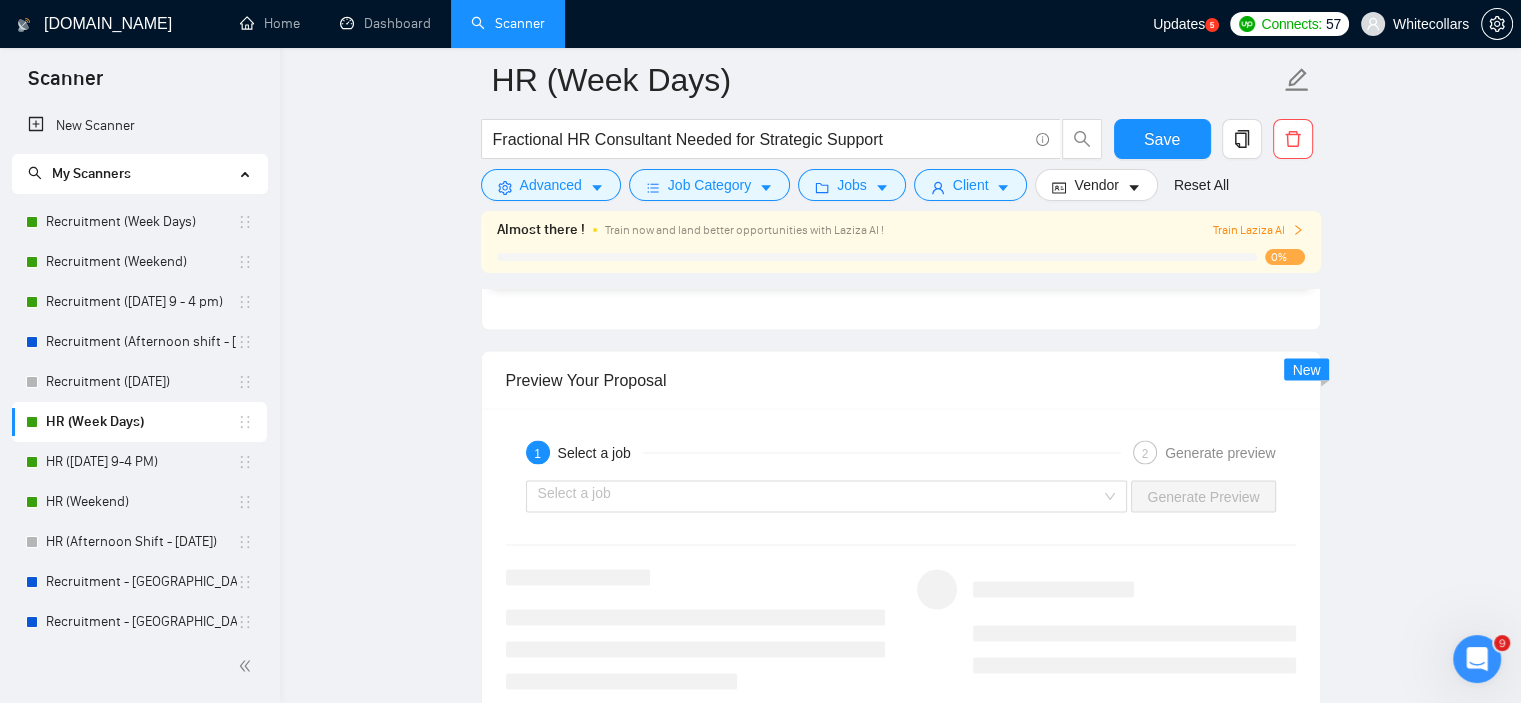 click on "HR (Week Days) Fractional HR Consultant Needed for Strategic Support Save Advanced   Job Category   Jobs   Client   Vendor   Reset All Almost there ! Train now and land better opportunities with Laziza AI ! Train Laziza AI 0% Preview Results Insights NEW Alerts Auto Bidder Auto Bidding Enabled Auto Bidding Enabled: ON Auto Bidder Schedule Auto Bidding Type: Automated (recommended) Semi-automated Auto Bidding Schedule: 24/7 Custom Custom Auto Bidder Schedule Repeat every week on Monday Tuesday Wednesday Thursday Friday Saturday Sunday Active Hours ( Africa/Cairo ): From: 19:00 To: 12:00  (next day) ( 17  hours) Africa/Cairo Auto Bidding Type Select your bidding algorithm: Choose the algorithm for you bidding. The price per proposal does not include your connects expenditure. Template Bidder Works great for narrow segments and short cover letters that don't change. 0.50  credits / proposal Sardor AI 🤖 Personalise your cover letter with ai [placeholders] 1.00  credits / proposal Experimental Laziza AI  👑" at bounding box center [900, -569] 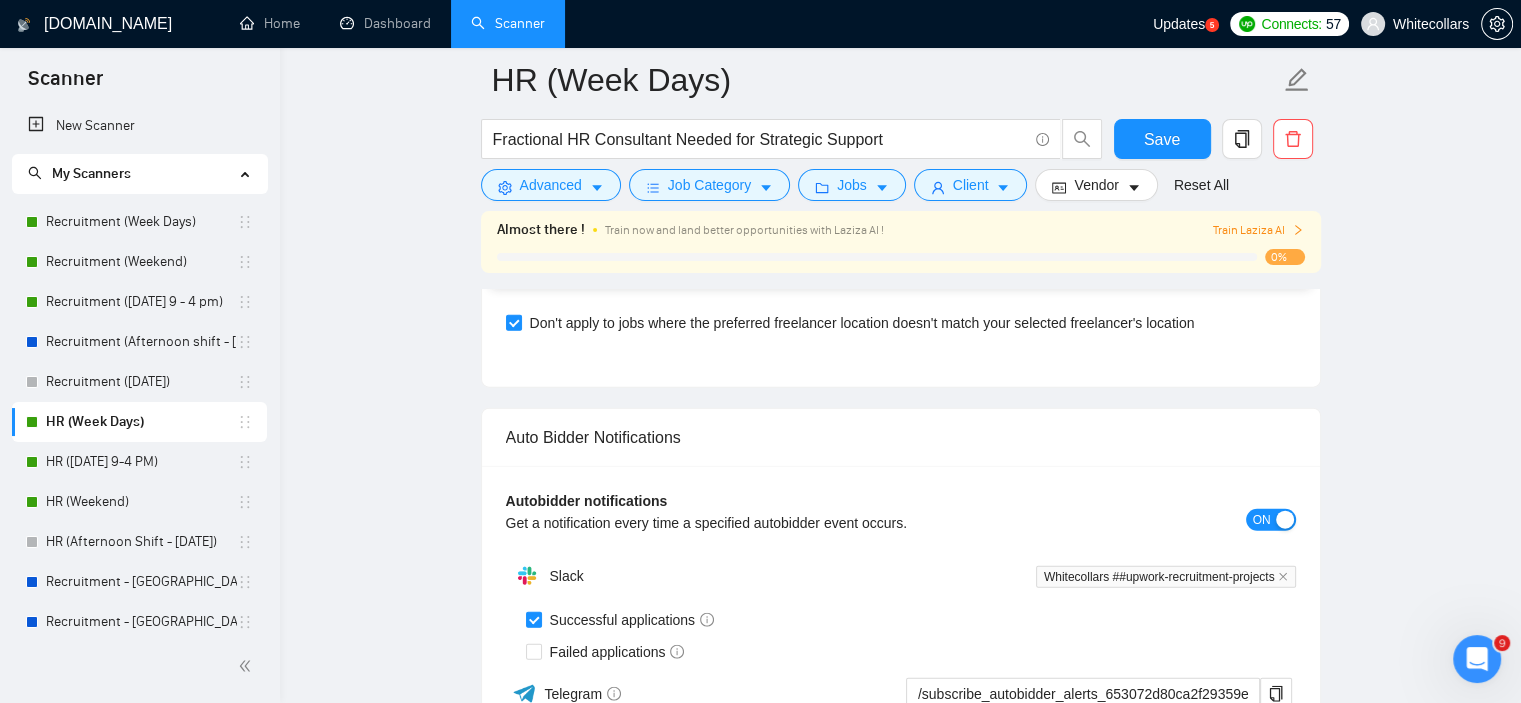 scroll, scrollTop: 4520, scrollLeft: 0, axis: vertical 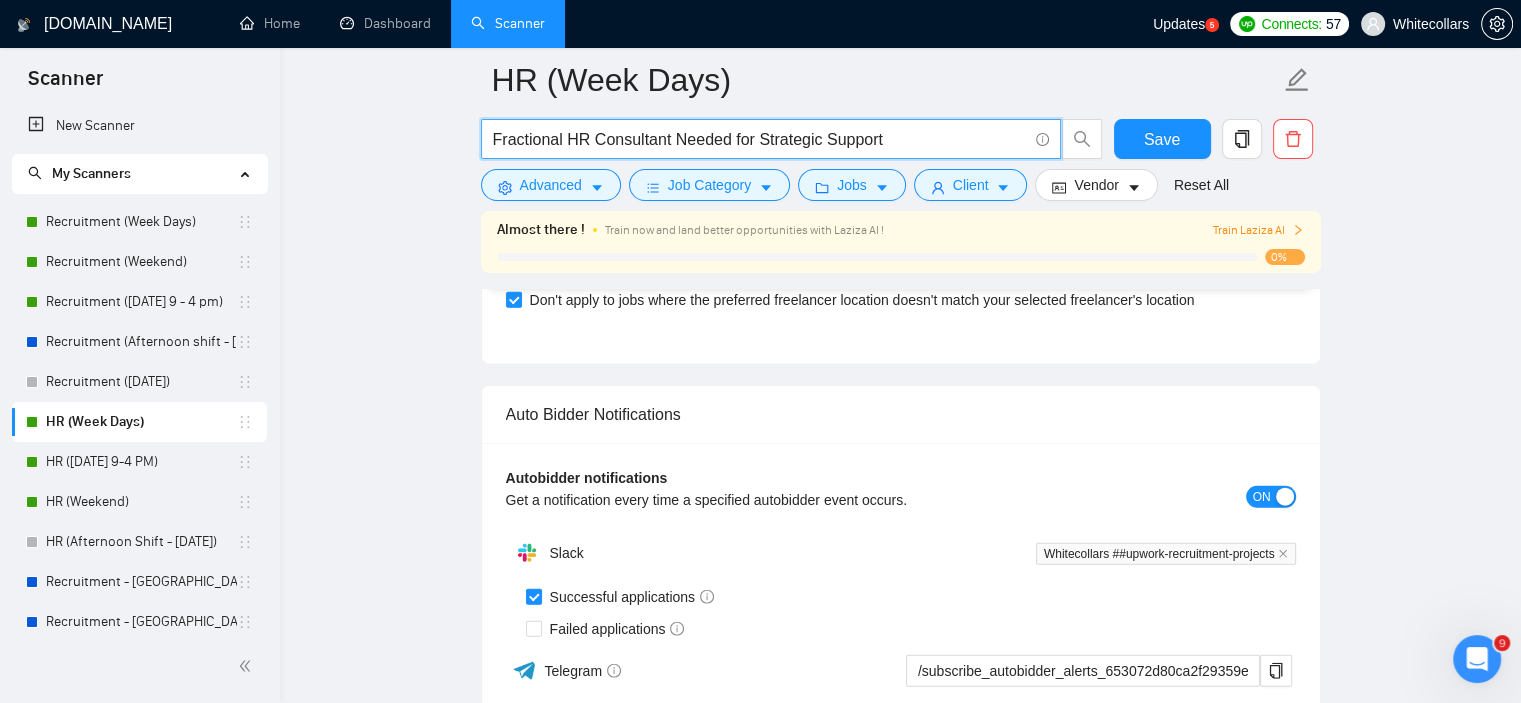 click on "Fractional HR Consultant Needed for Strategic Support" at bounding box center (760, 139) 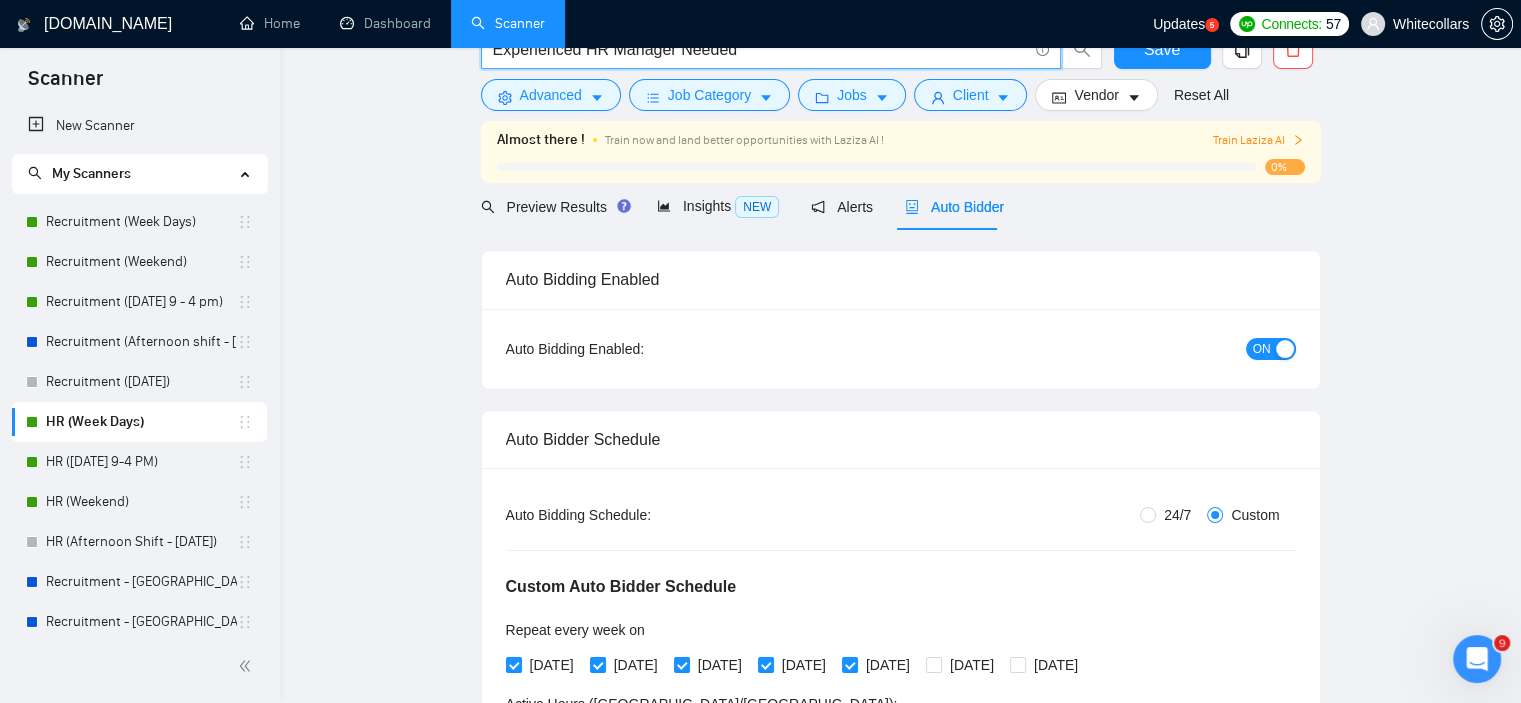 scroll, scrollTop: 0, scrollLeft: 0, axis: both 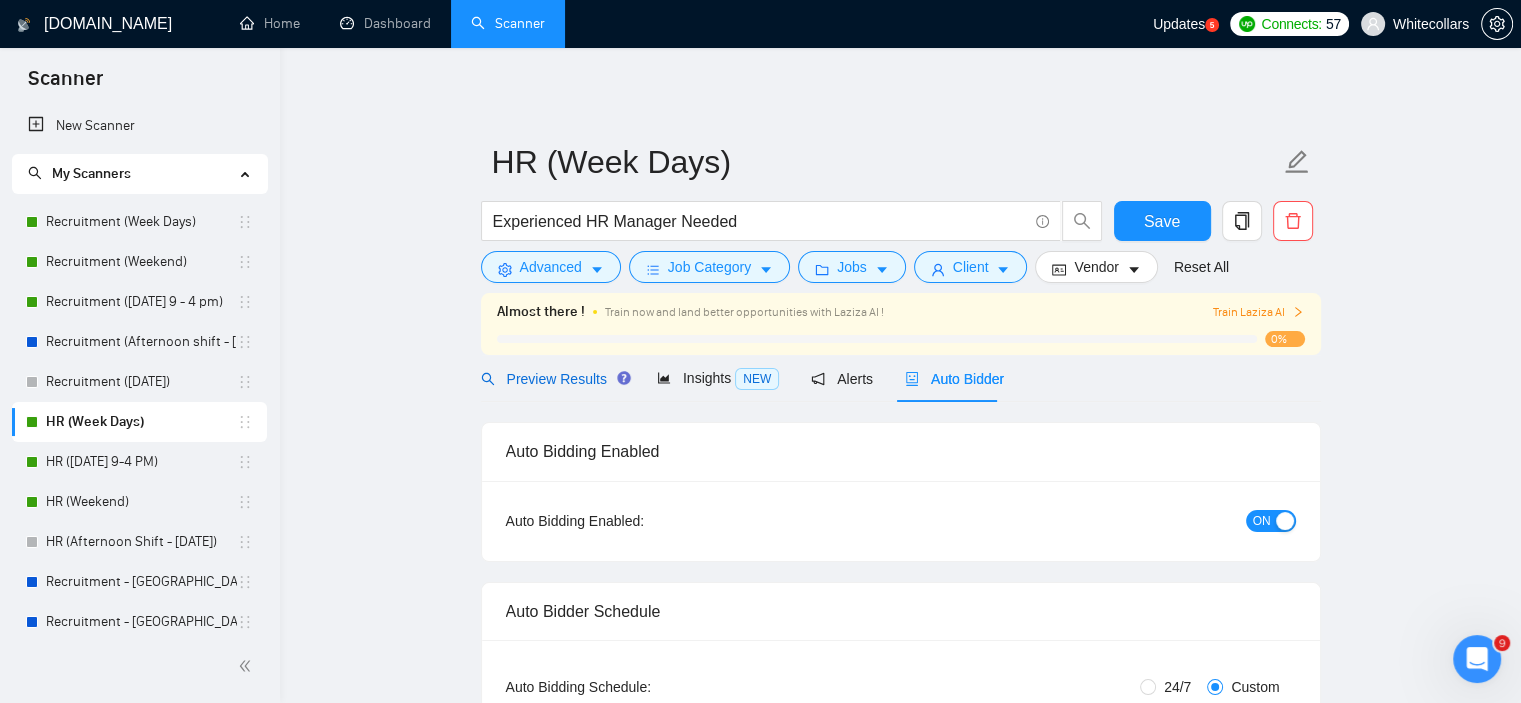 click on "Preview Results" at bounding box center [553, 379] 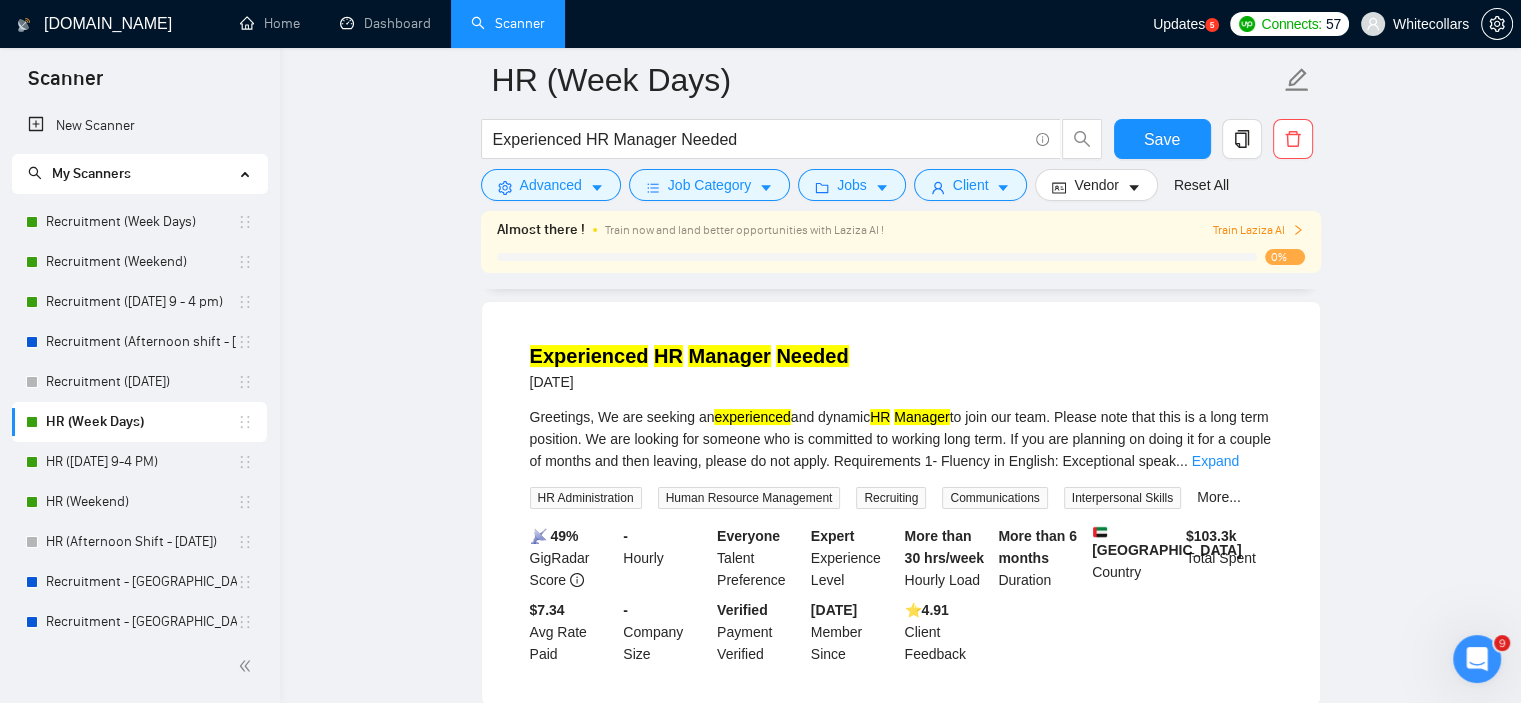 scroll, scrollTop: 180, scrollLeft: 0, axis: vertical 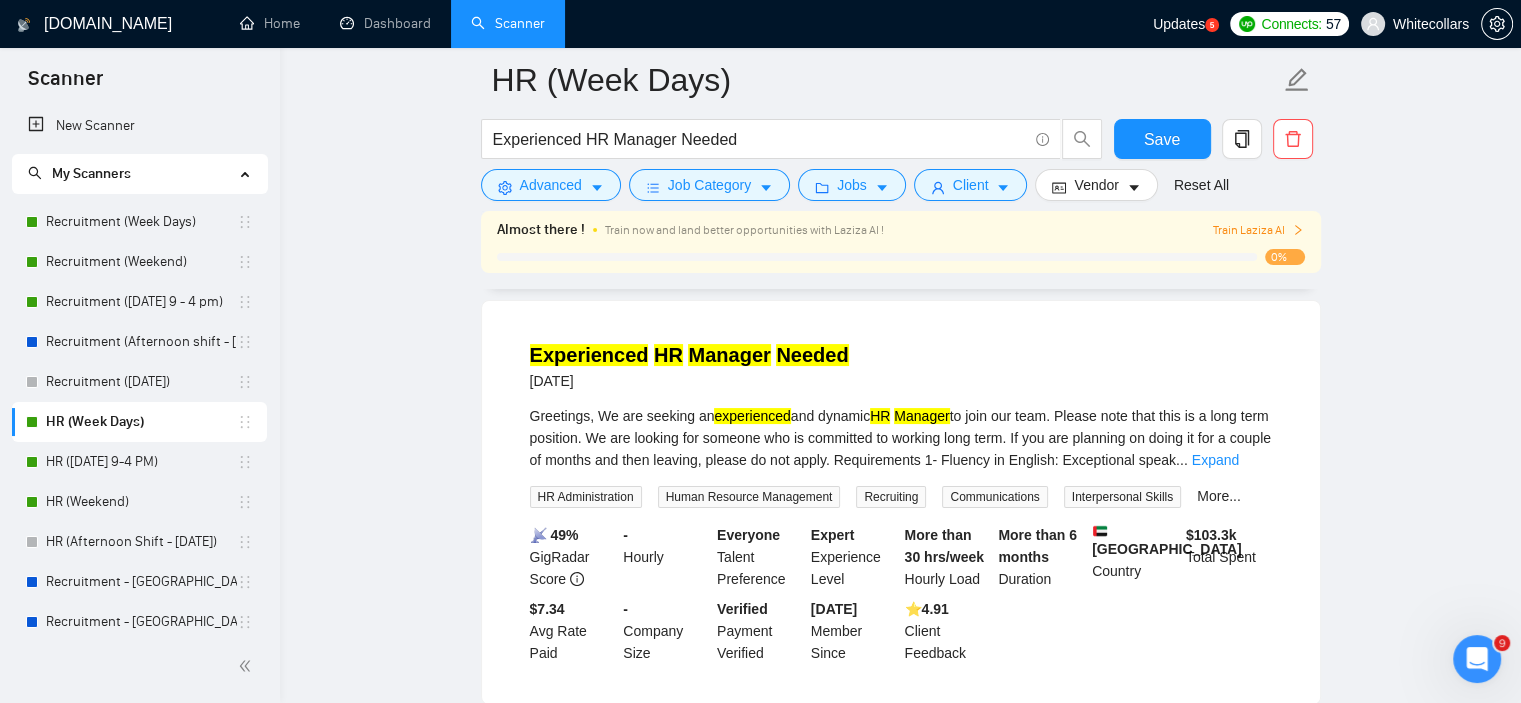 click on "Manager" at bounding box center [729, 355] 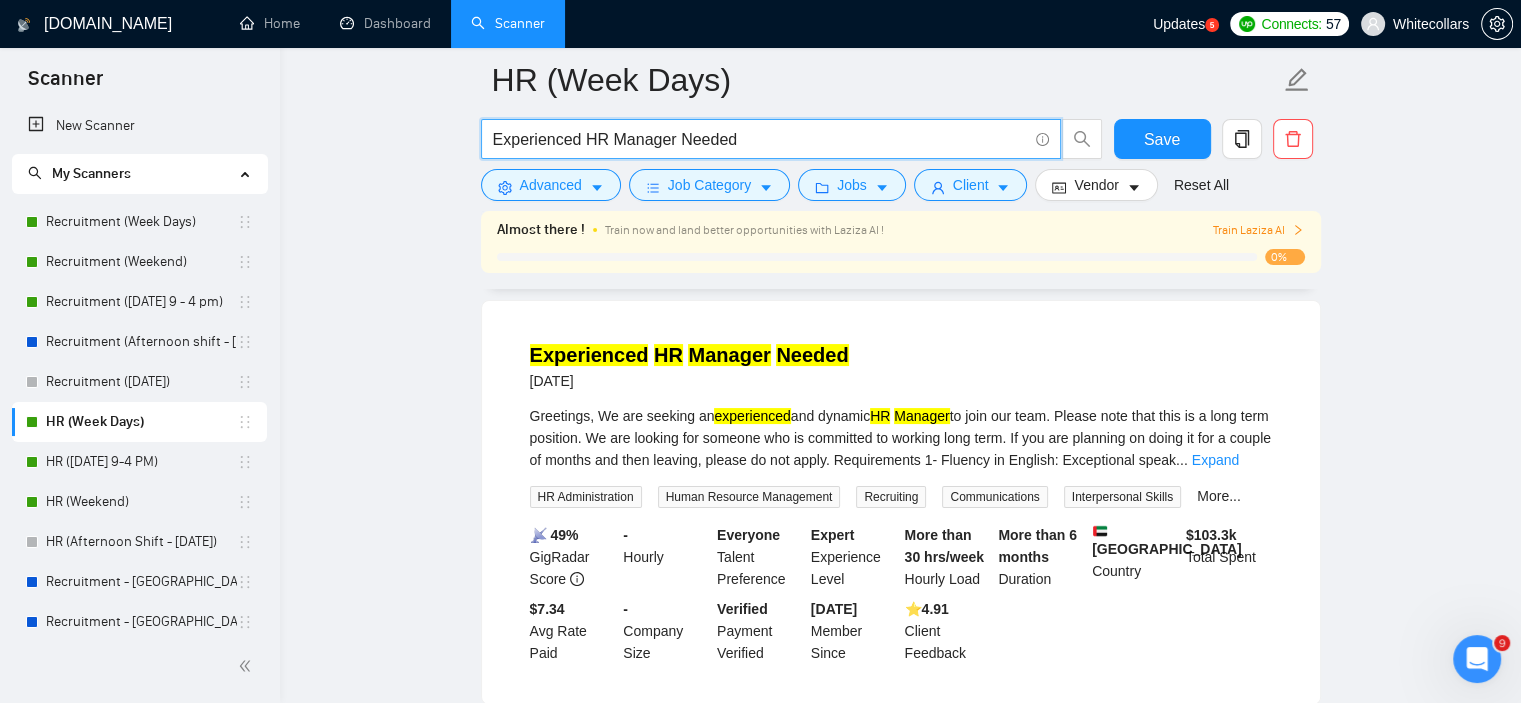 click on "Experienced HR Manager Needed" at bounding box center [760, 139] 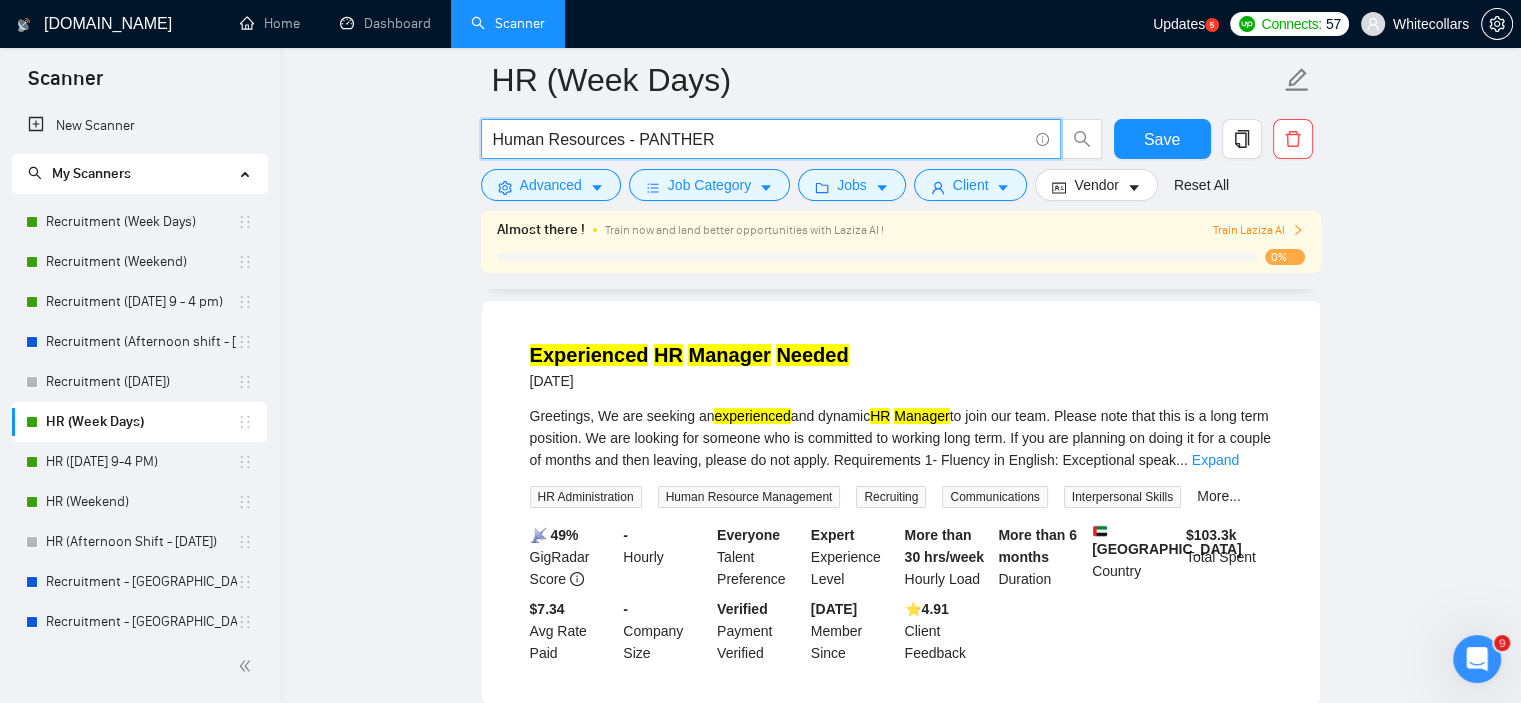 type on "Human Resources - PANTHER" 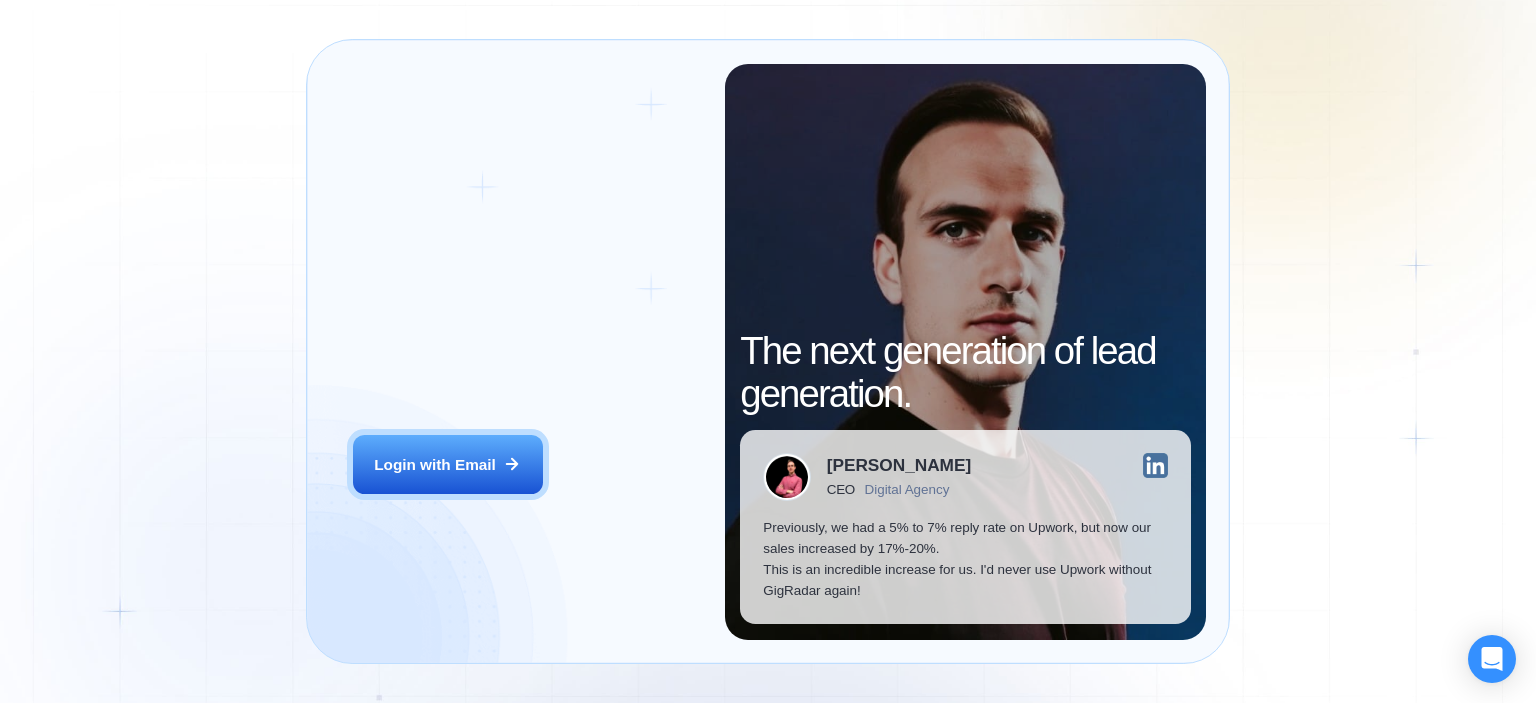 scroll, scrollTop: 0, scrollLeft: 0, axis: both 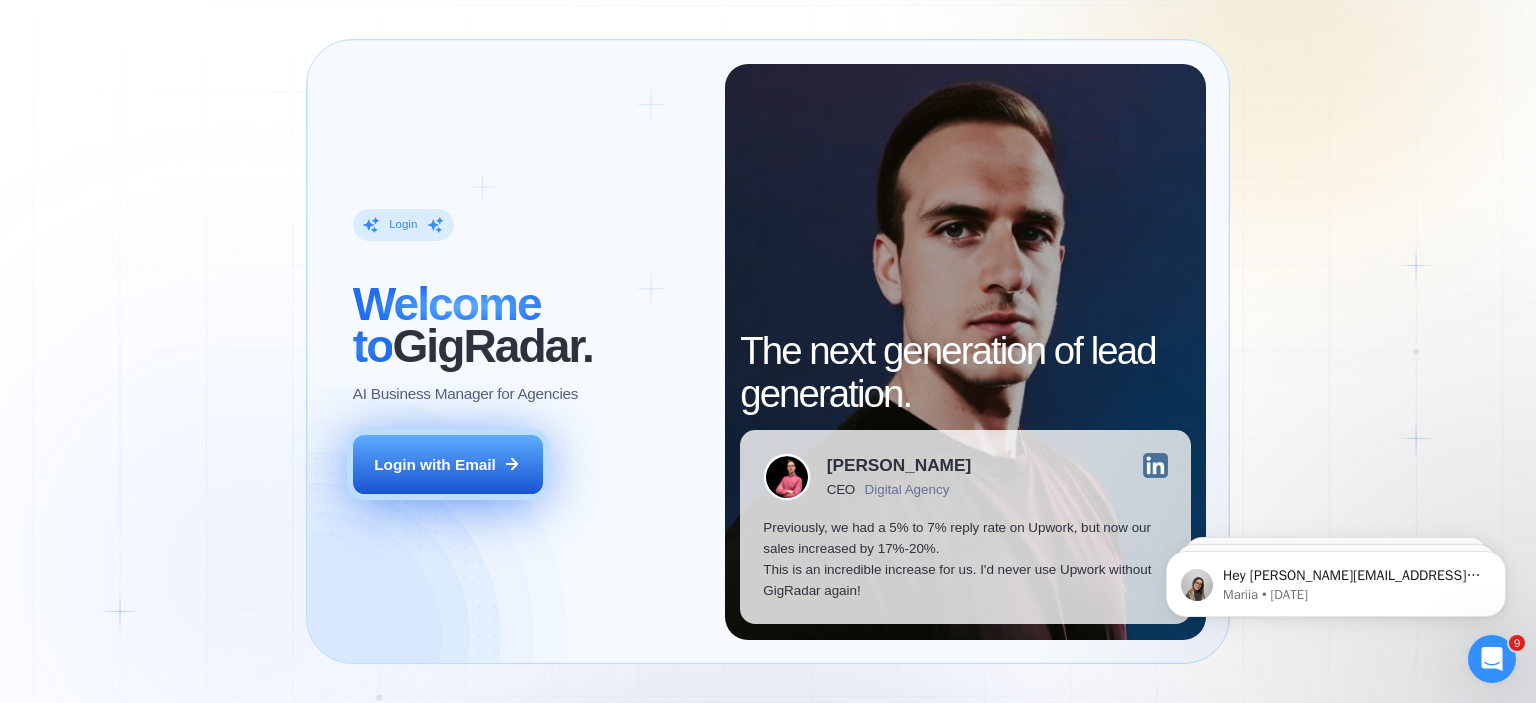 click on "Login with Email" at bounding box center (435, 464) 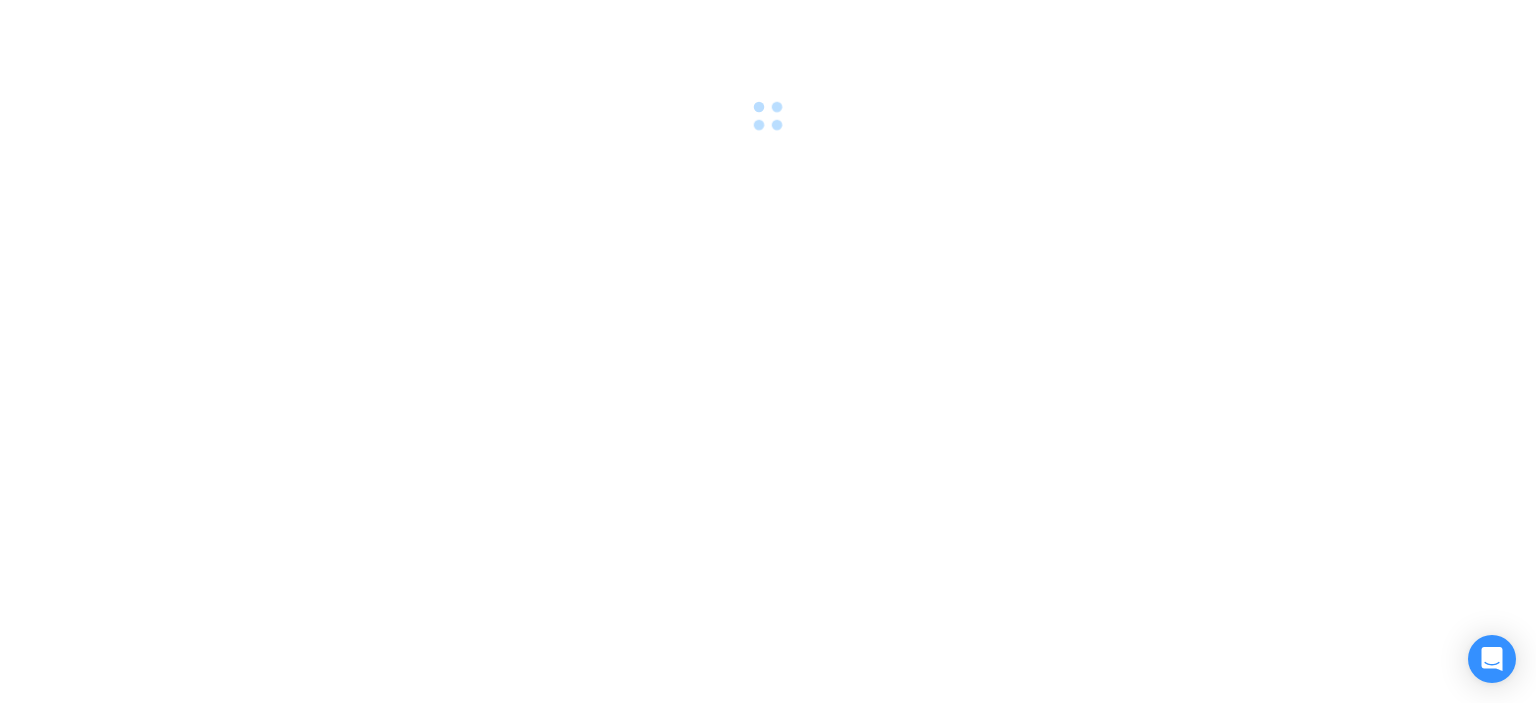 scroll, scrollTop: 0, scrollLeft: 0, axis: both 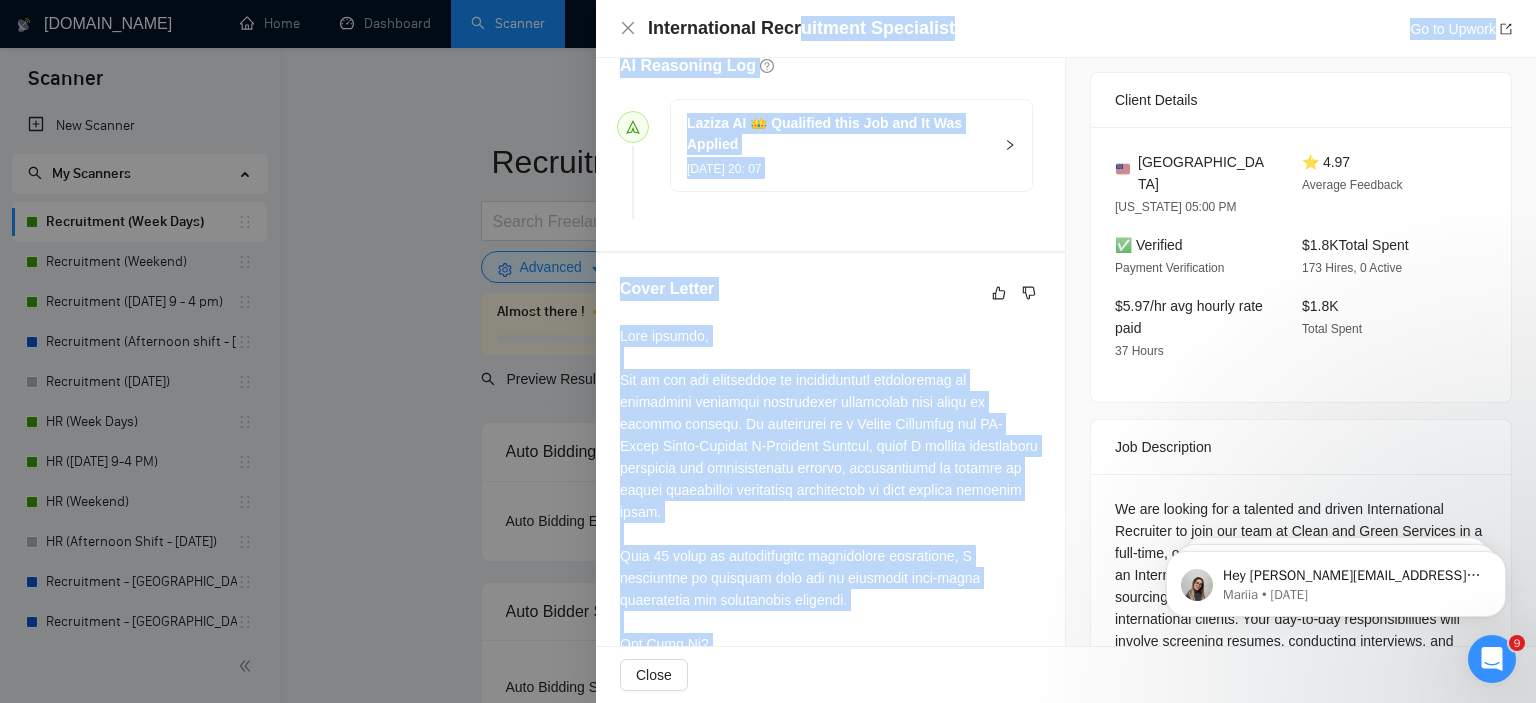 drag, startPoint x: 746, startPoint y: 135, endPoint x: 756, endPoint y: 103, distance: 33.526108 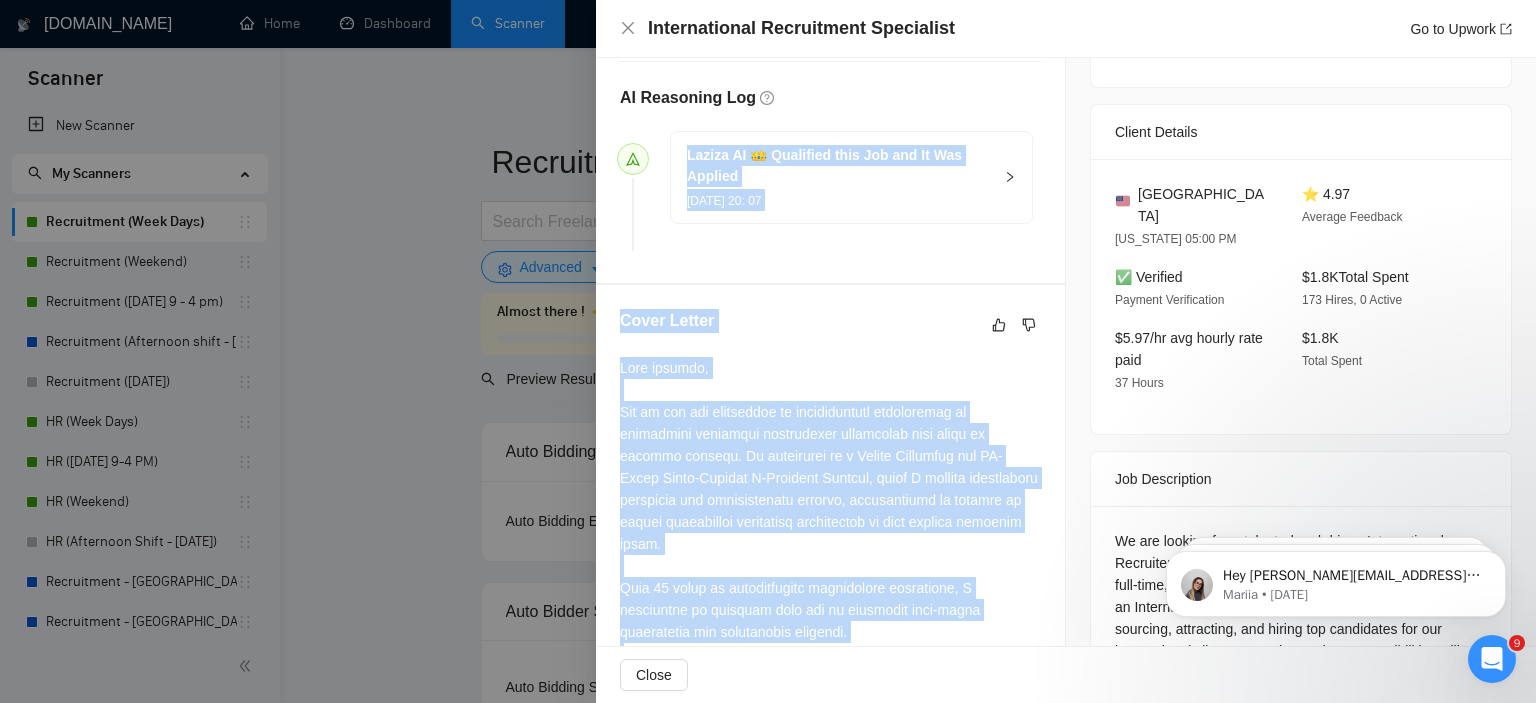 click on "Proposal Details Date: [DATE] 20:07 Scanner: Recruitment (Week Days) Status: Sent     Manager: [PERSON_NAME] Arining   Freelancer: [PERSON_NAME]   Profile: Recruiting & Talent Sourcing Connects Spent: 11 Bid Amount: $10 GigRadar Score: 37% Application Time: 00:10:48 Type: Outbound AI Reasoning Log Laziza AI 👑 Qualified this Job and It Was Applied [DATE] 20: 07" at bounding box center [830, -78] 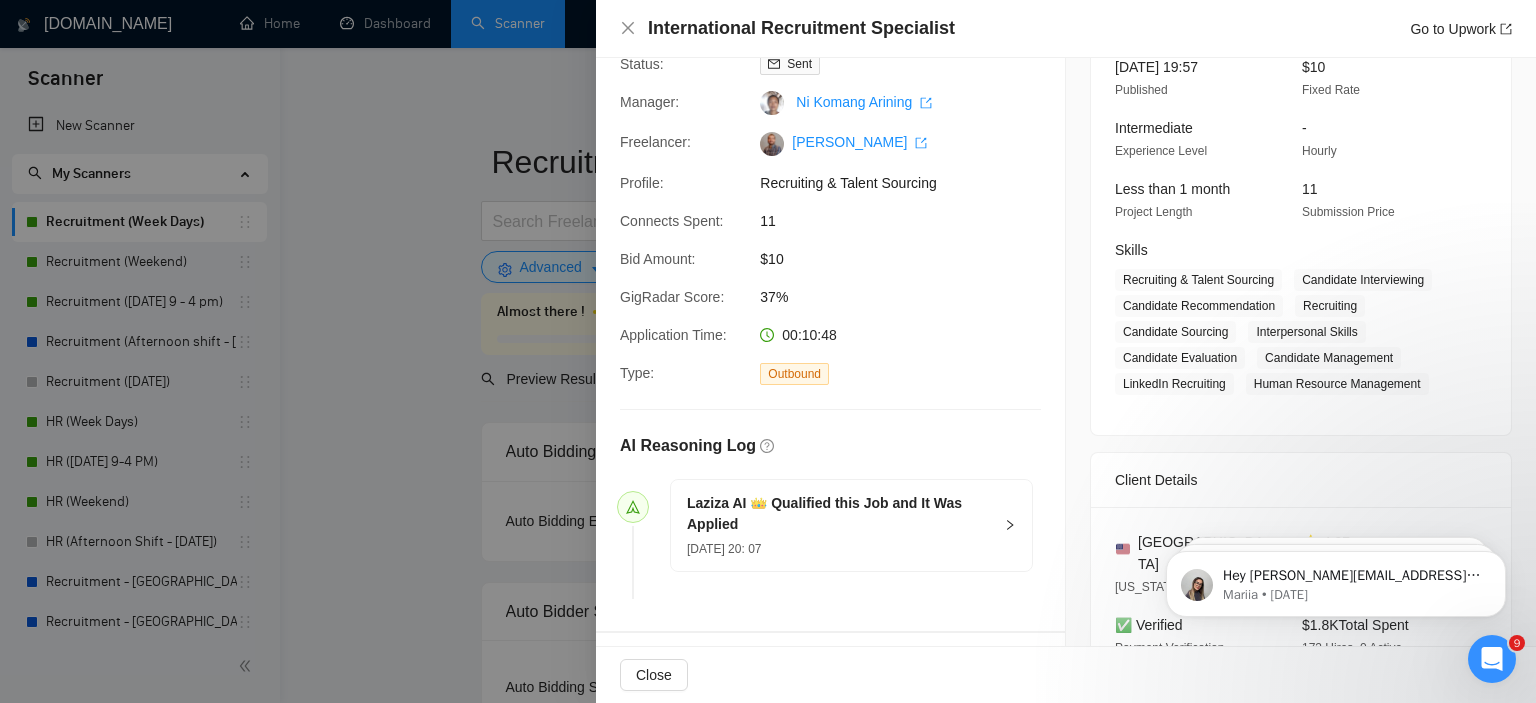 scroll, scrollTop: 183, scrollLeft: 0, axis: vertical 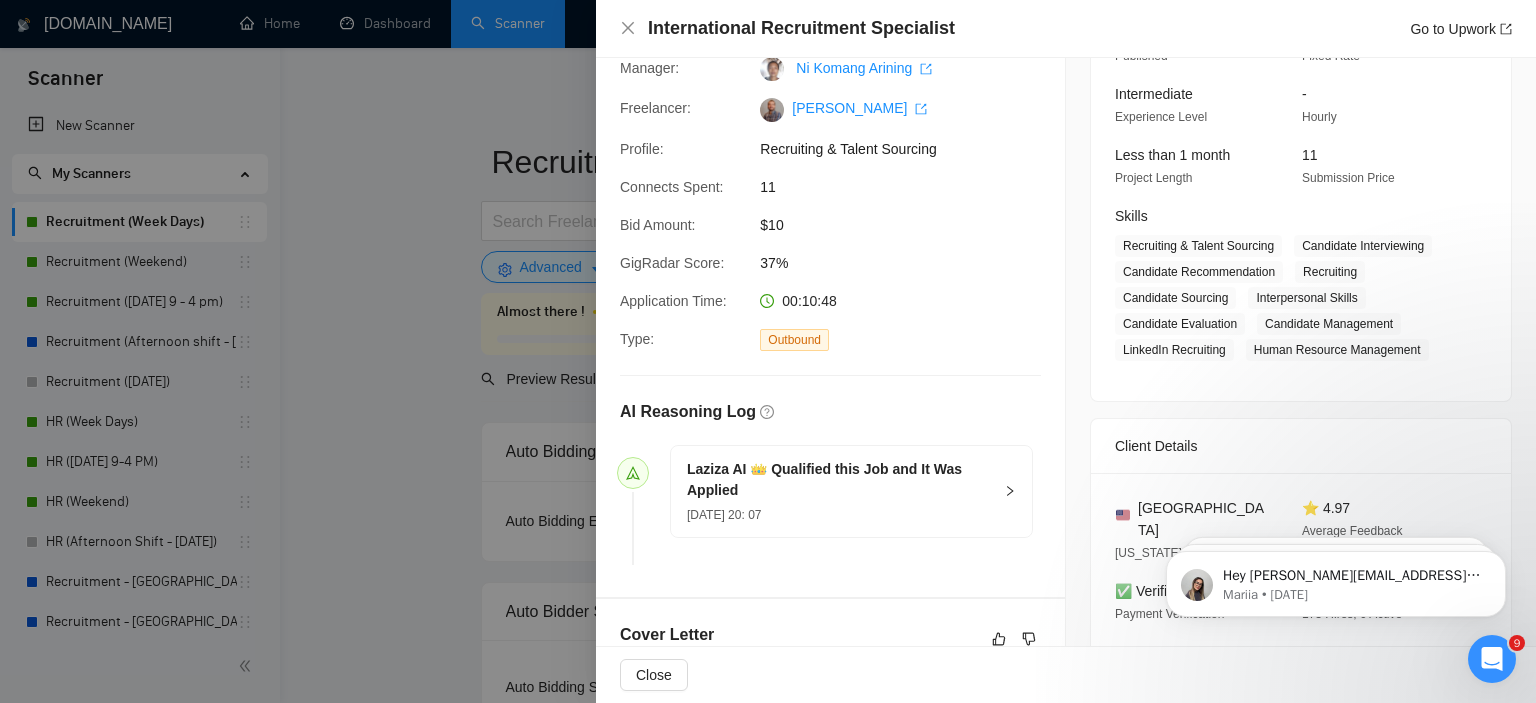 click on "[DATE] 20: 07" at bounding box center [839, 514] 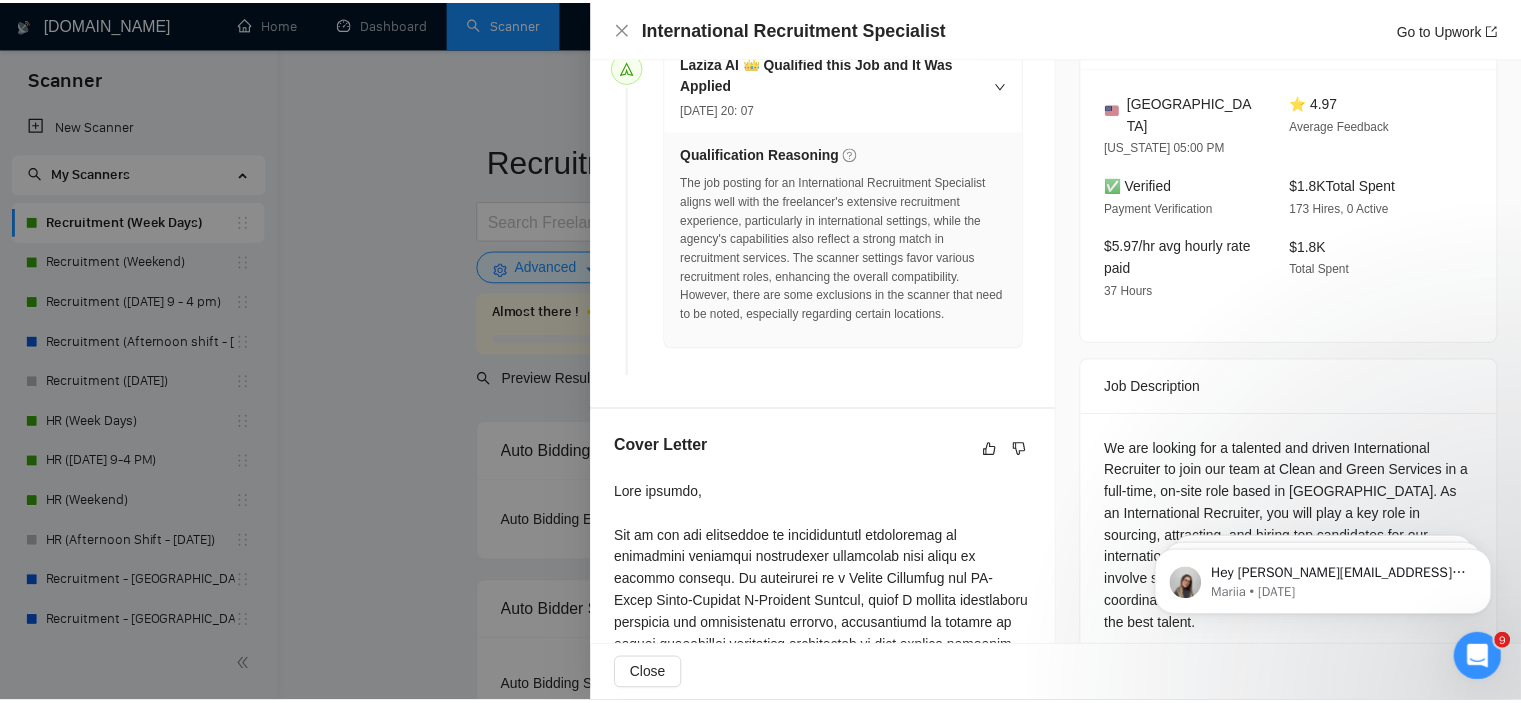 scroll, scrollTop: 616, scrollLeft: 0, axis: vertical 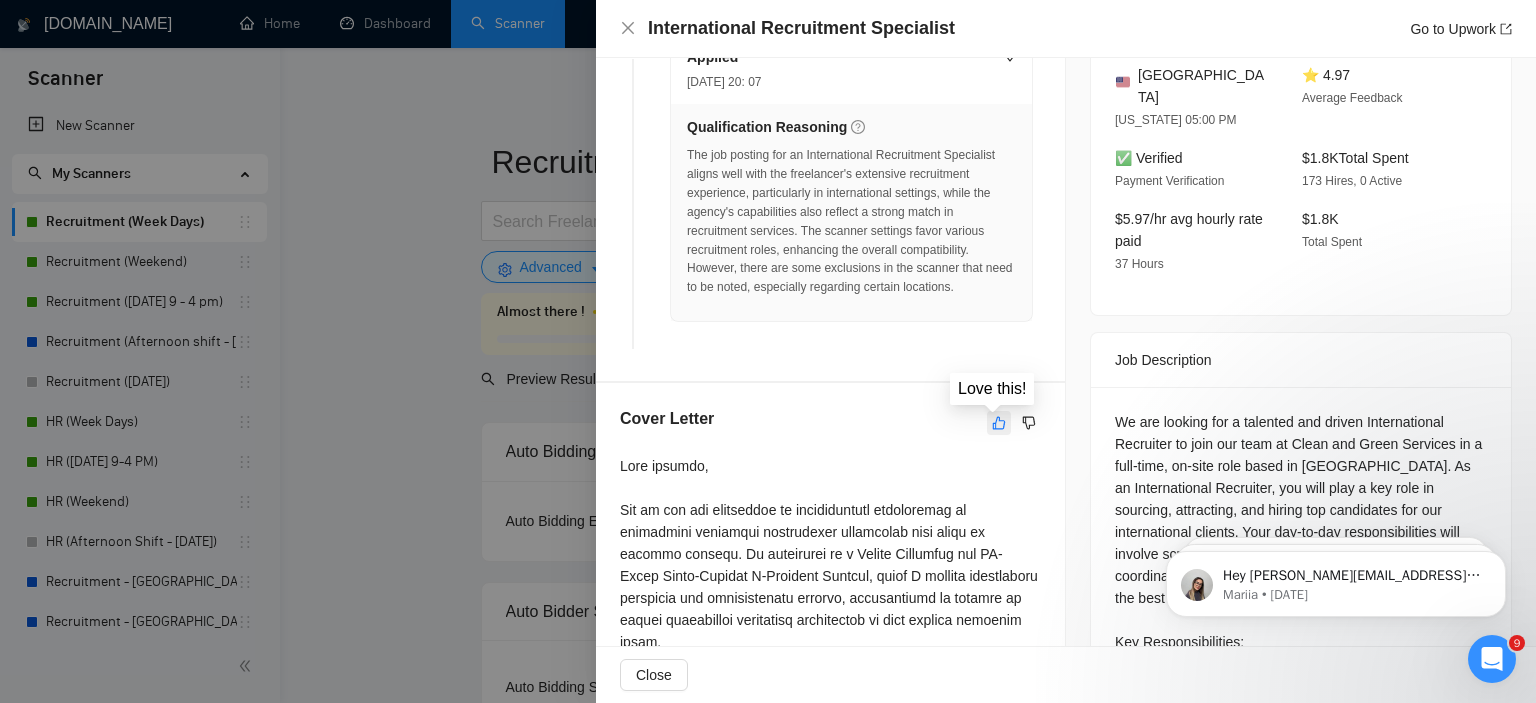 click at bounding box center [999, 423] 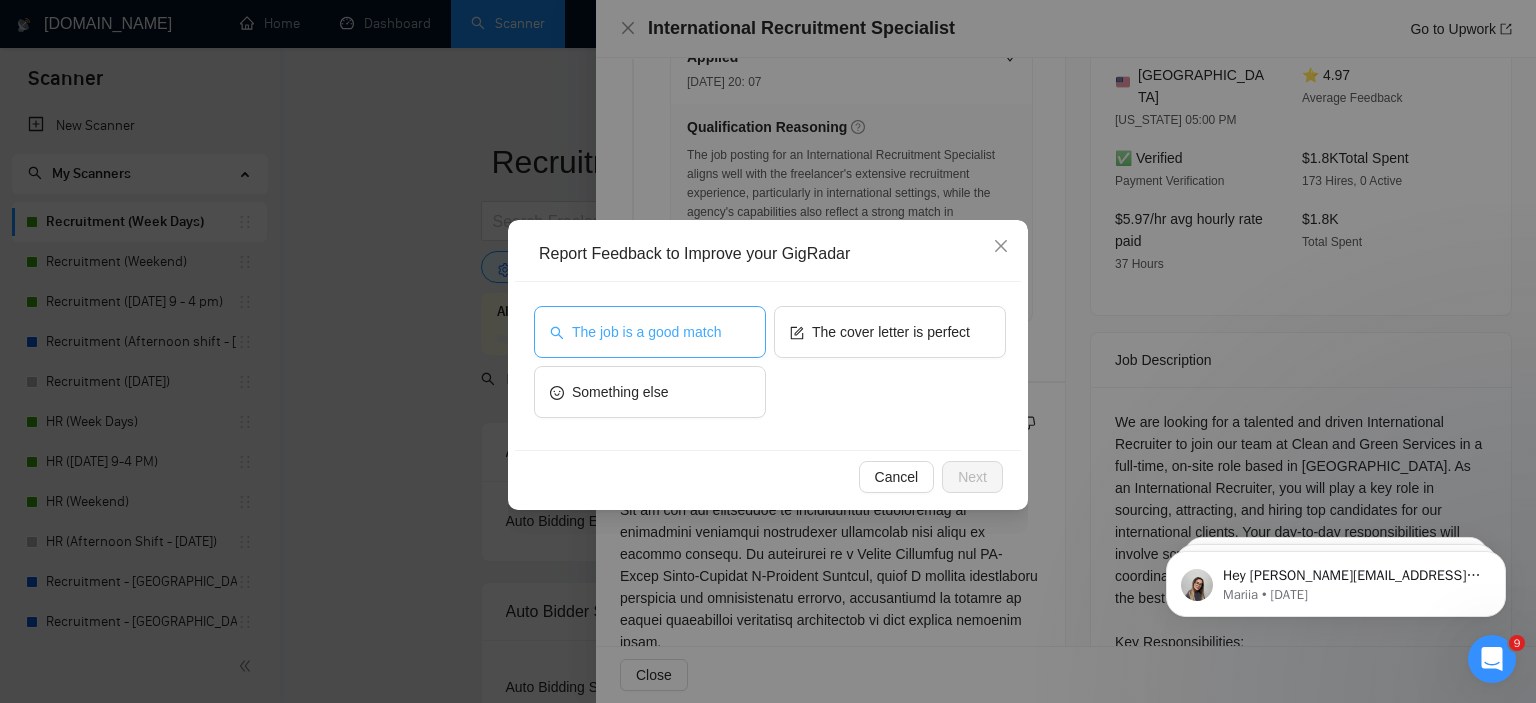 click on "The job is a good match" at bounding box center [646, 332] 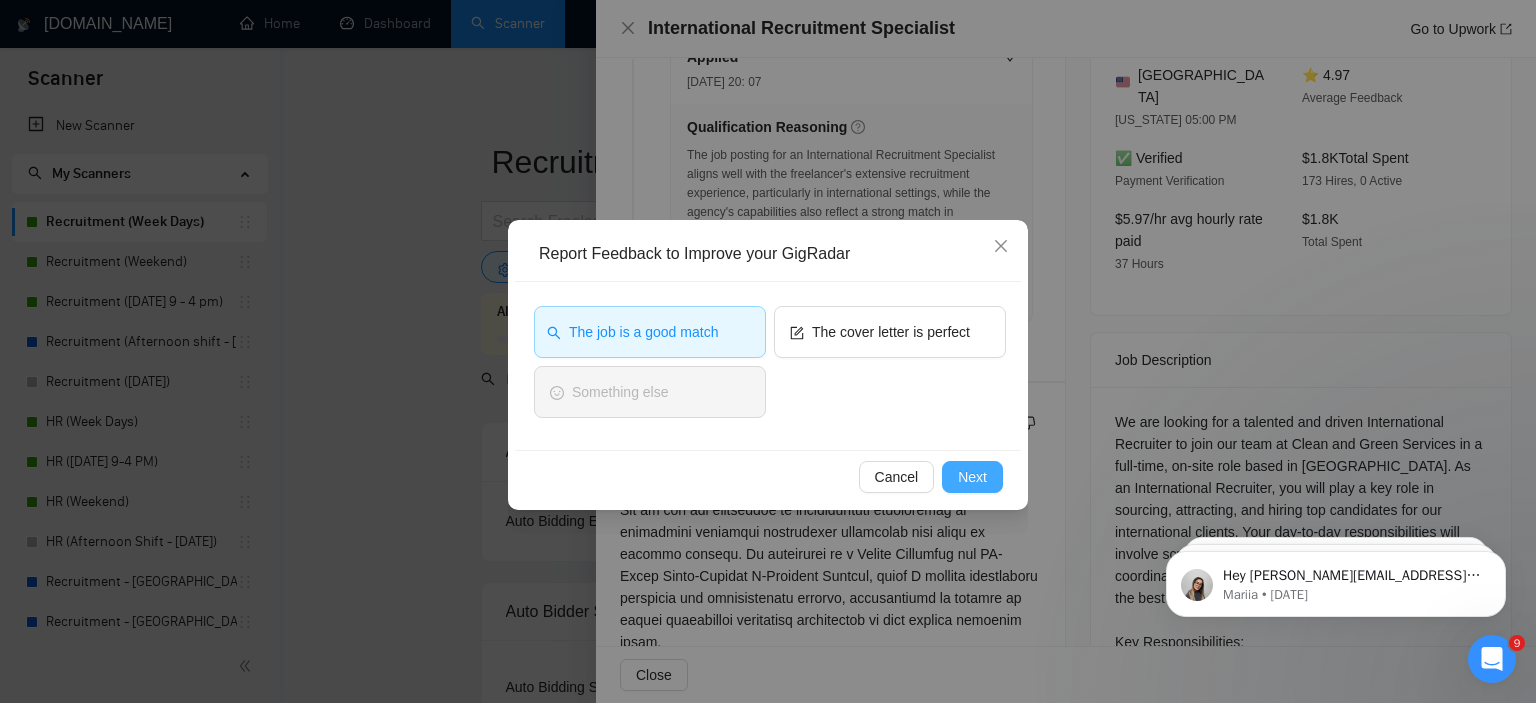 click on "Next" at bounding box center [972, 477] 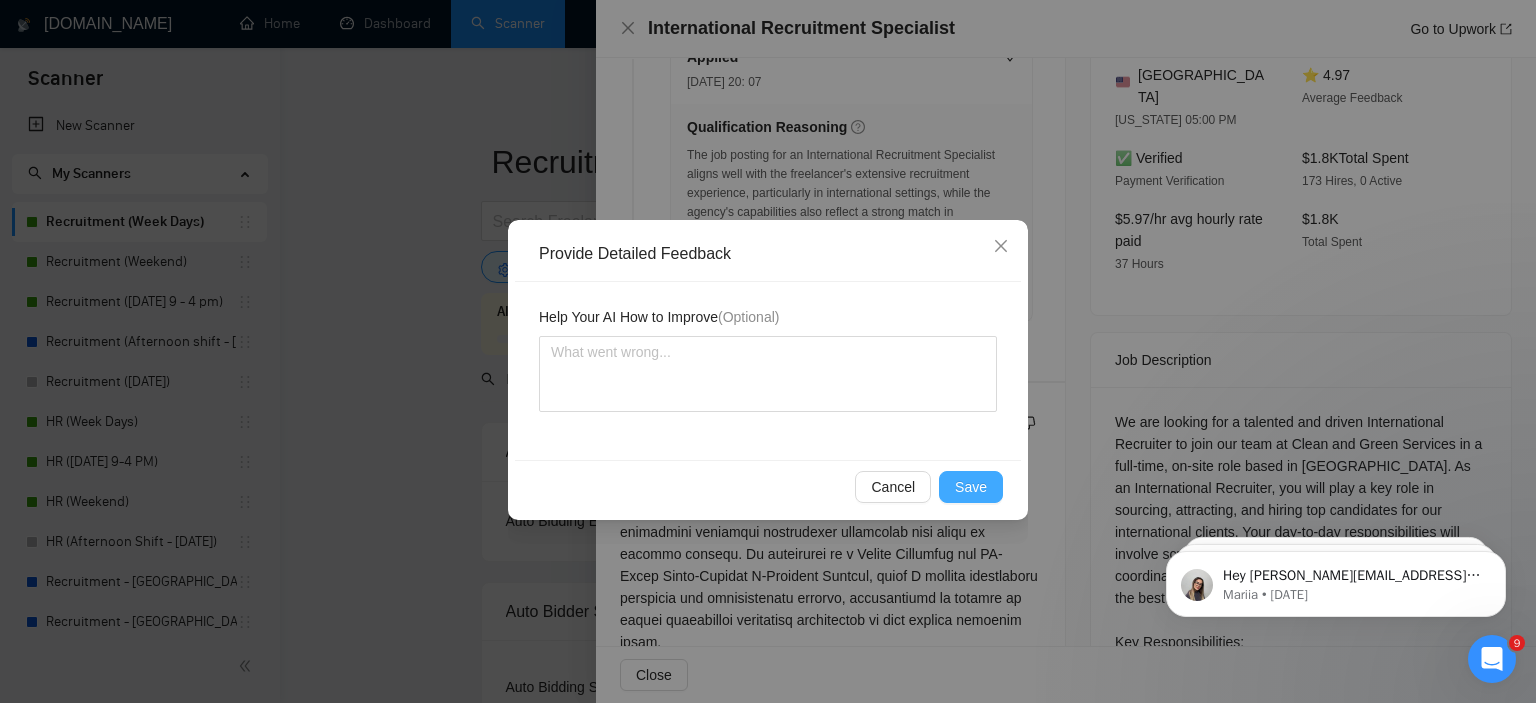 click on "Save" at bounding box center (971, 487) 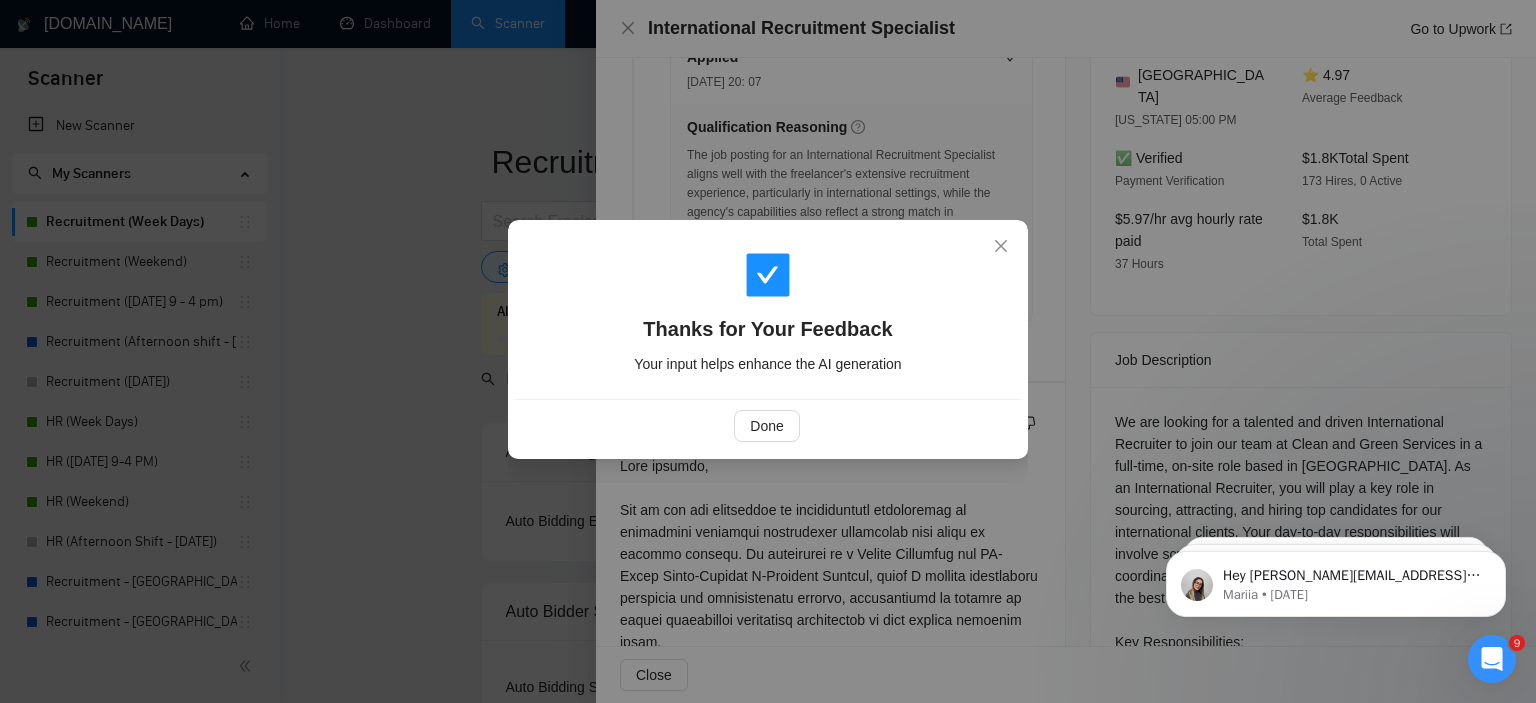 click on "Thanks for Your Feedback Your input helps enhance the AI generation Done" at bounding box center (768, 351) 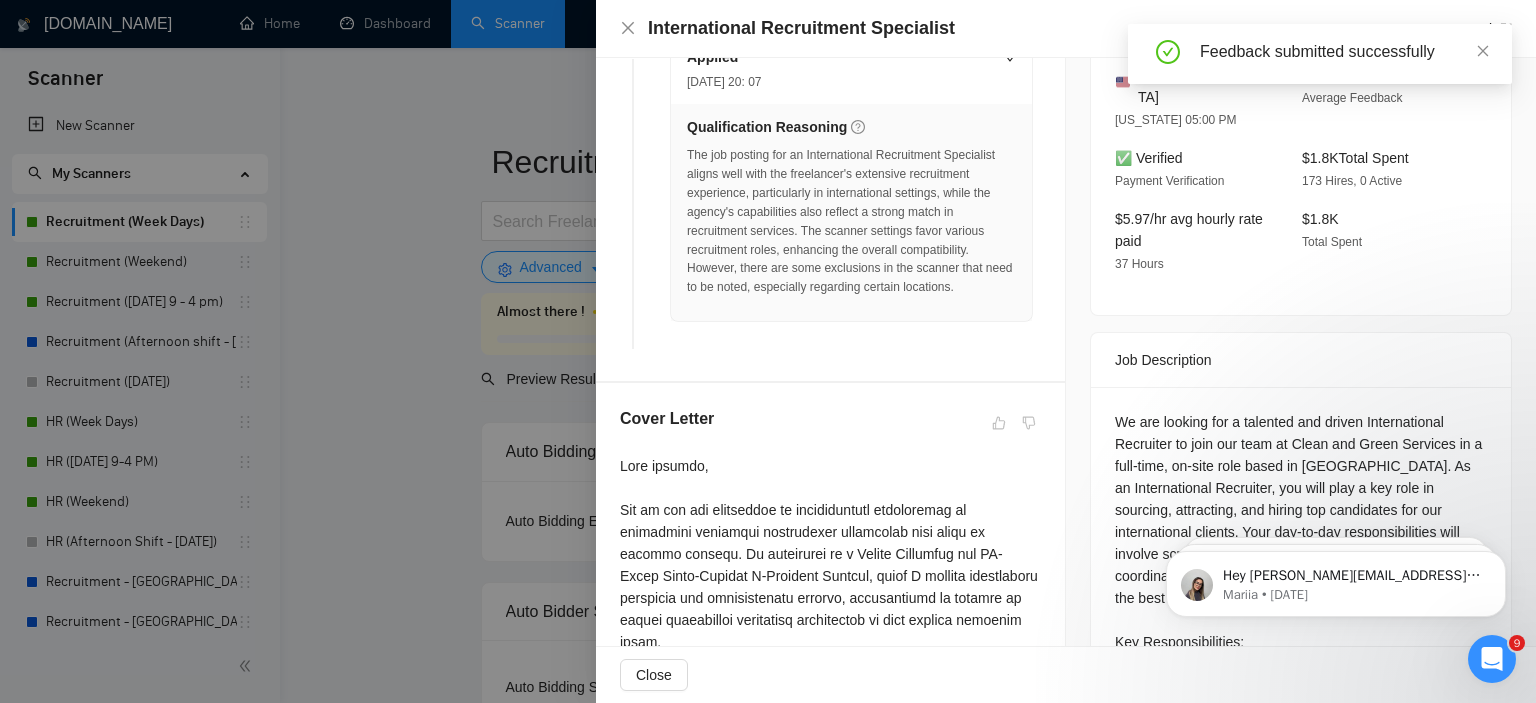 click at bounding box center [768, 351] 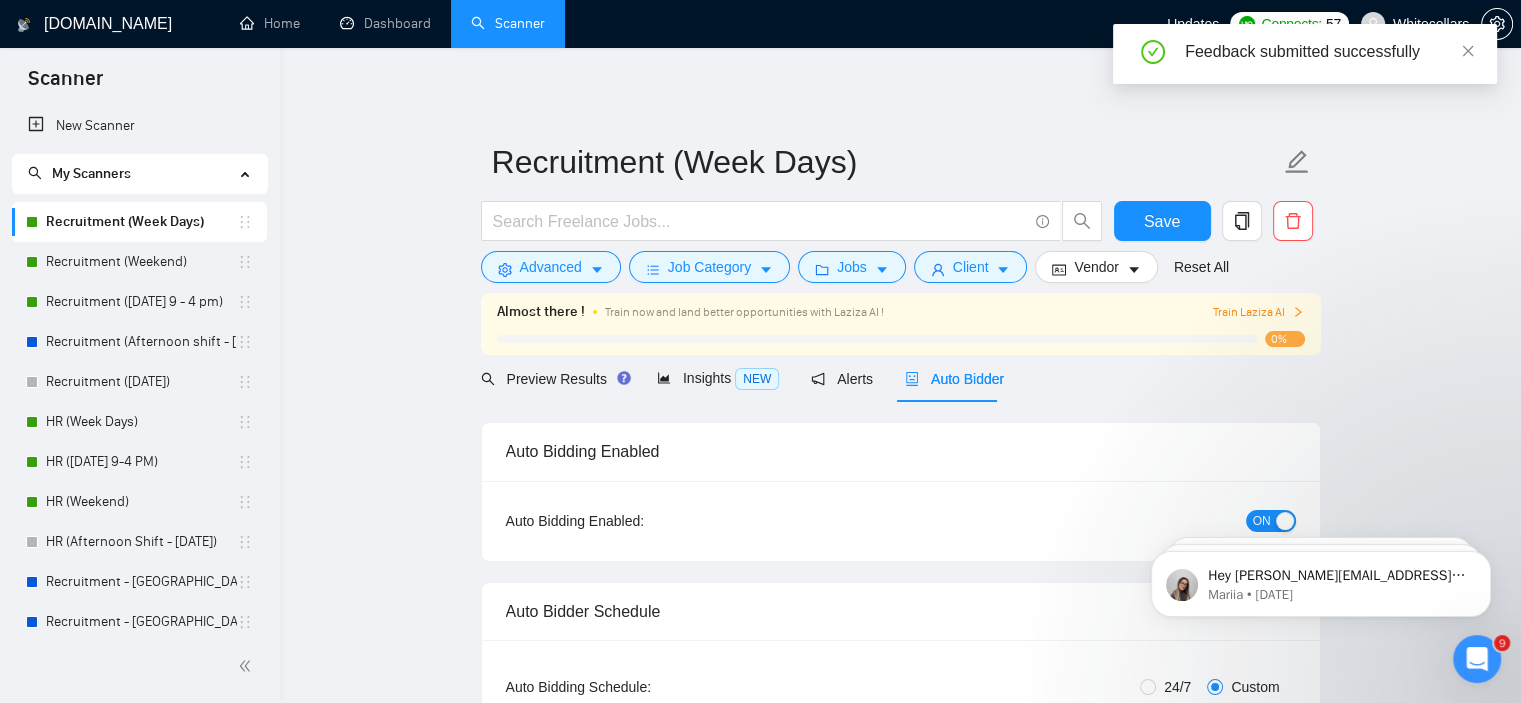 click 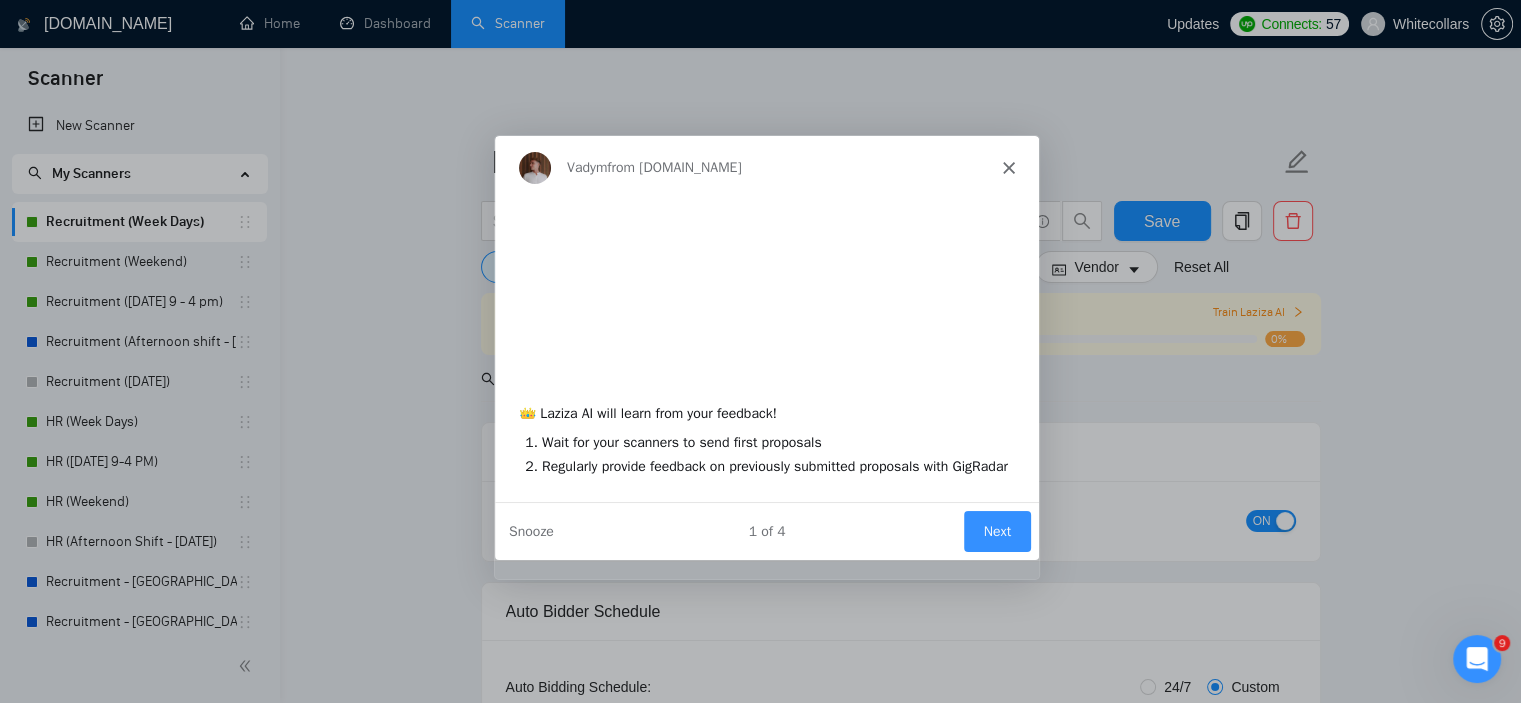 scroll, scrollTop: 0, scrollLeft: 0, axis: both 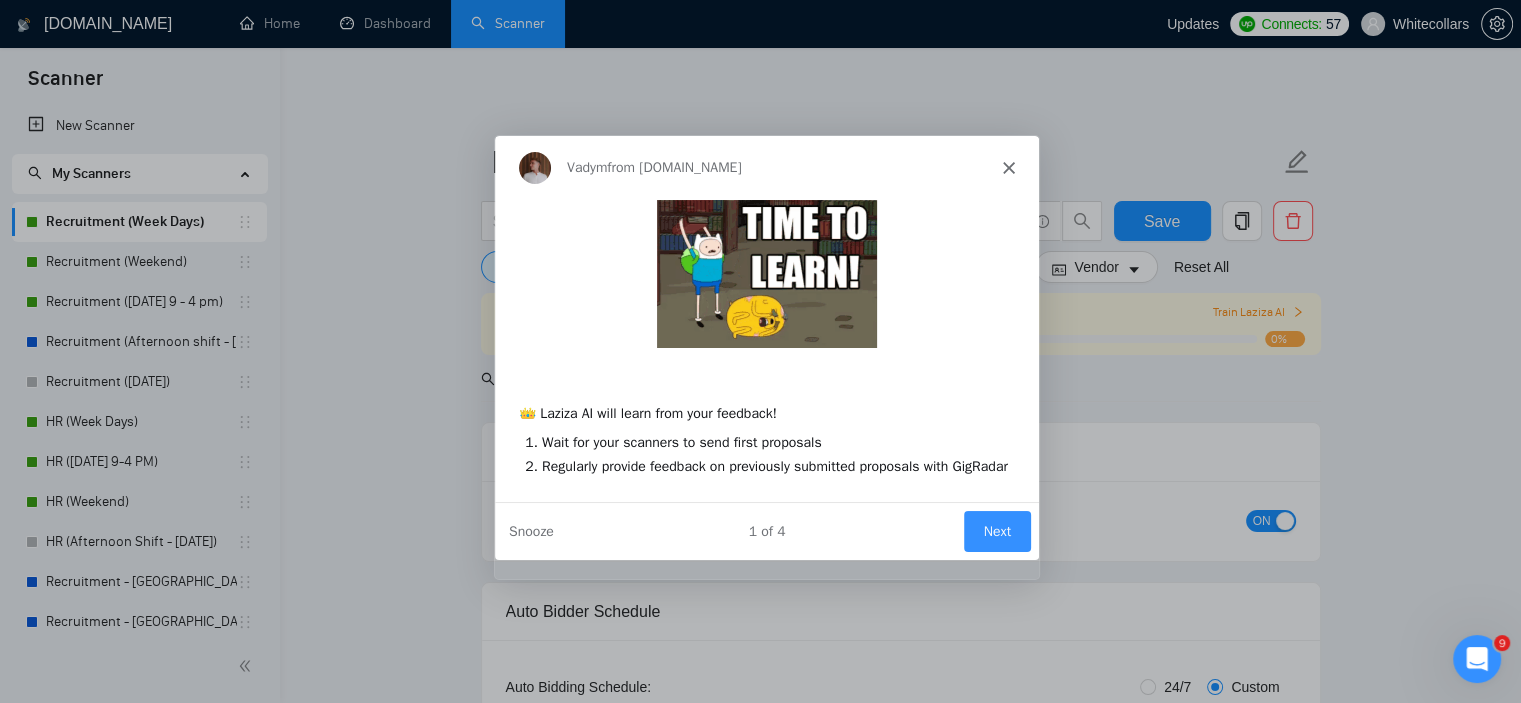 click on "Next" at bounding box center [995, 530] 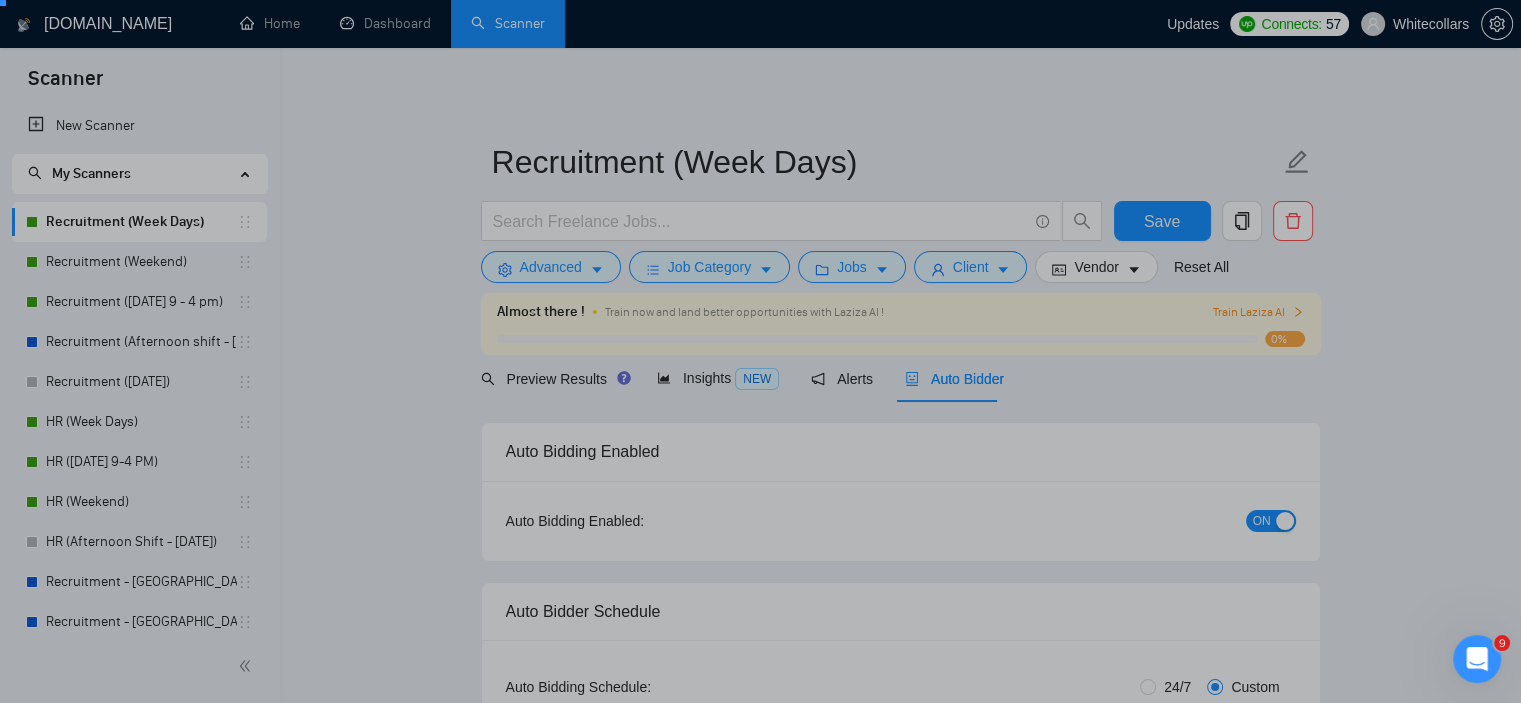 scroll, scrollTop: 0, scrollLeft: 0, axis: both 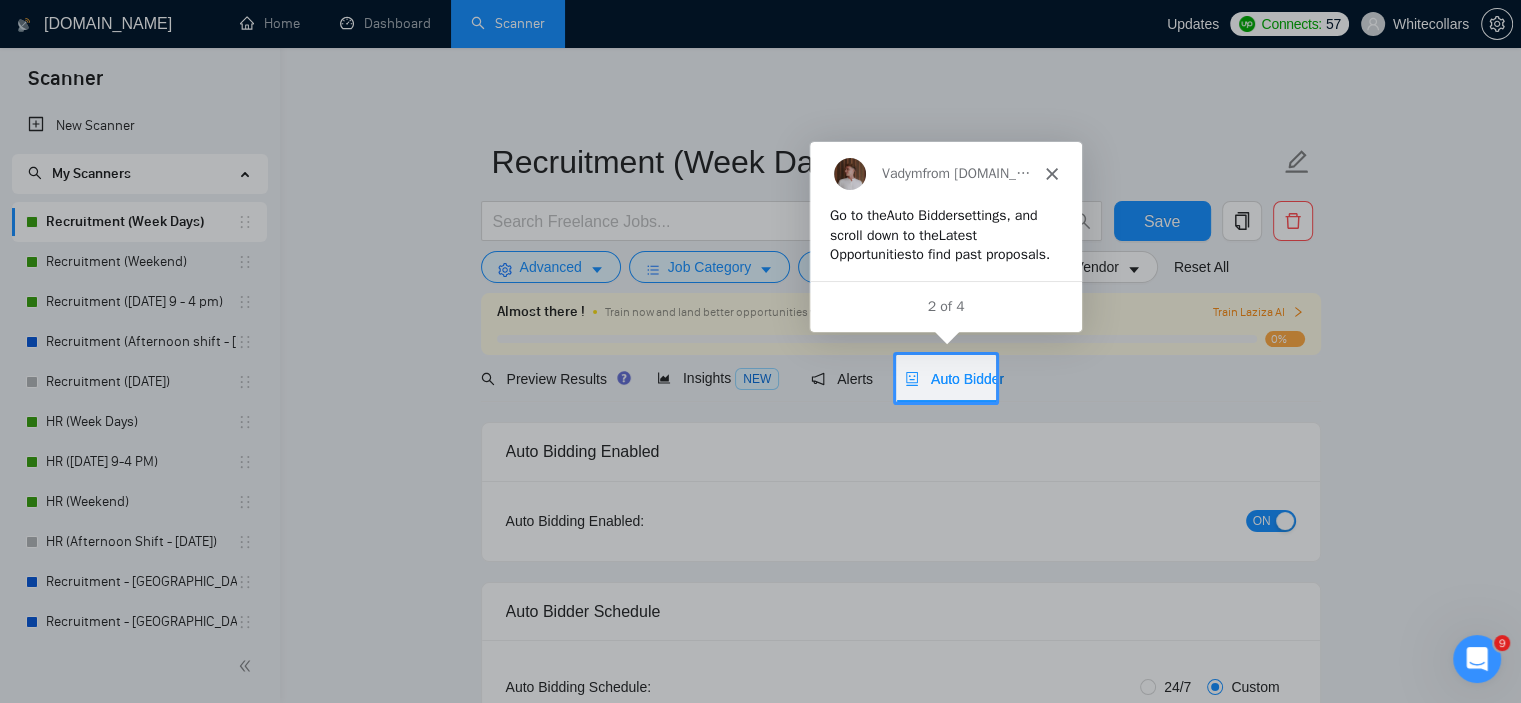 click on "Auto Bidder" at bounding box center (954, 378) 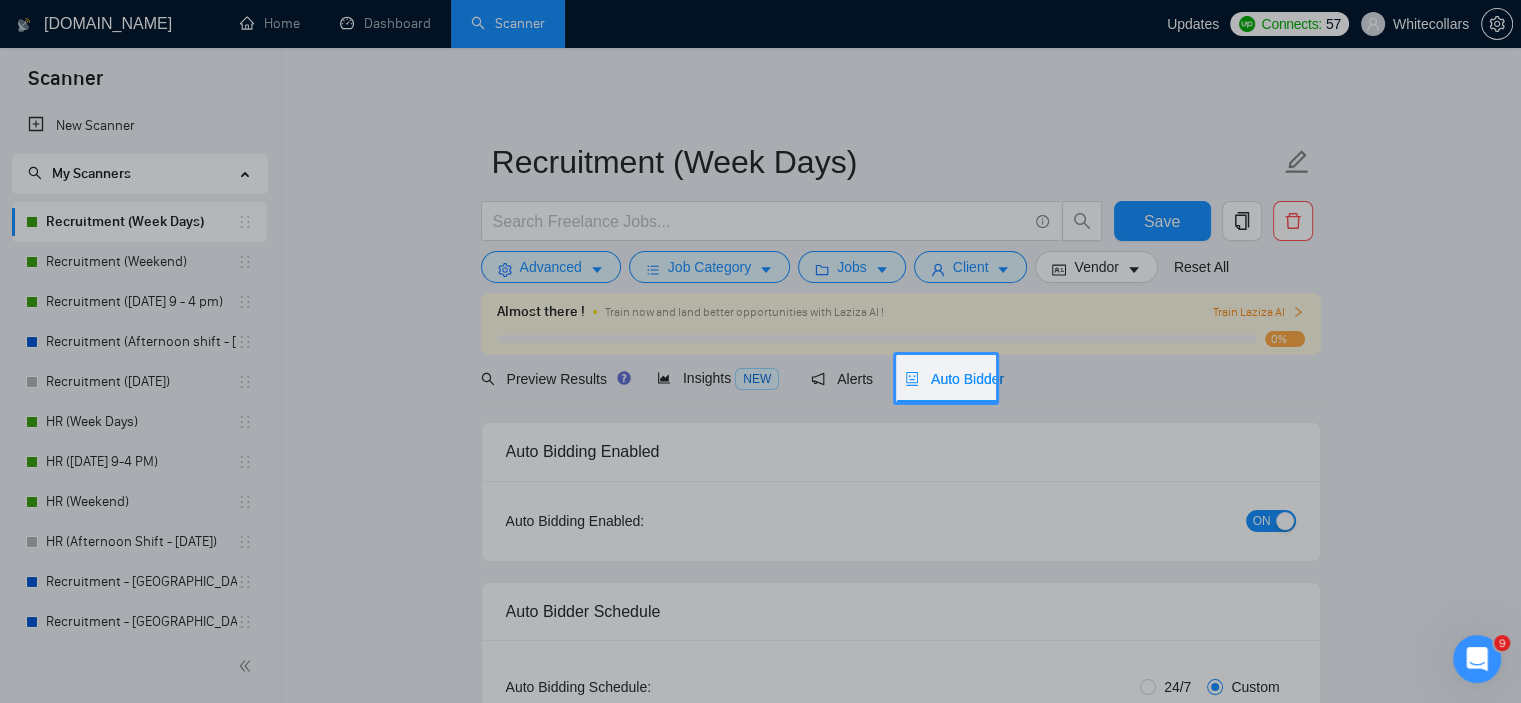 click on "Auto Bidder" at bounding box center [954, 379] 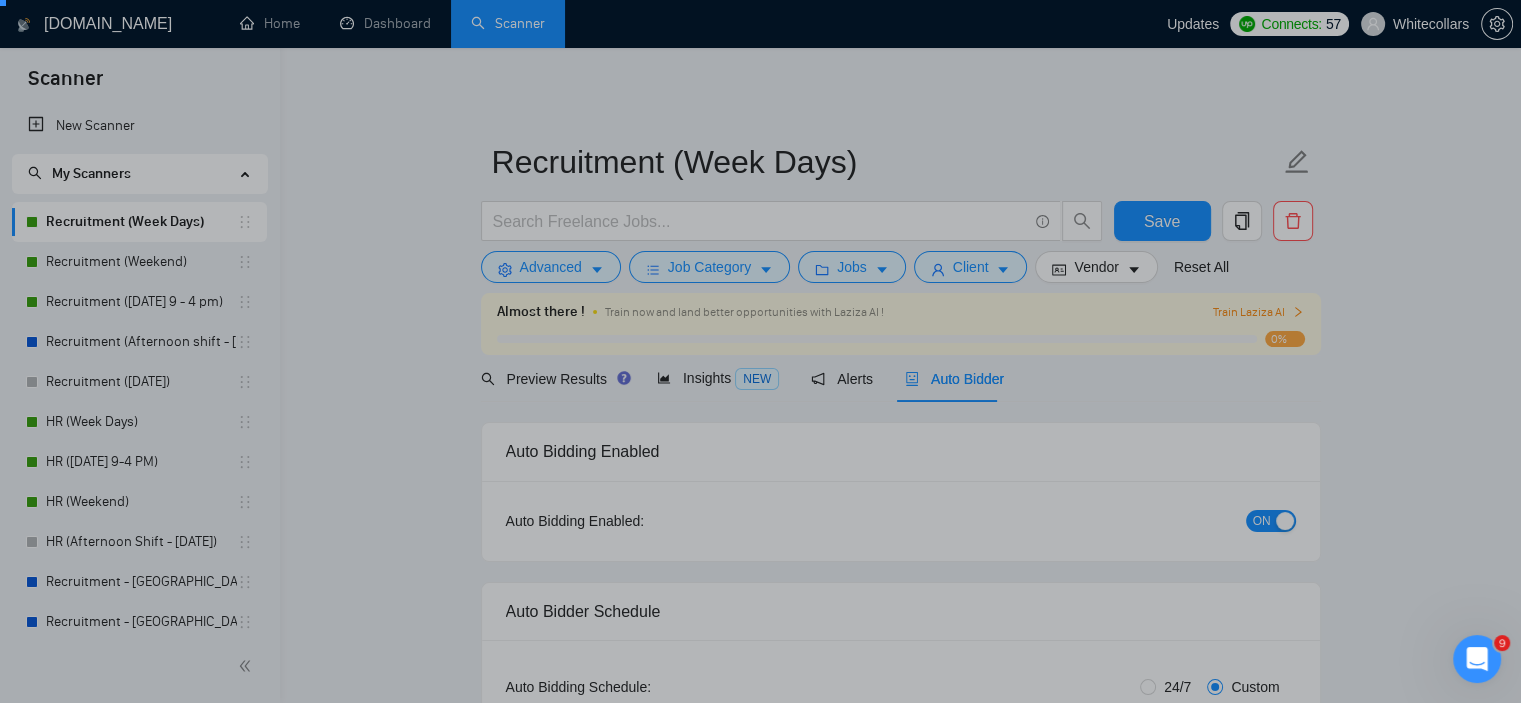 scroll, scrollTop: 0, scrollLeft: 0, axis: both 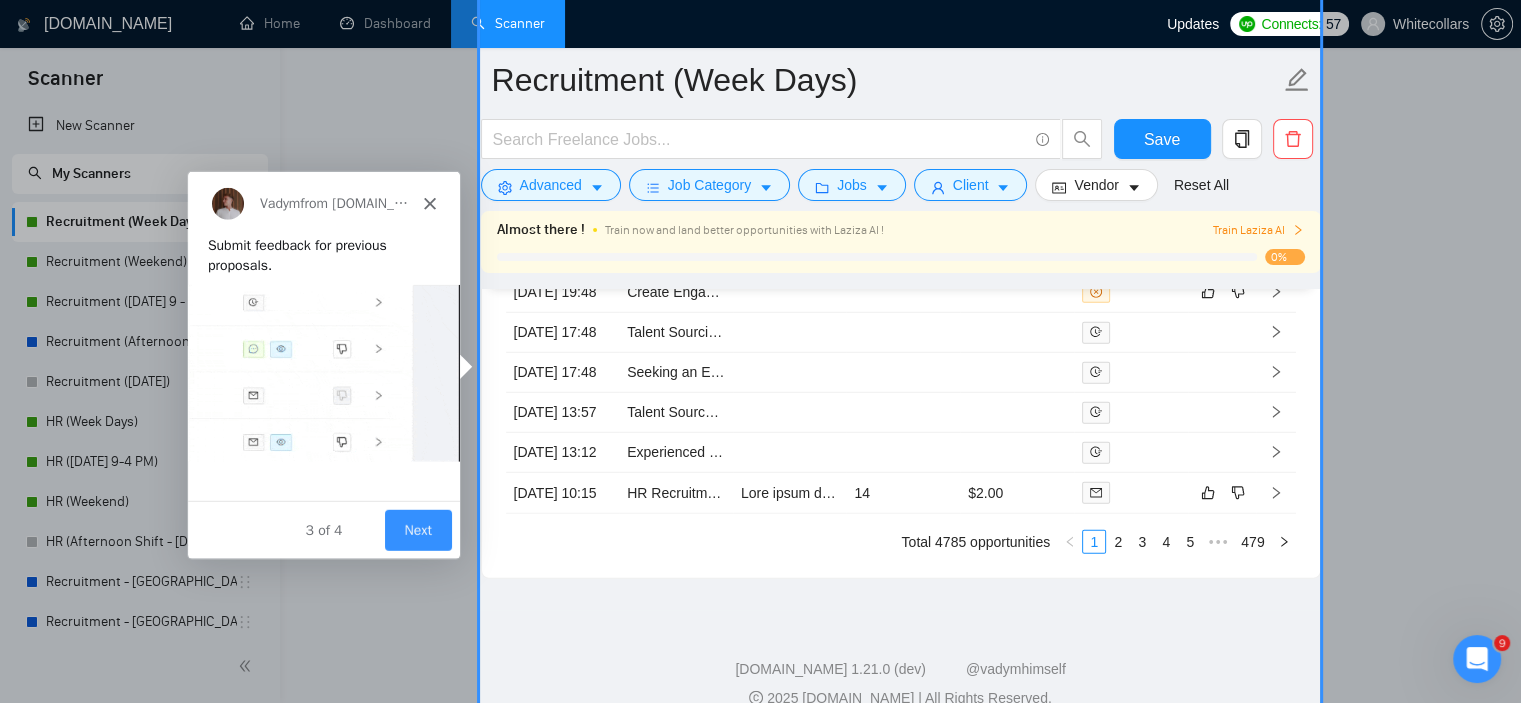 click at bounding box center [760, 351] 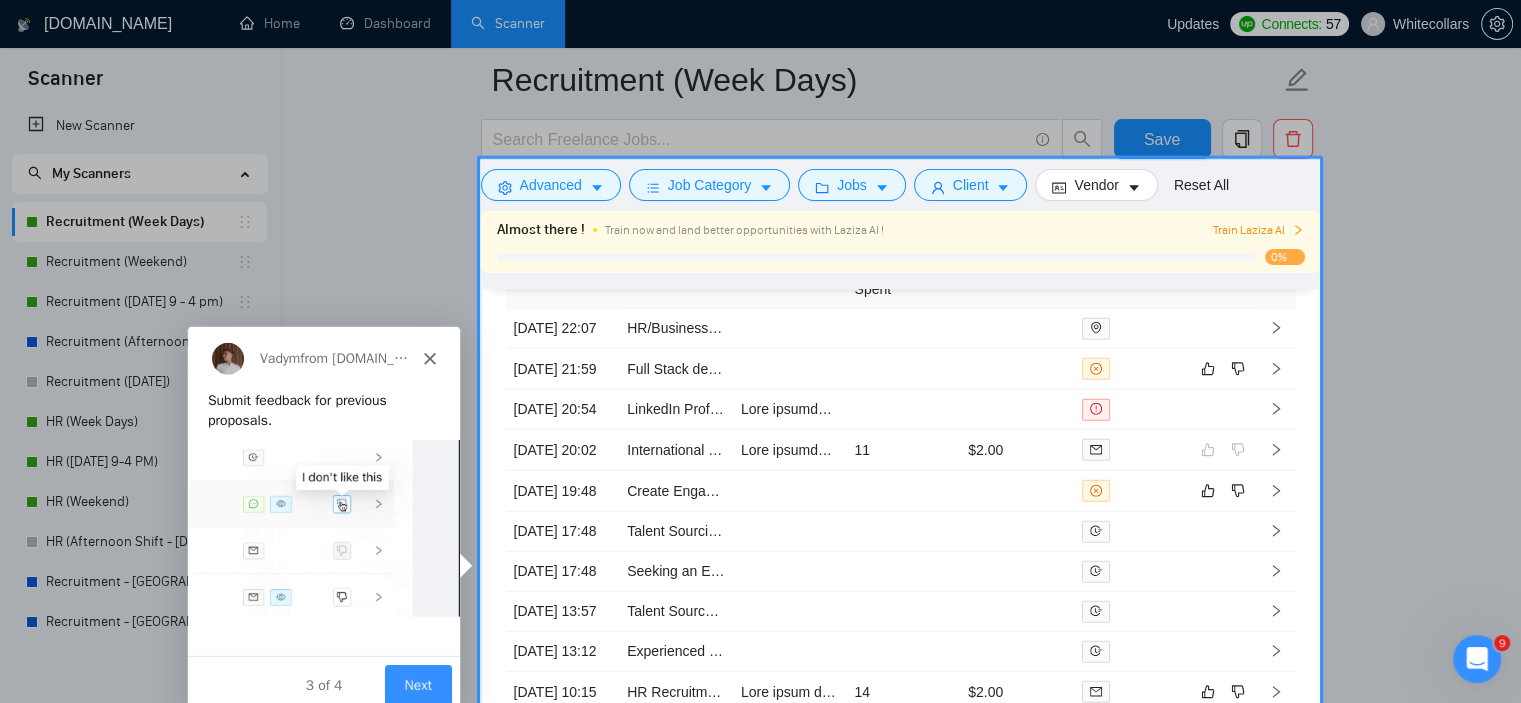 scroll, scrollTop: 5364, scrollLeft: 0, axis: vertical 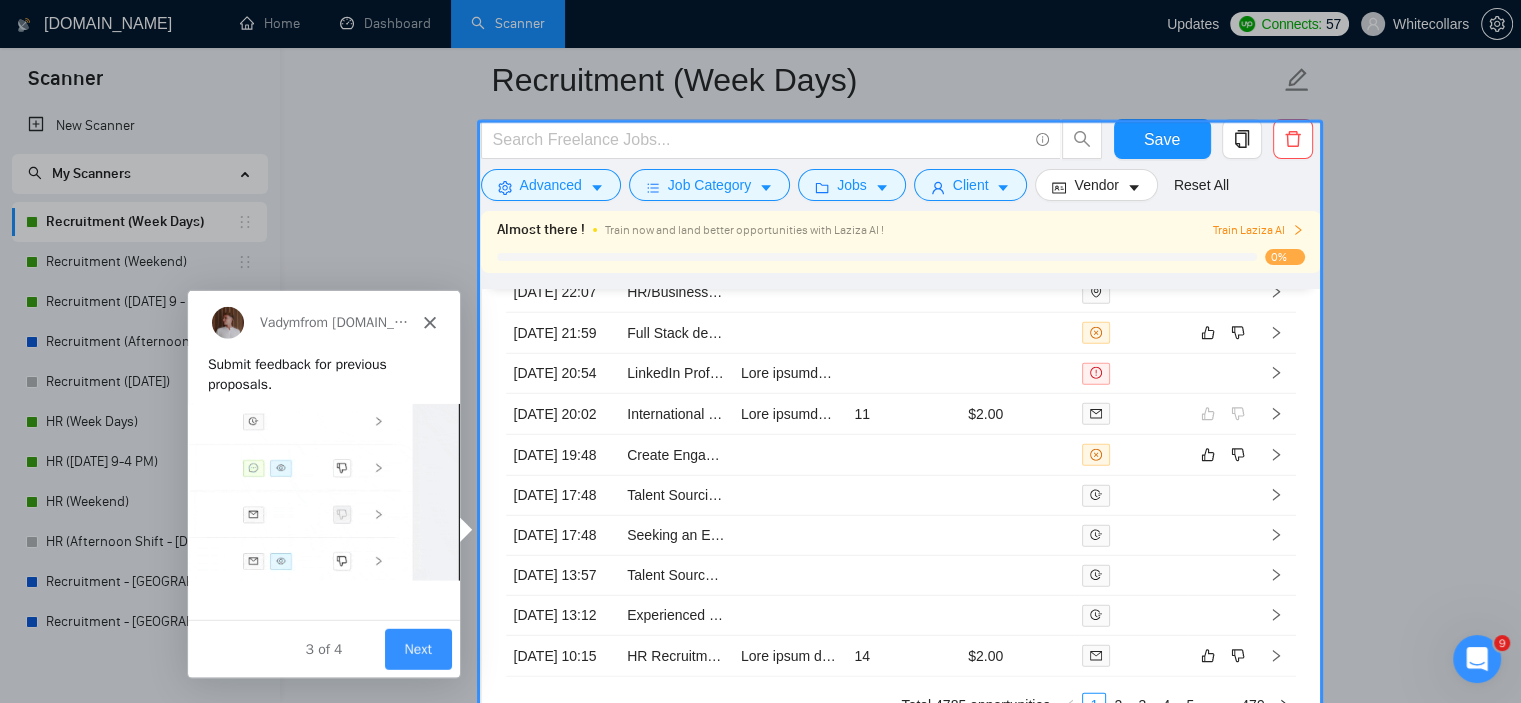 click on "Next" at bounding box center (416, 647) 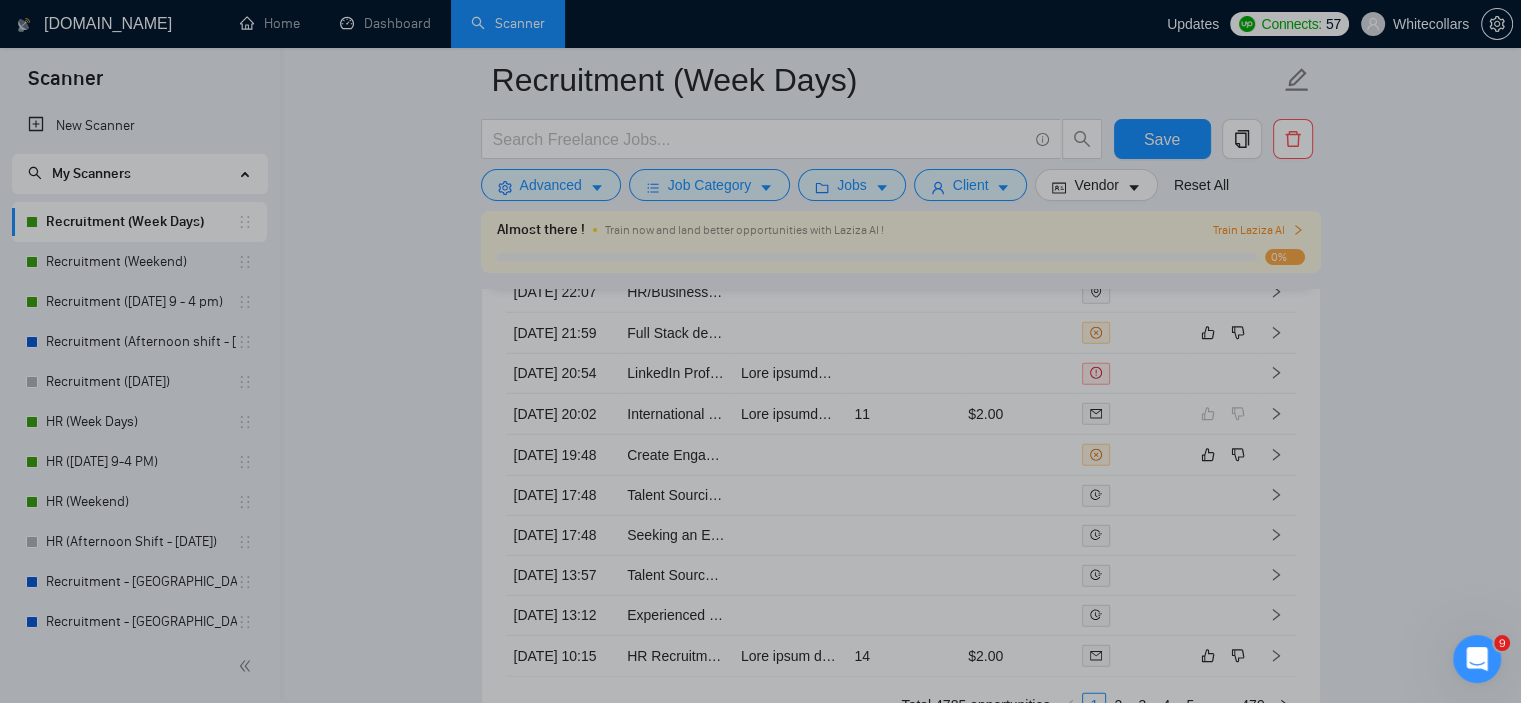 scroll, scrollTop: 0, scrollLeft: 0, axis: both 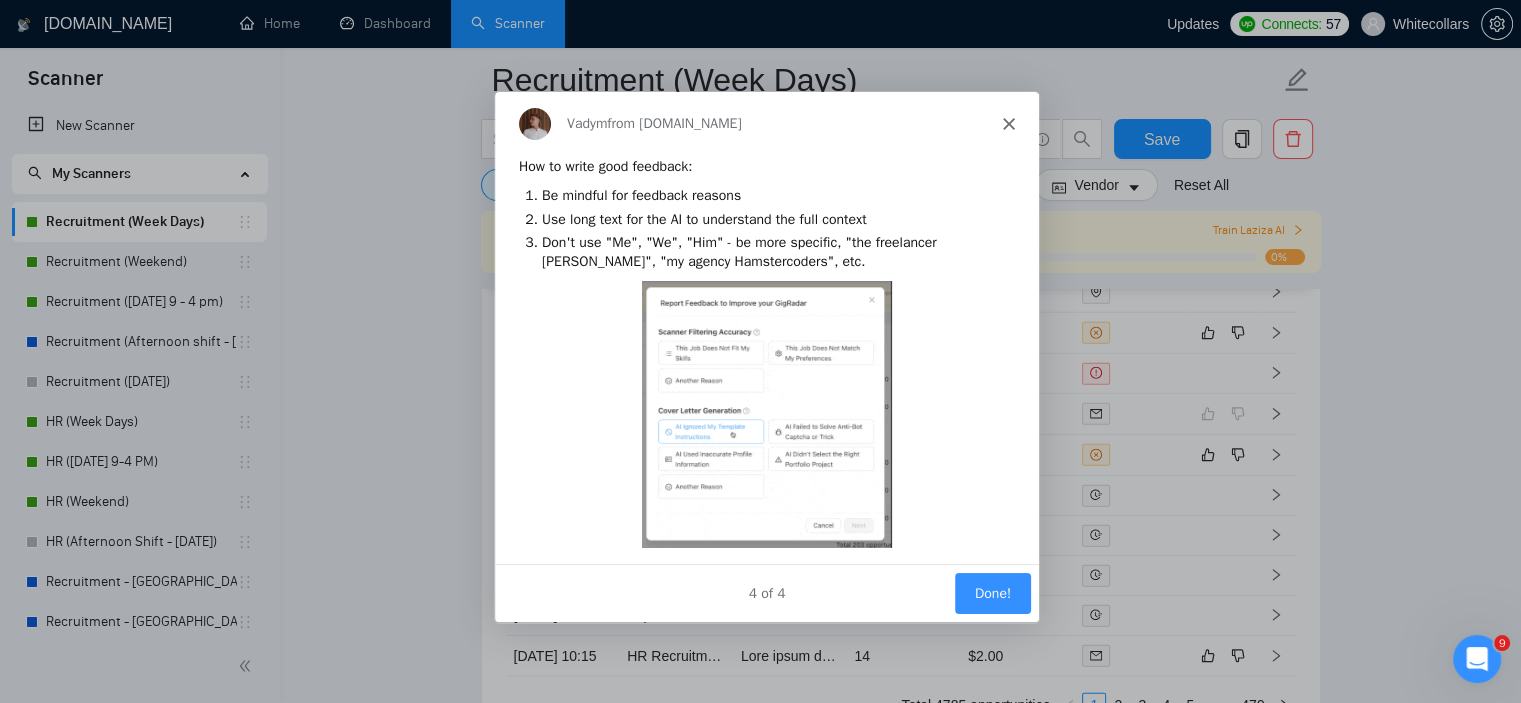 click on "Done!" at bounding box center (991, 592) 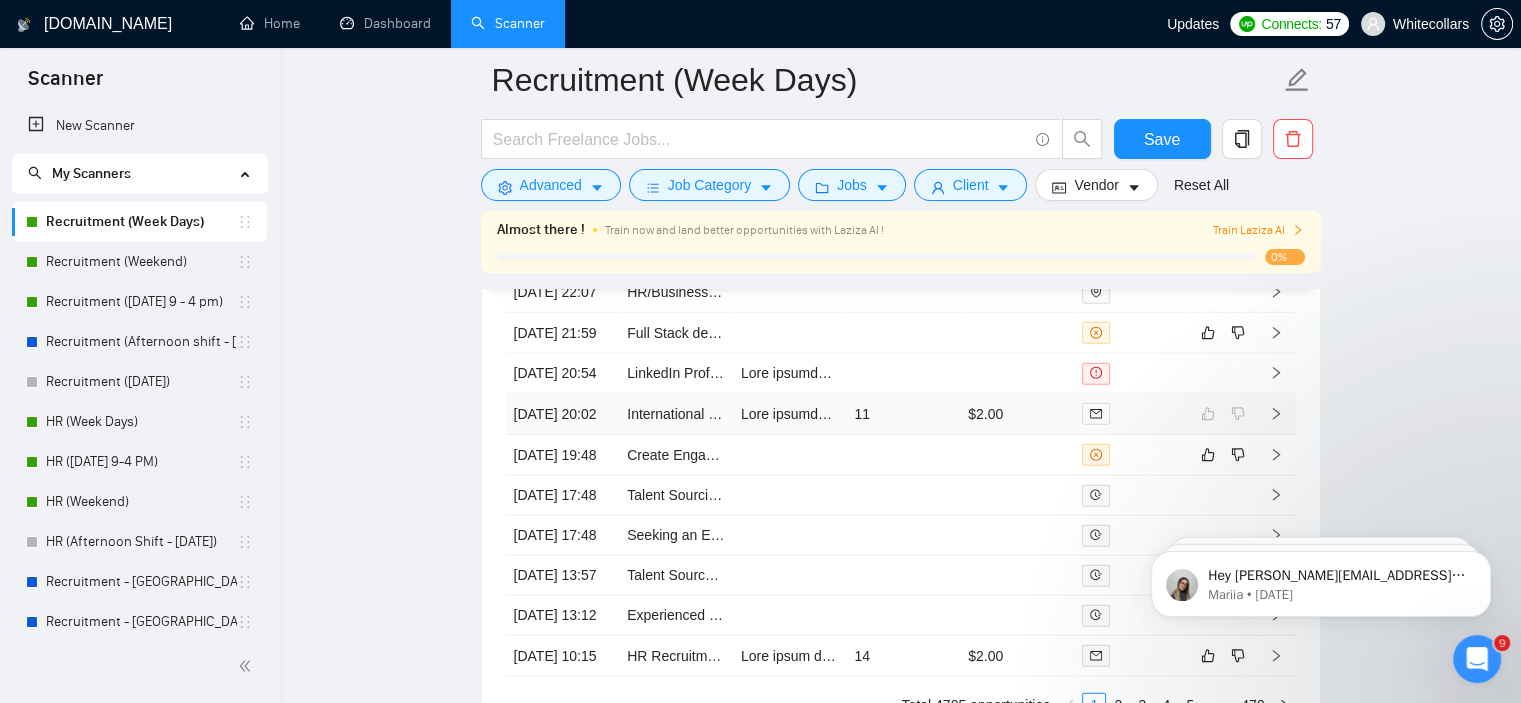 scroll, scrollTop: 0, scrollLeft: 0, axis: both 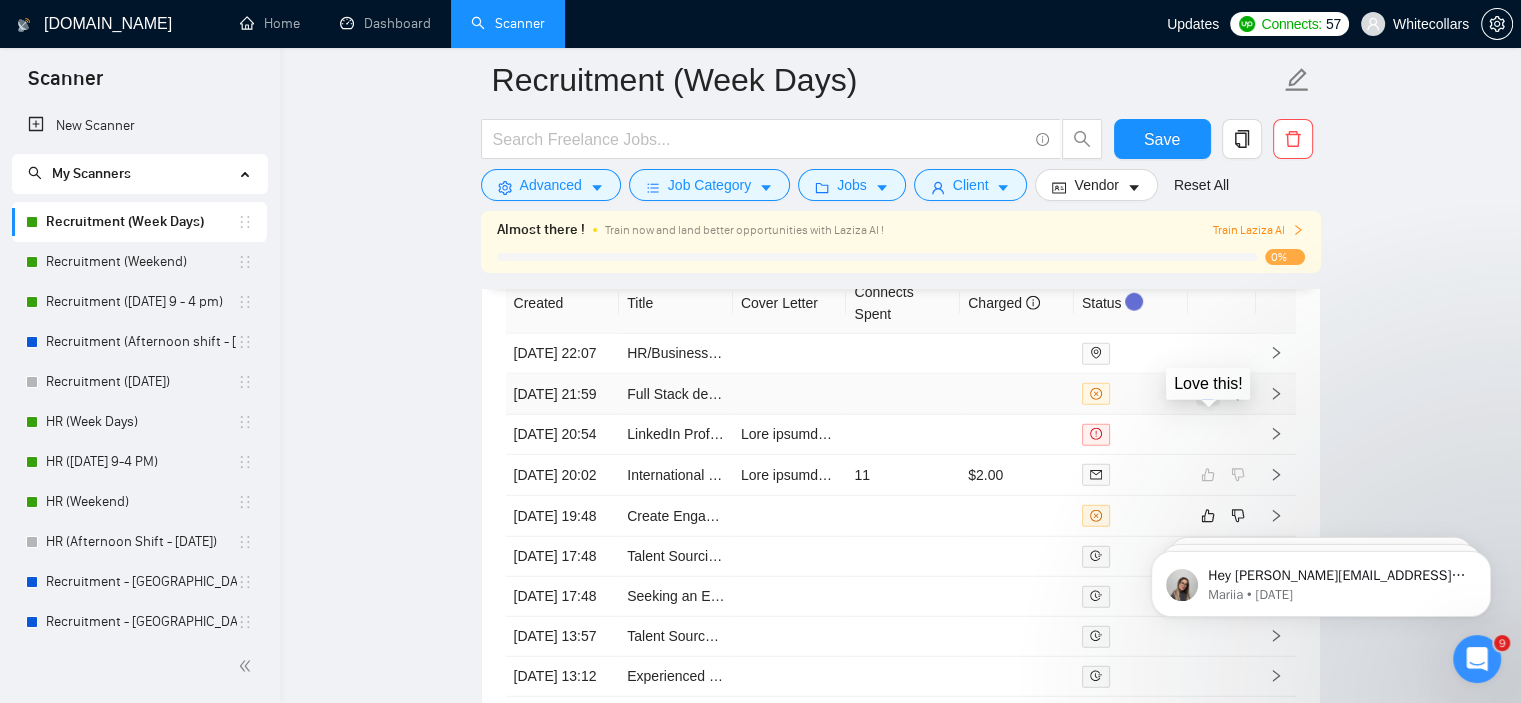 click 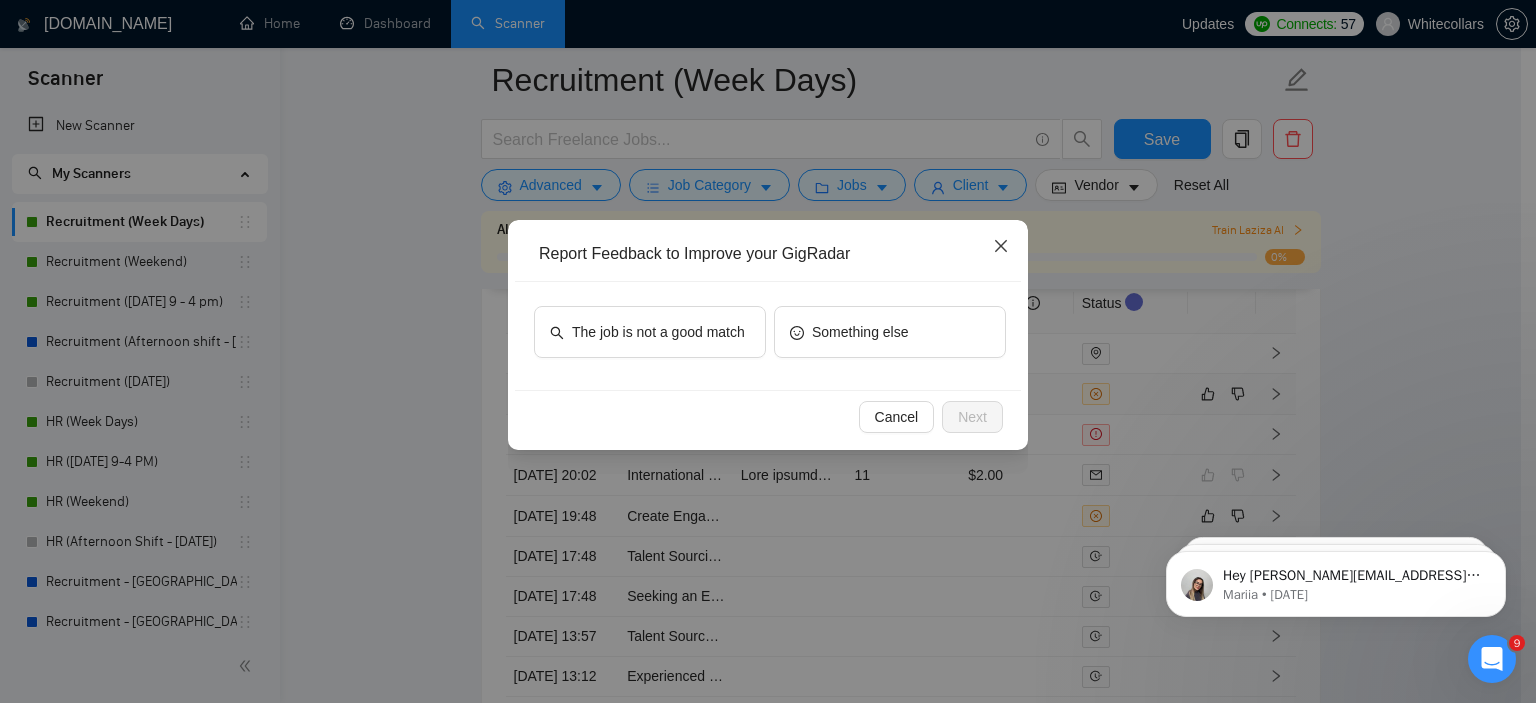 click at bounding box center (1001, 247) 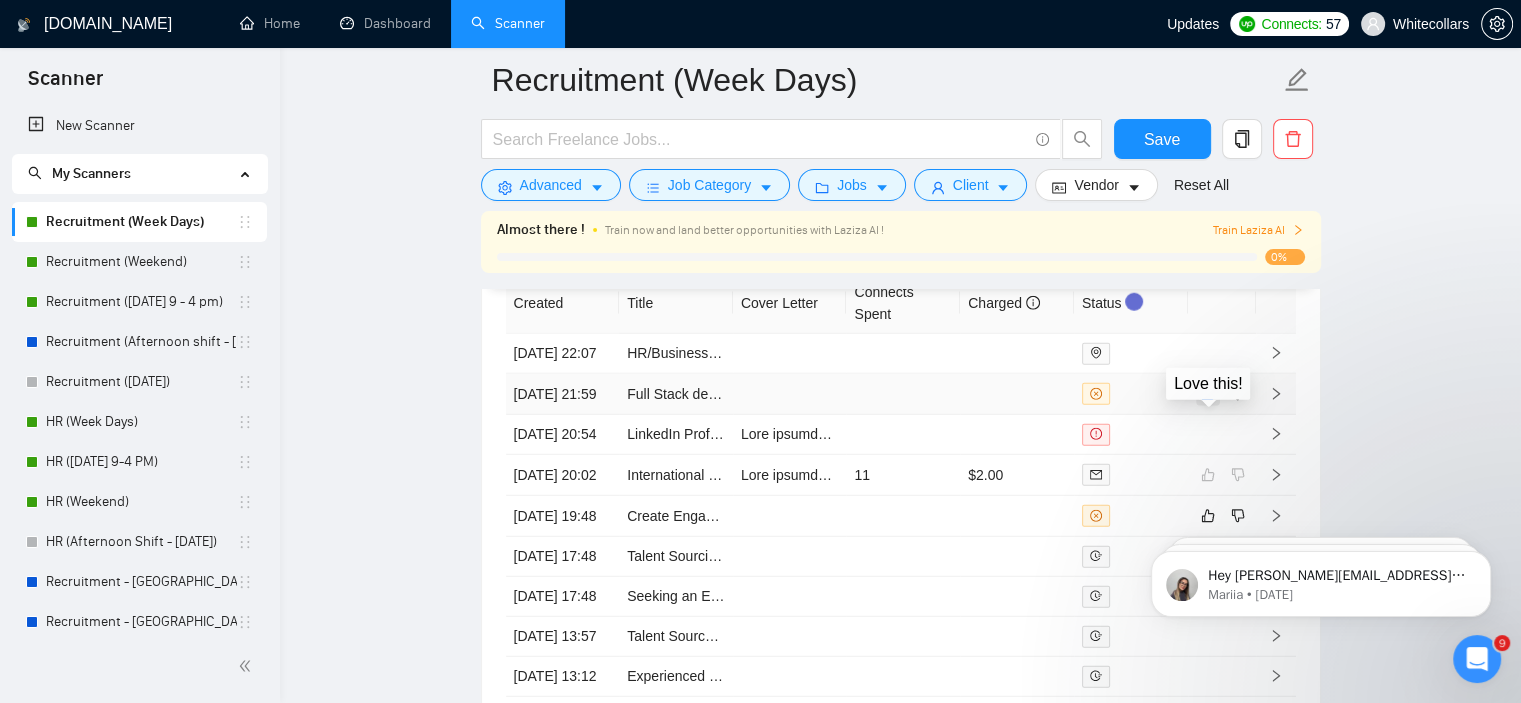 click 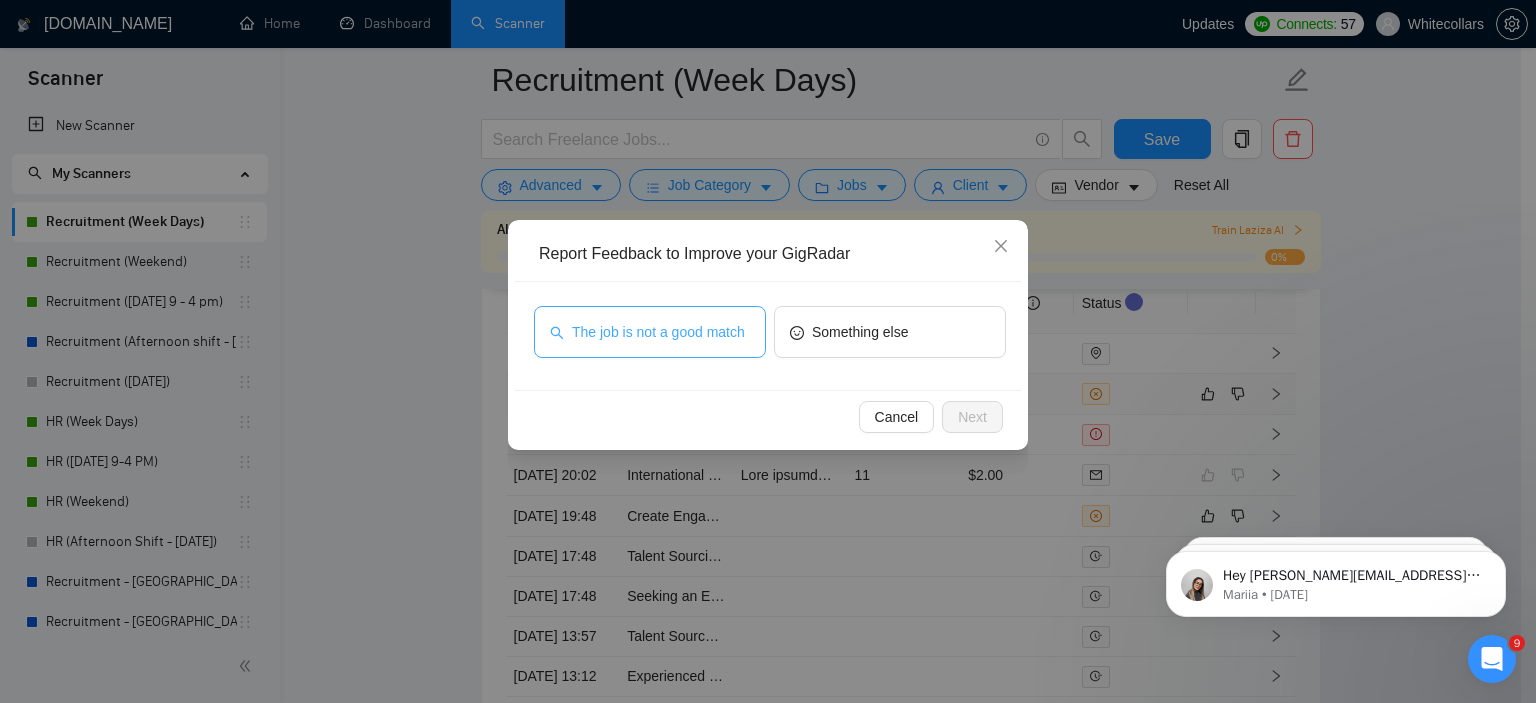 click on "The job is not a good match" at bounding box center [658, 332] 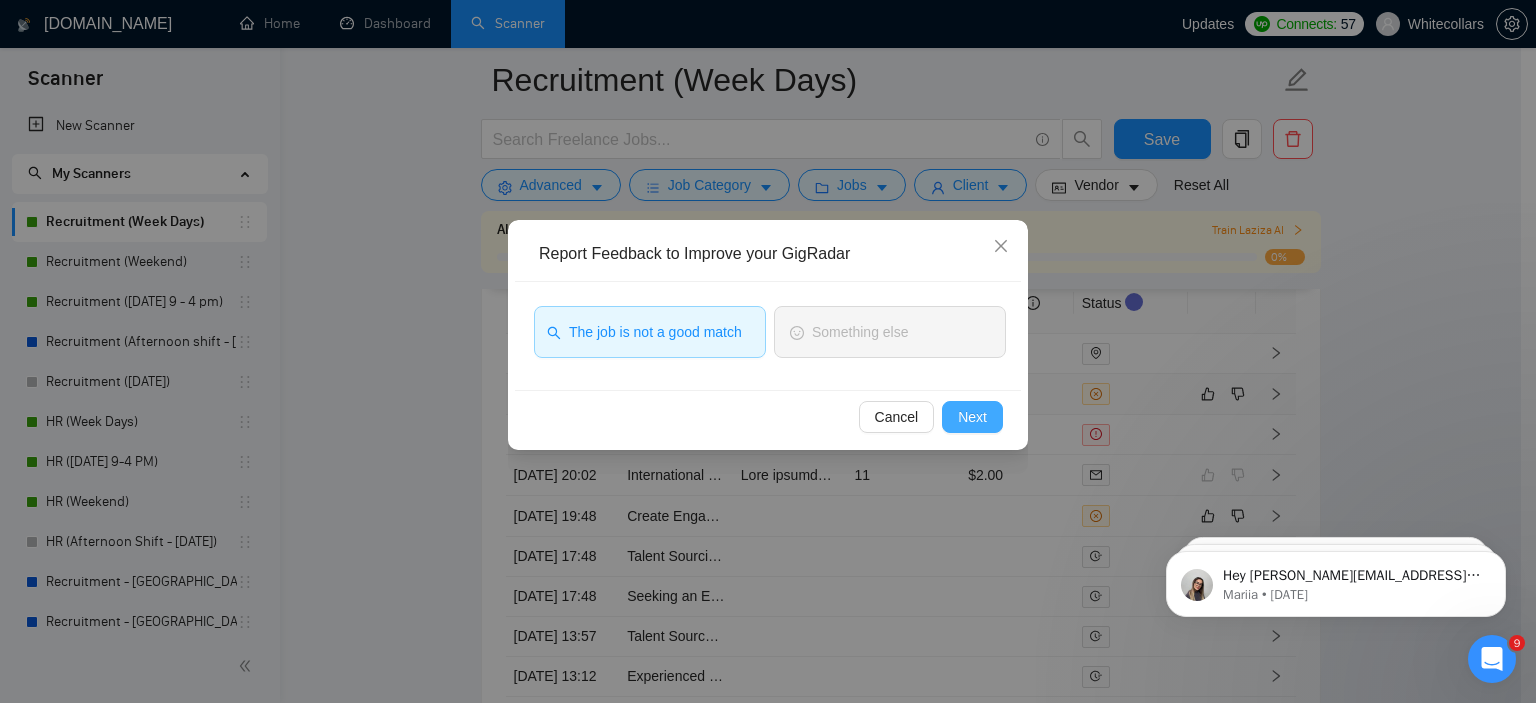 click on "Next" at bounding box center [972, 417] 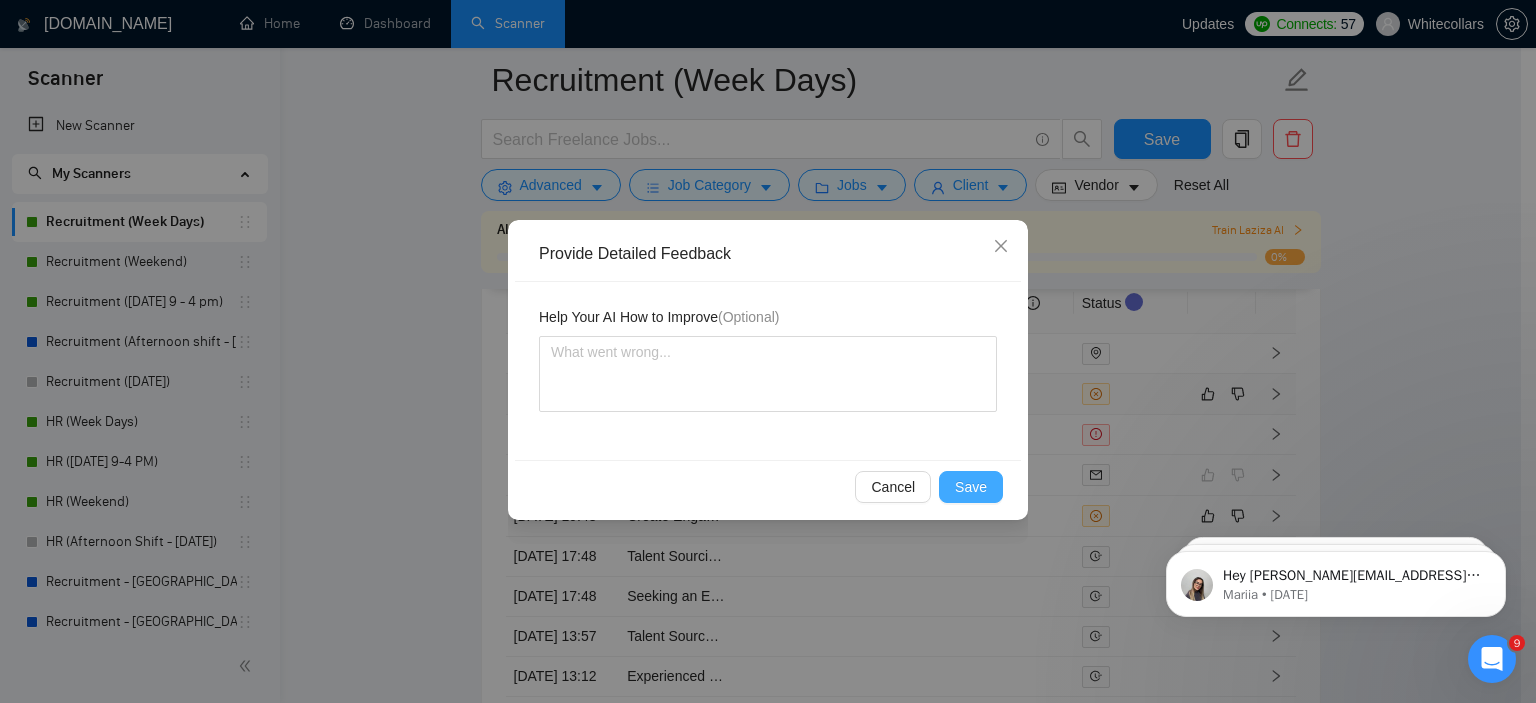 drag, startPoint x: 995, startPoint y: 467, endPoint x: 988, endPoint y: 476, distance: 11.401754 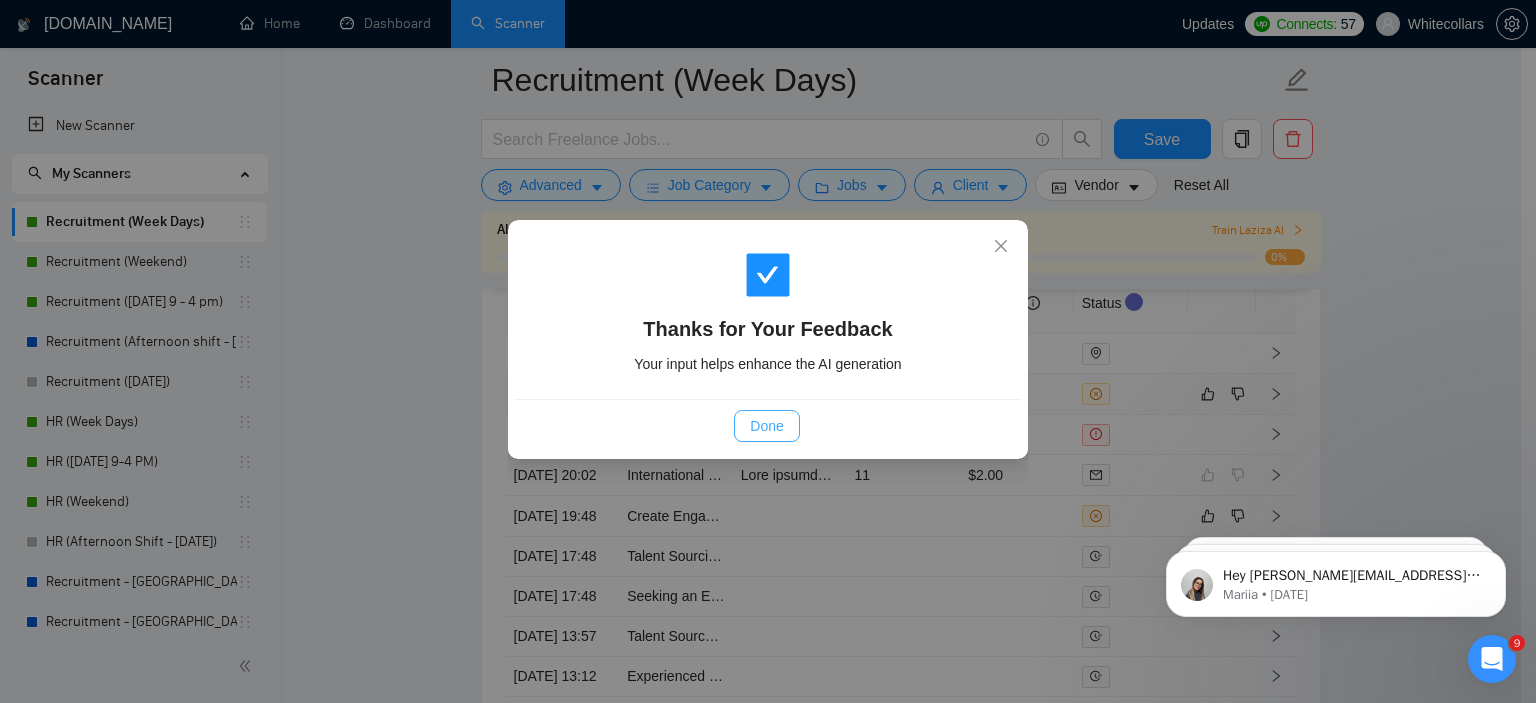 click on "Done" at bounding box center (766, 426) 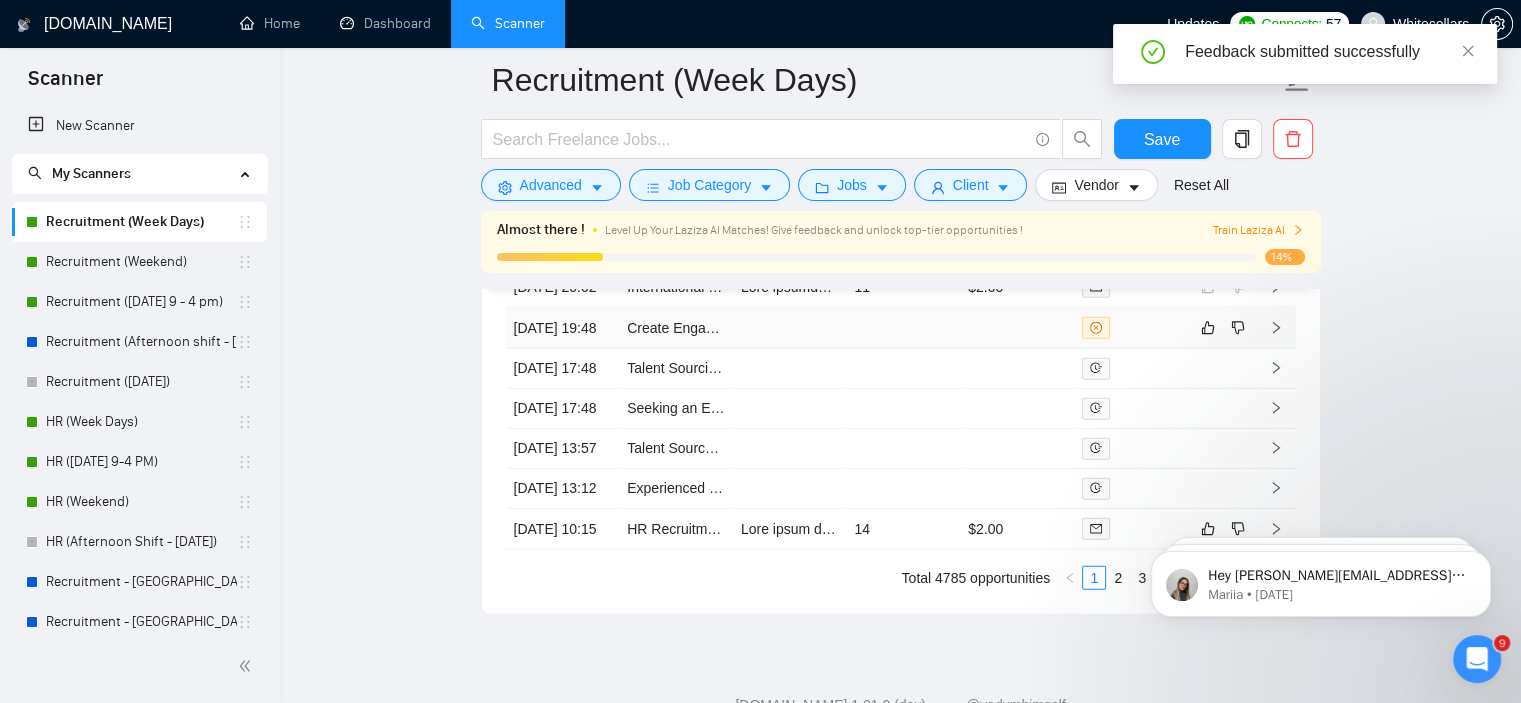 scroll, scrollTop: 5496, scrollLeft: 0, axis: vertical 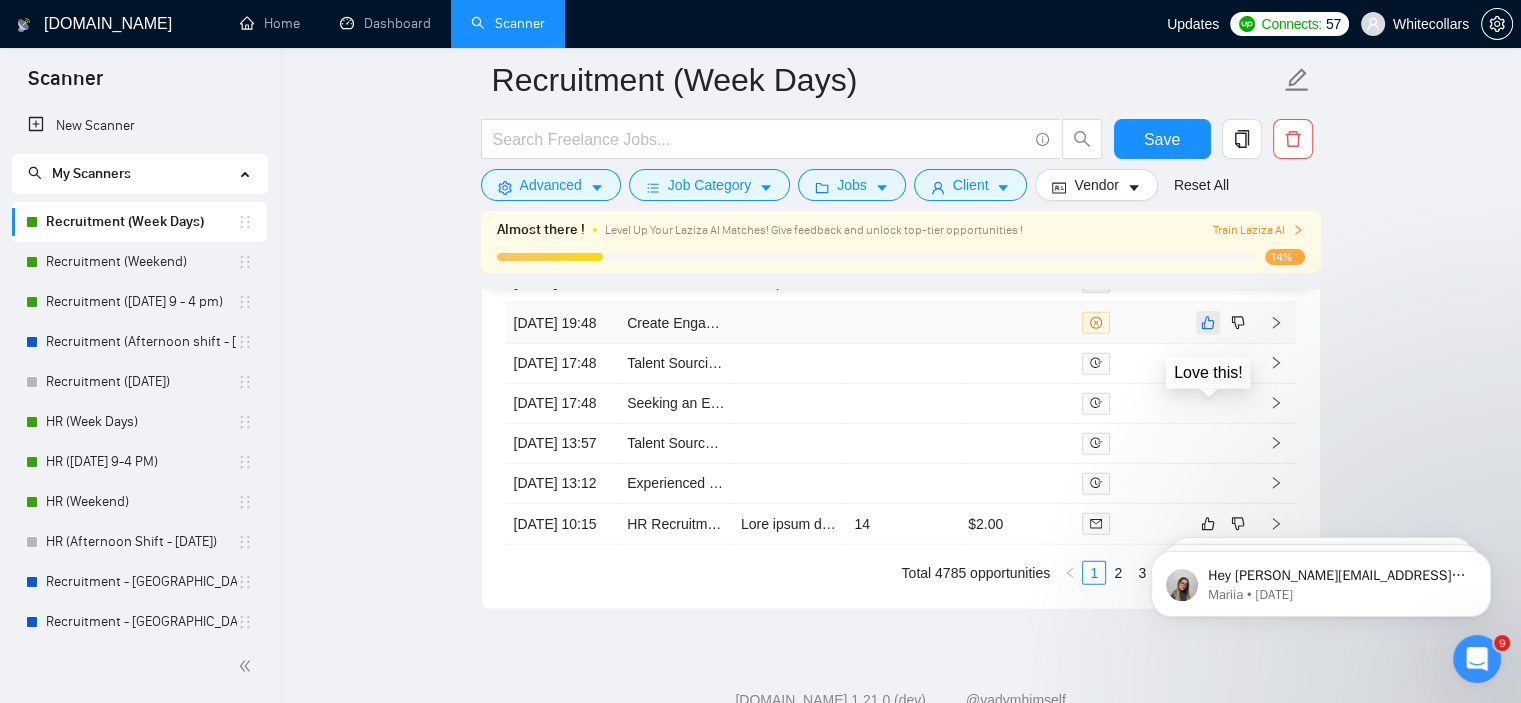 click 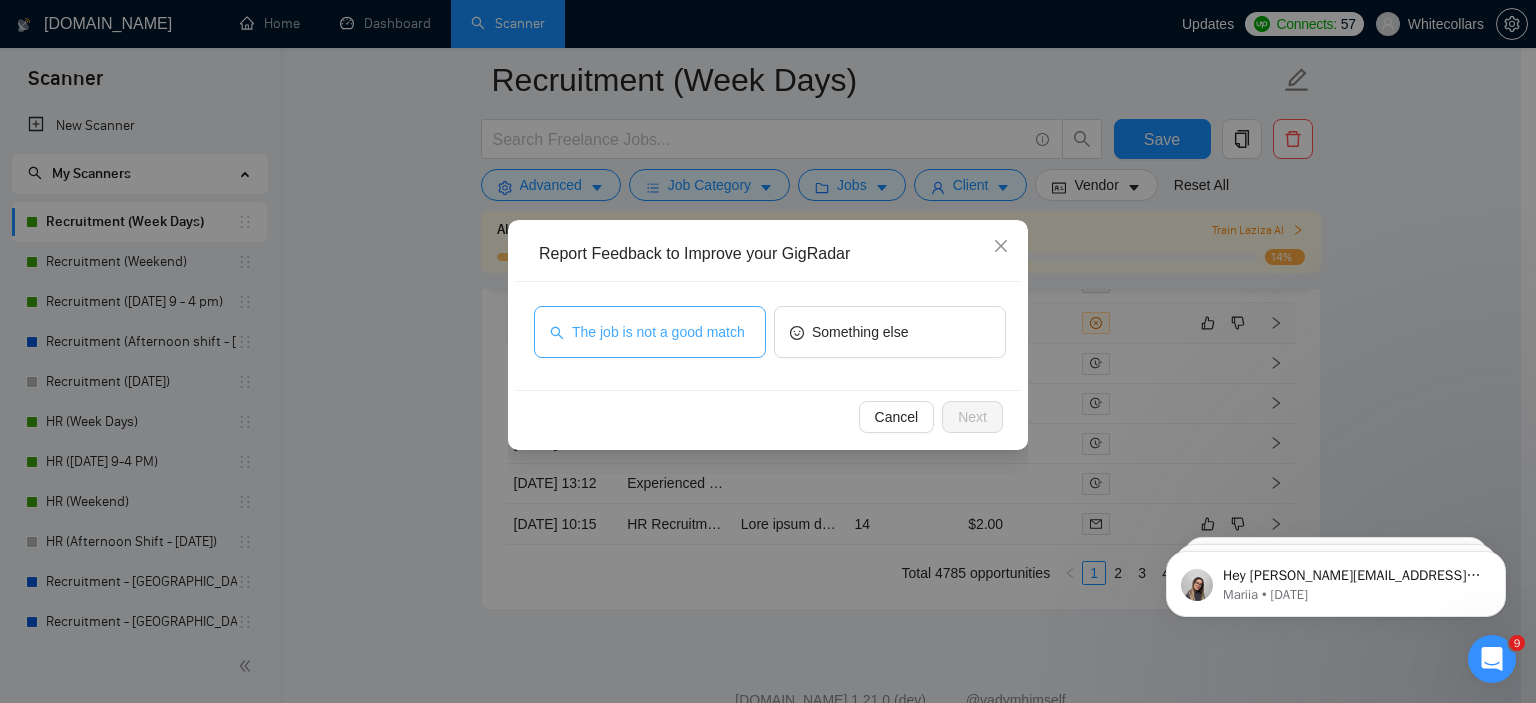 click on "The job is not a good match" at bounding box center (658, 332) 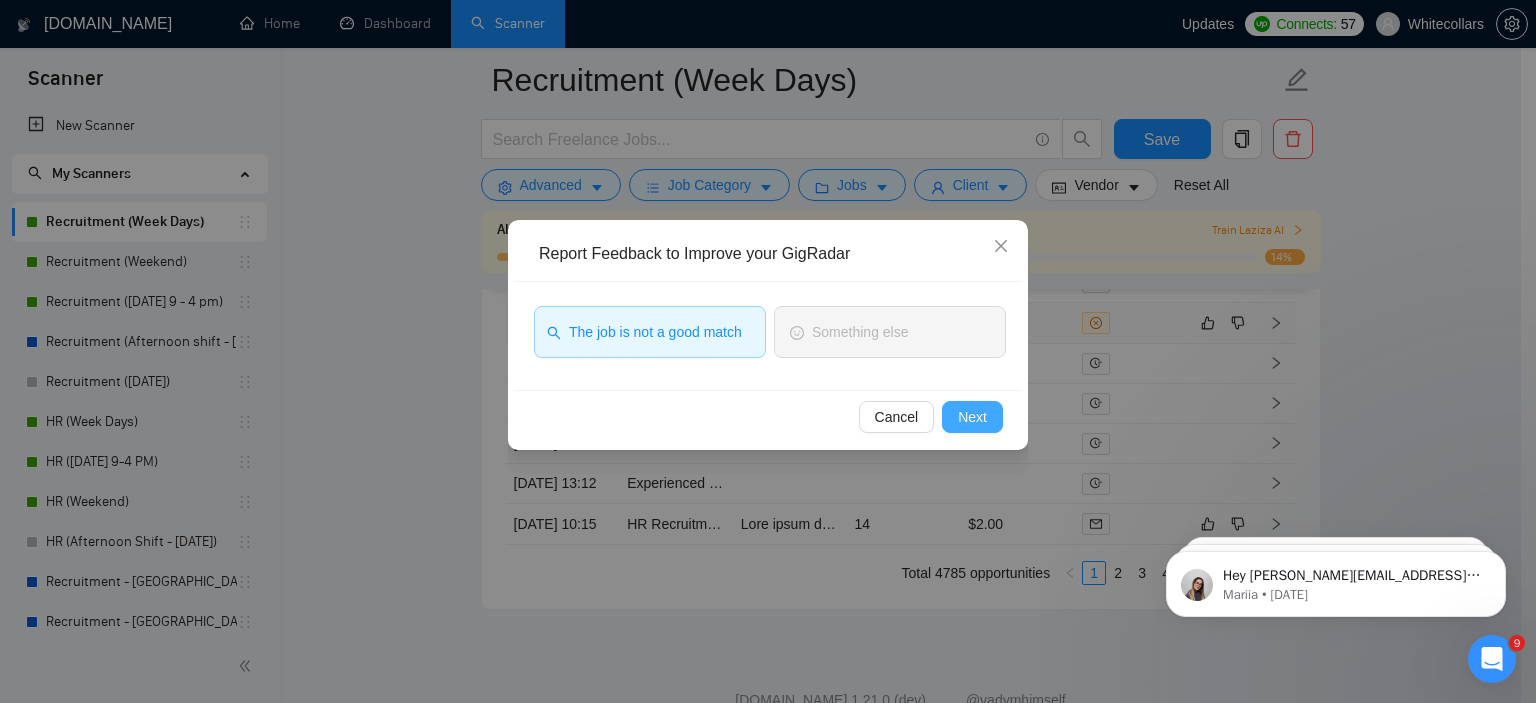 click on "Next" at bounding box center (972, 417) 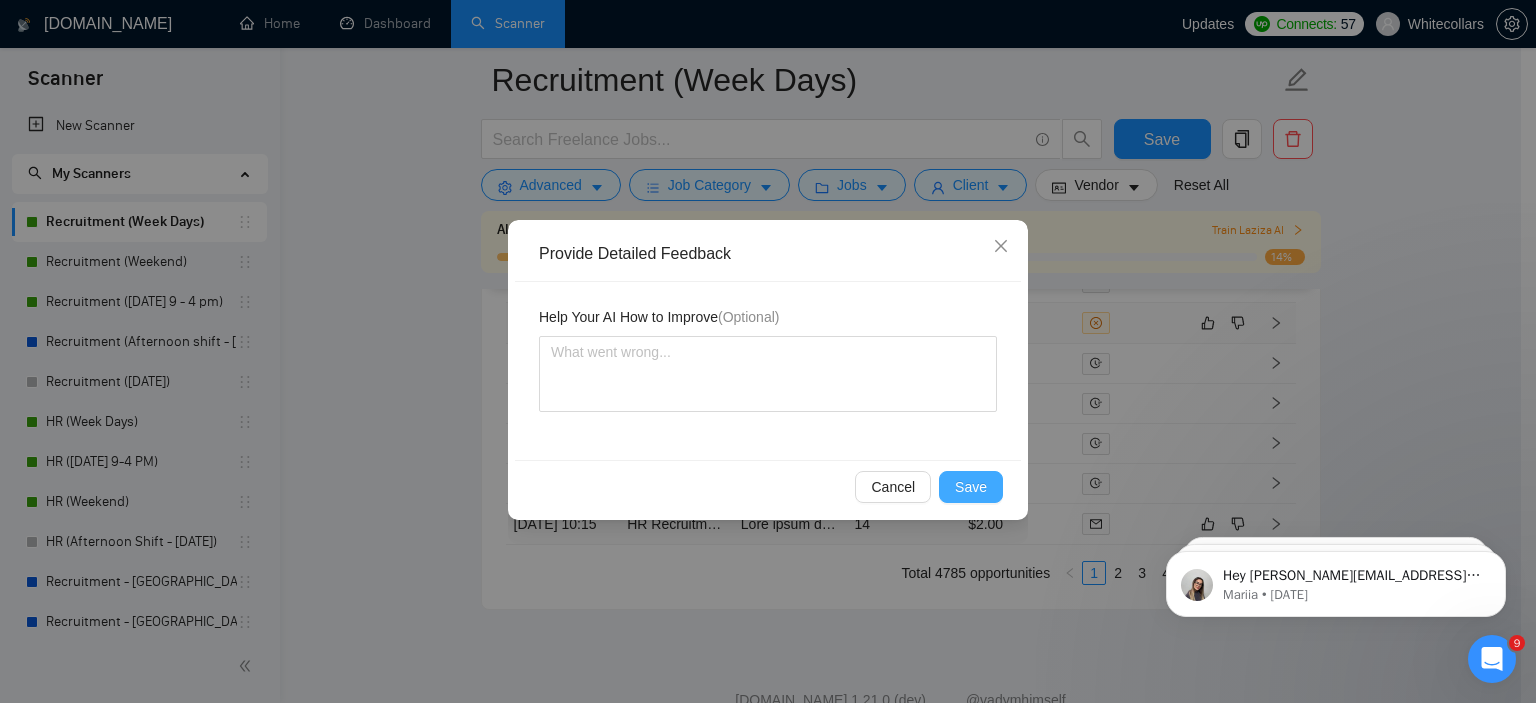click on "Save" at bounding box center [971, 487] 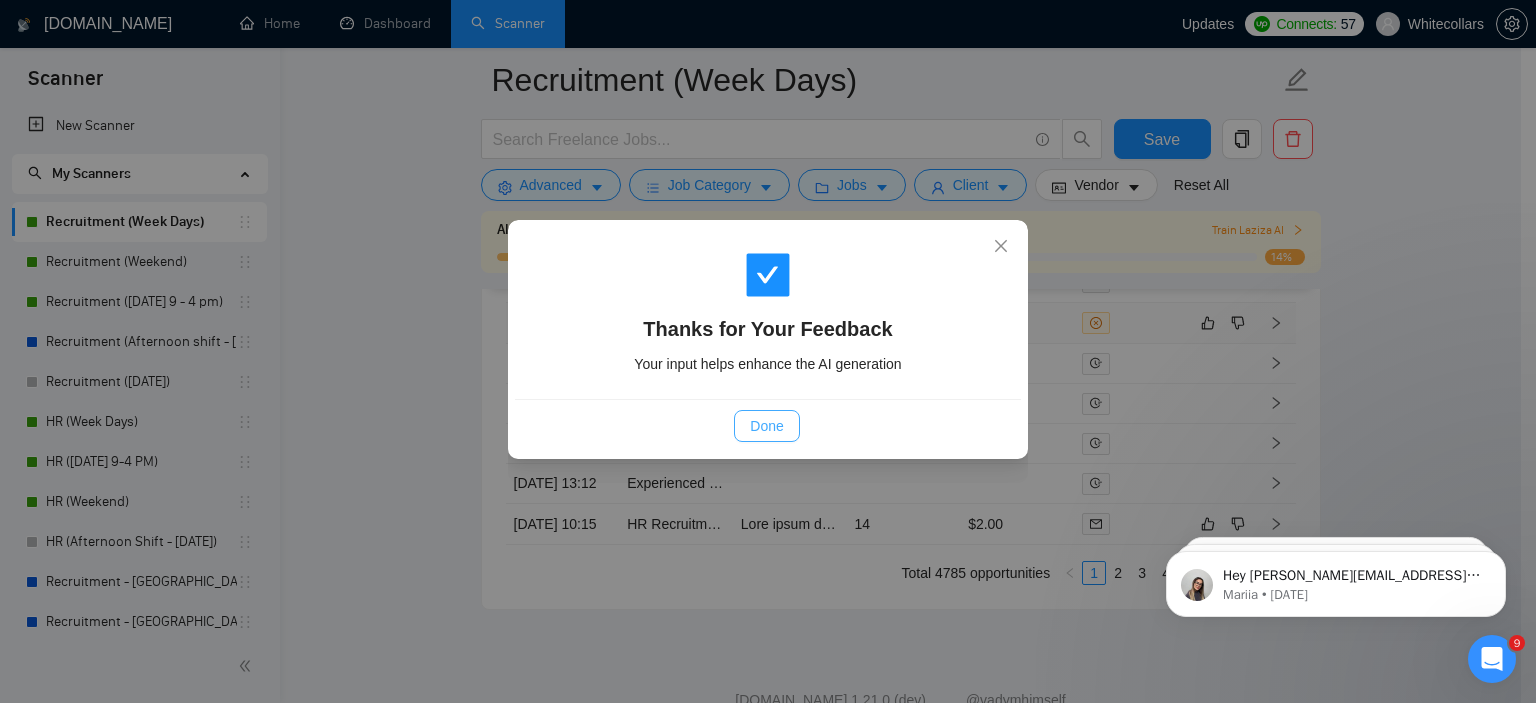 click on "Done" at bounding box center [766, 426] 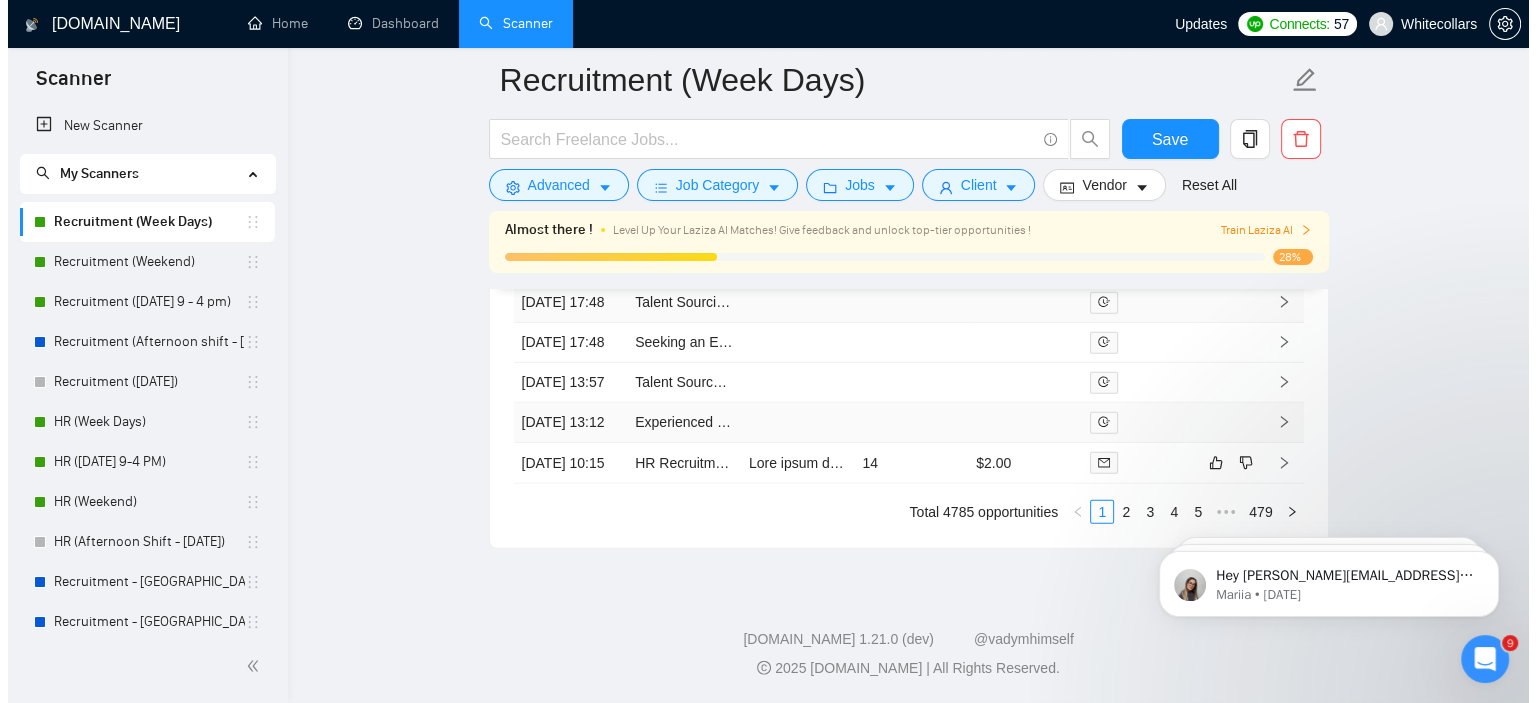 scroll, scrollTop: 5753, scrollLeft: 0, axis: vertical 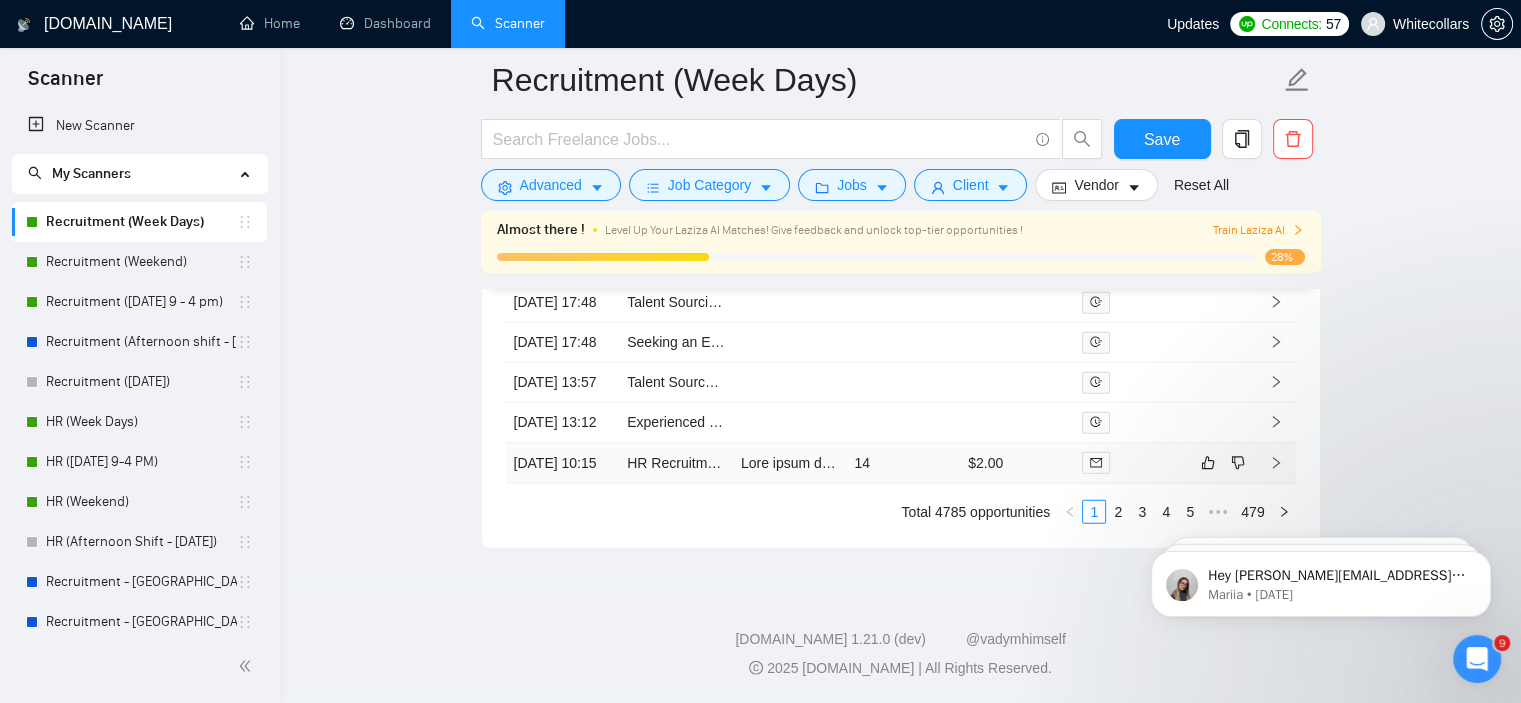 click on "HR Recruitment for Store Manger - [GEOGRAPHIC_DATA]" at bounding box center [676, 463] 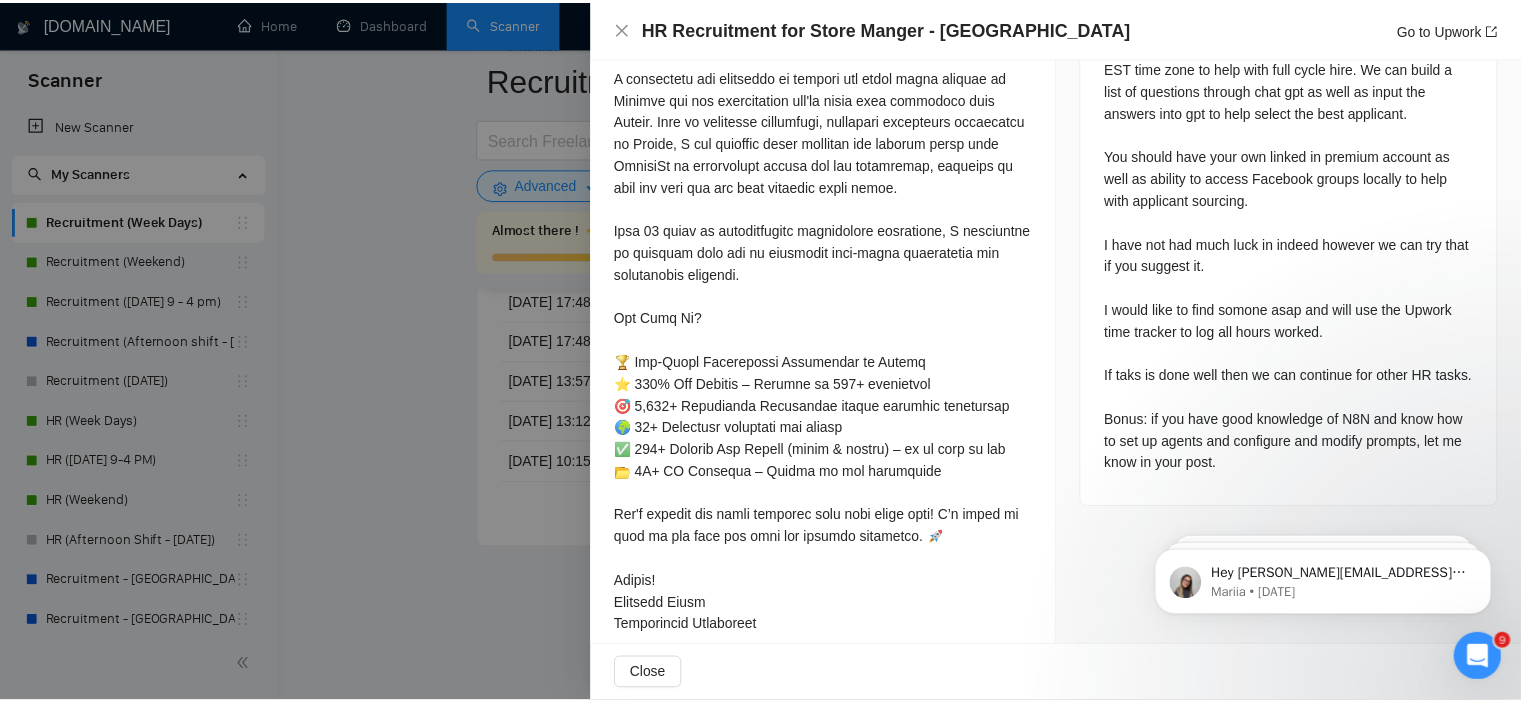 scroll, scrollTop: 1129, scrollLeft: 0, axis: vertical 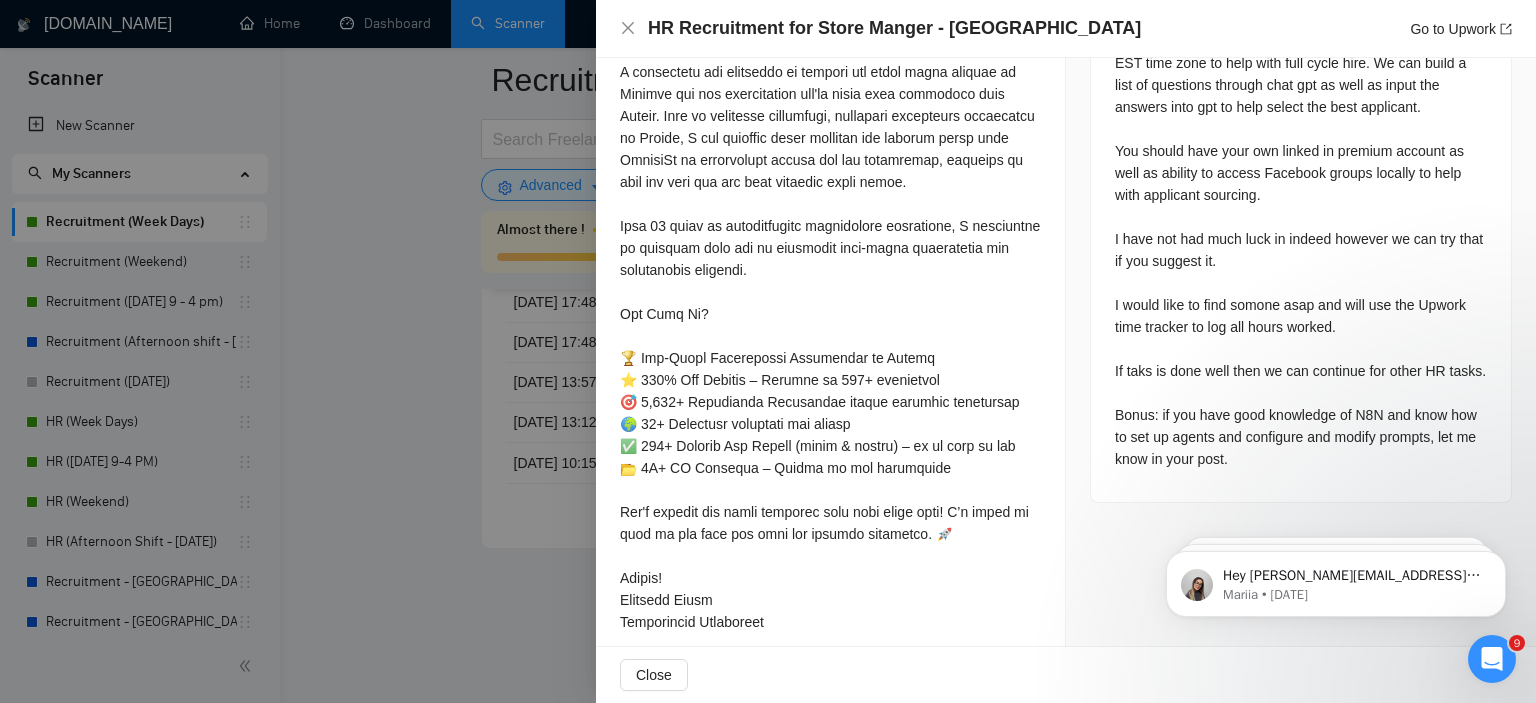 click at bounding box center (768, 351) 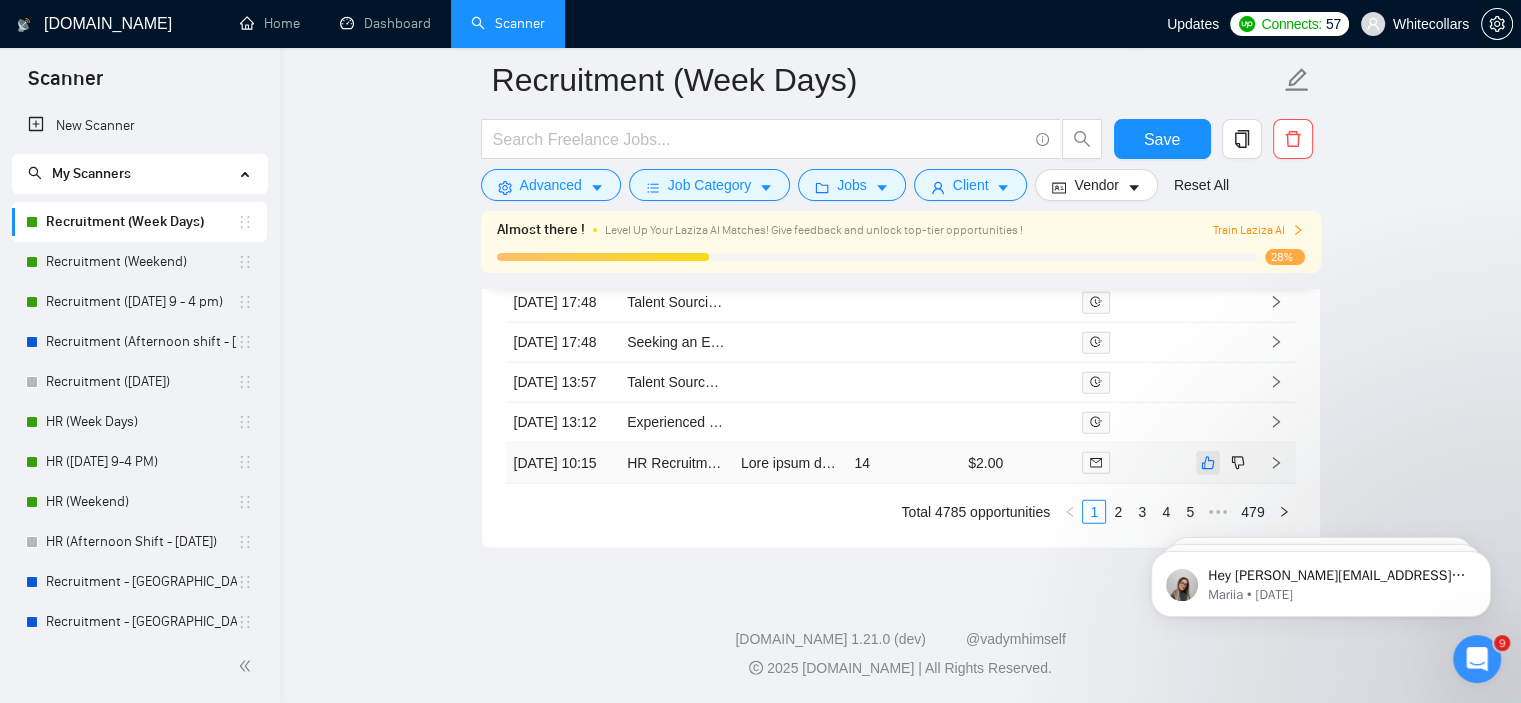 click at bounding box center [1208, 463] 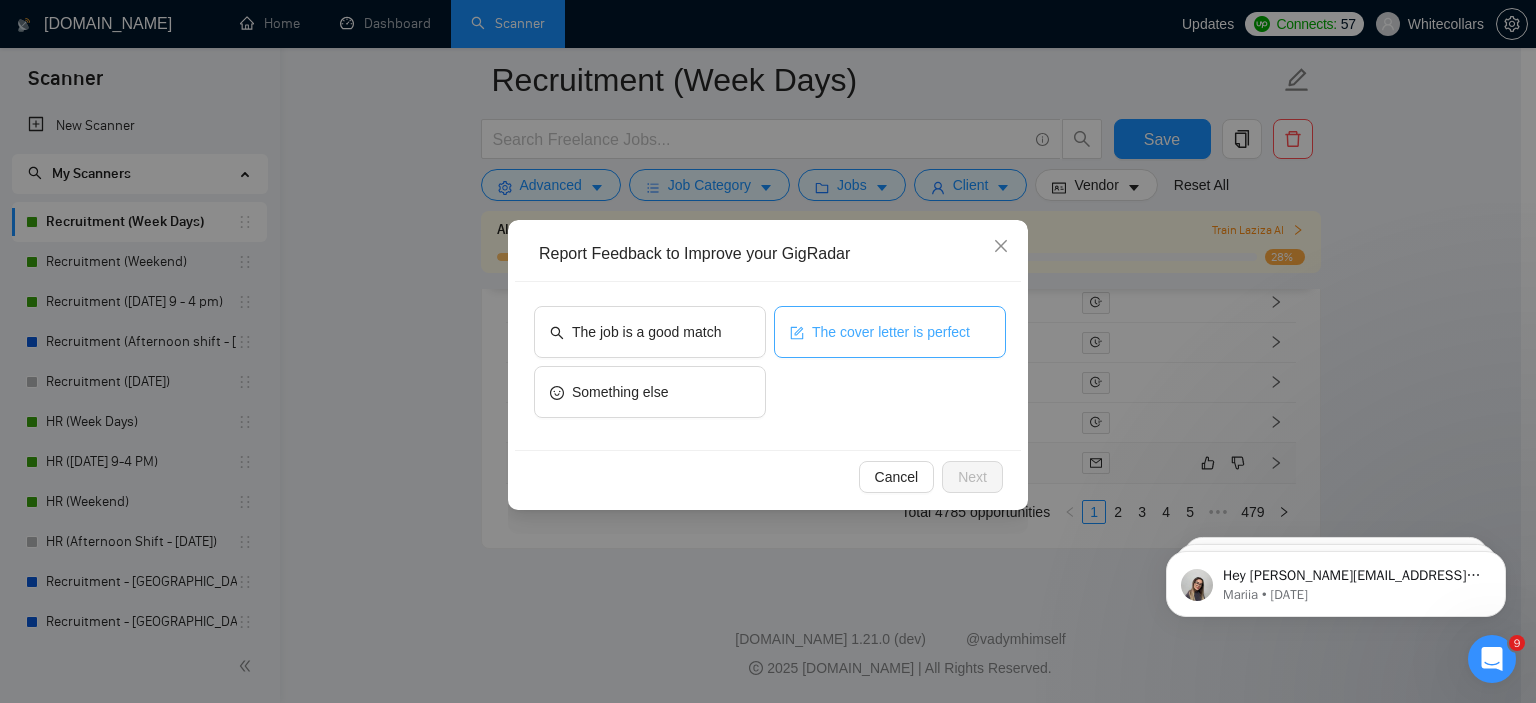 click on "The cover letter is perfect" at bounding box center (891, 332) 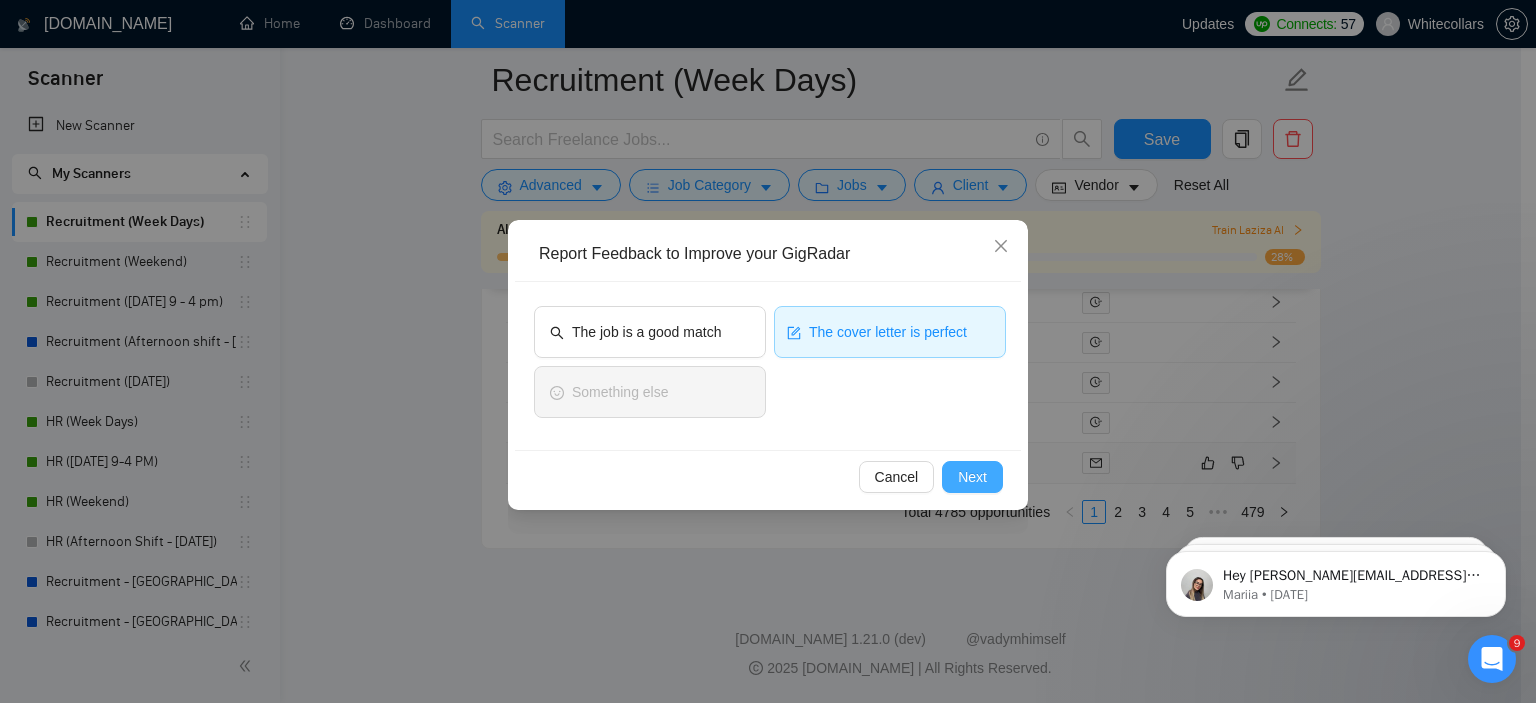 click on "Next" at bounding box center (972, 477) 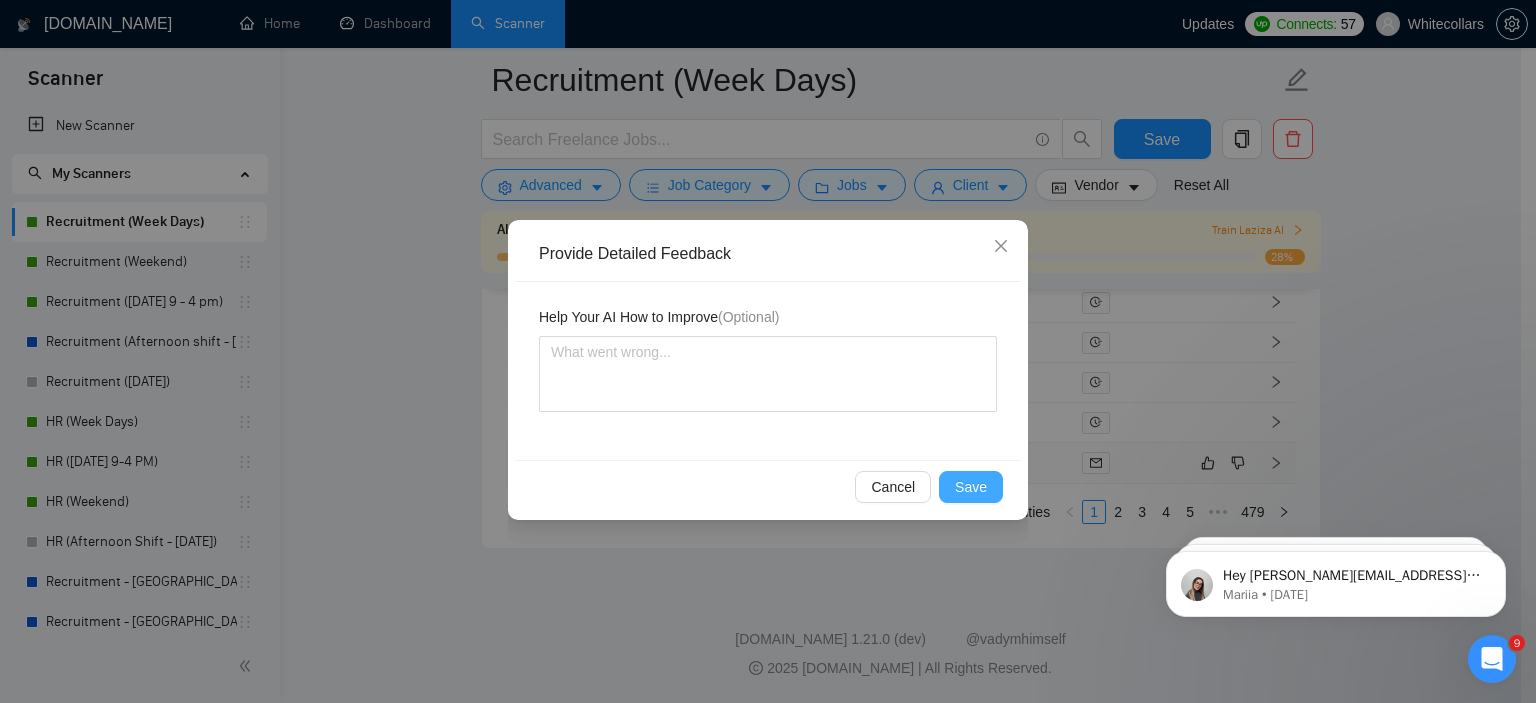 click on "Save" at bounding box center [971, 487] 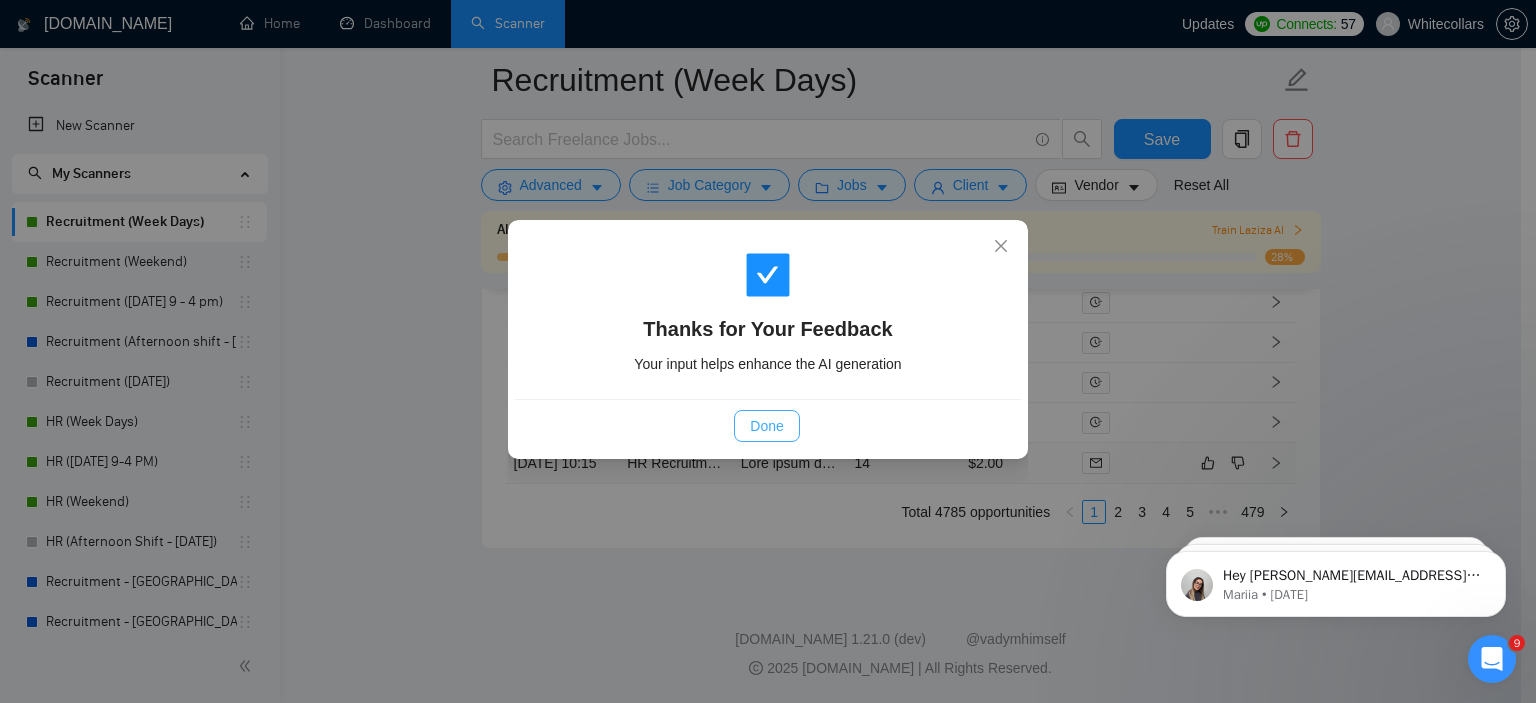 click on "Done" at bounding box center [766, 426] 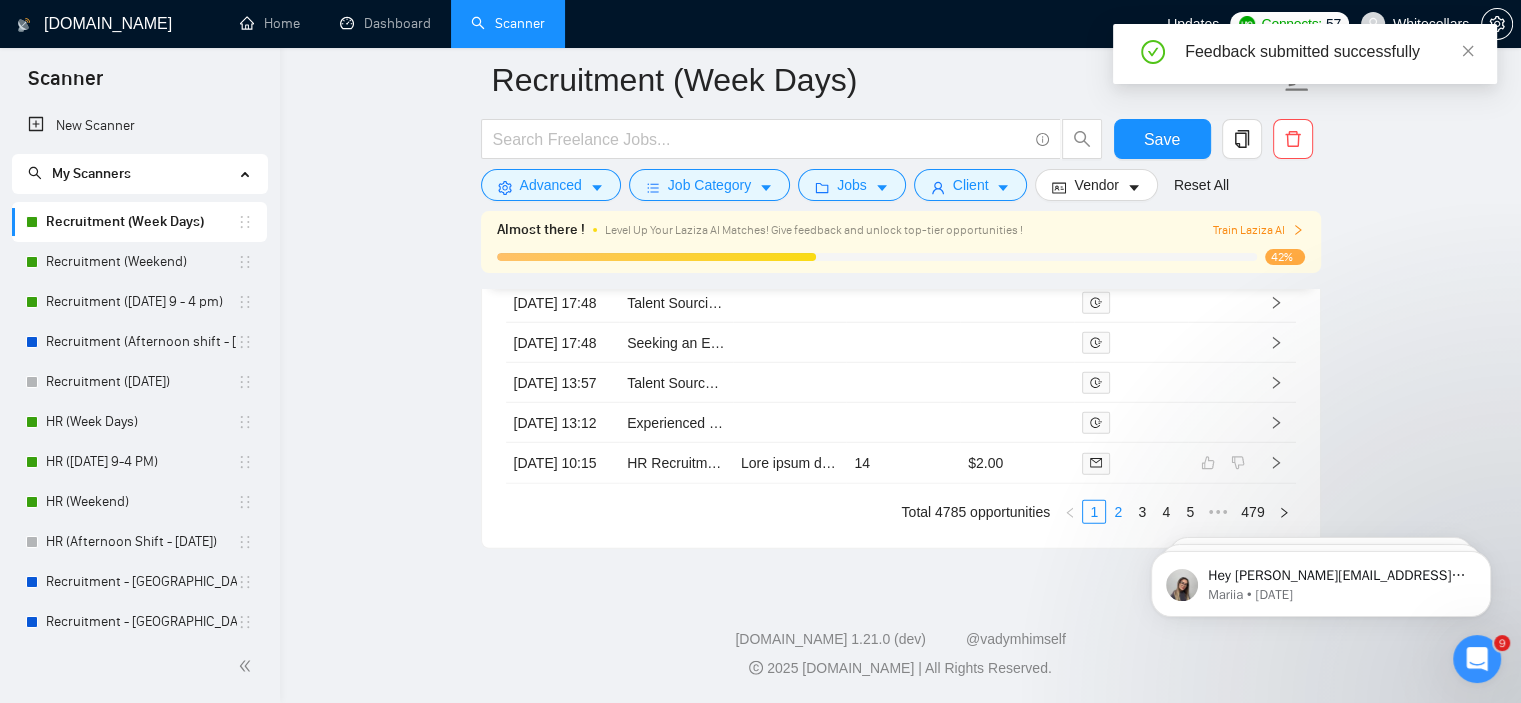 scroll, scrollTop: 5753, scrollLeft: 0, axis: vertical 